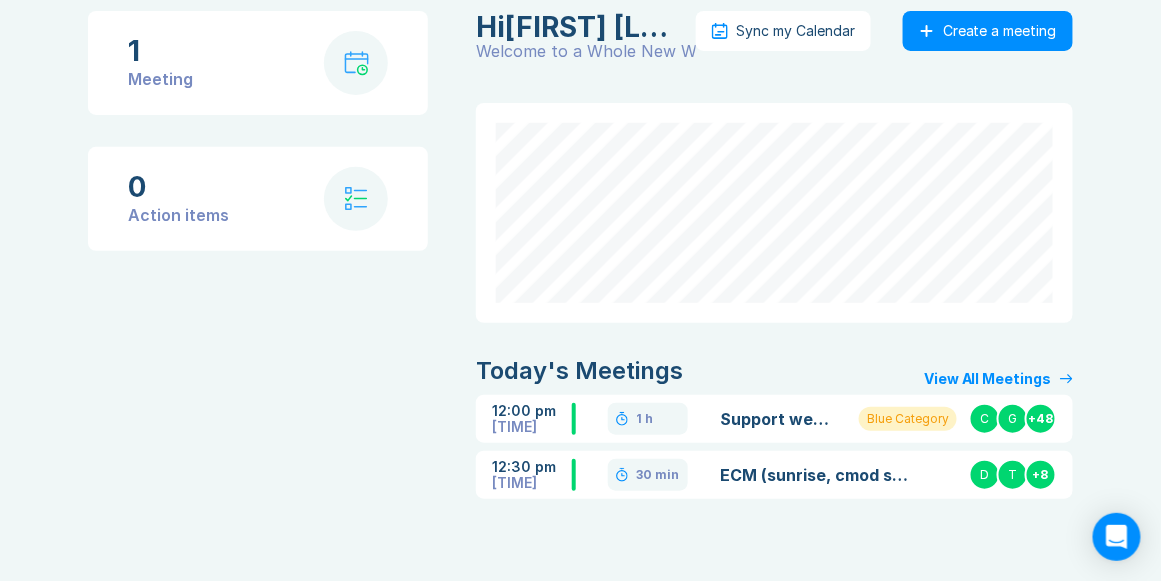 scroll, scrollTop: 135, scrollLeft: 0, axis: vertical 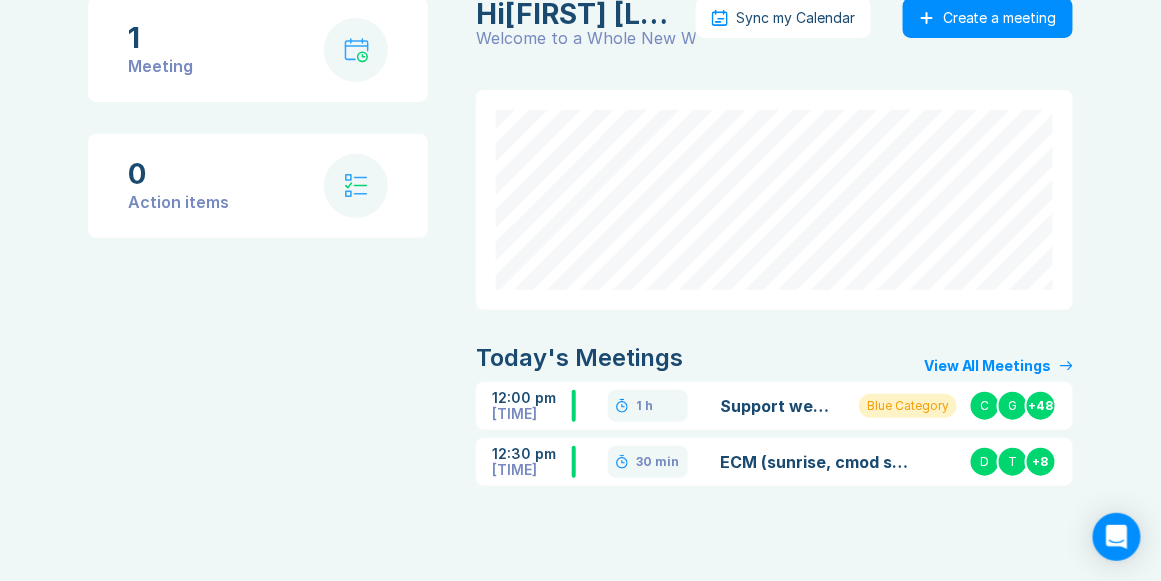 click on "ECM (sunrise, cmod sdk, riptide) support discussion" at bounding box center [814, 462] 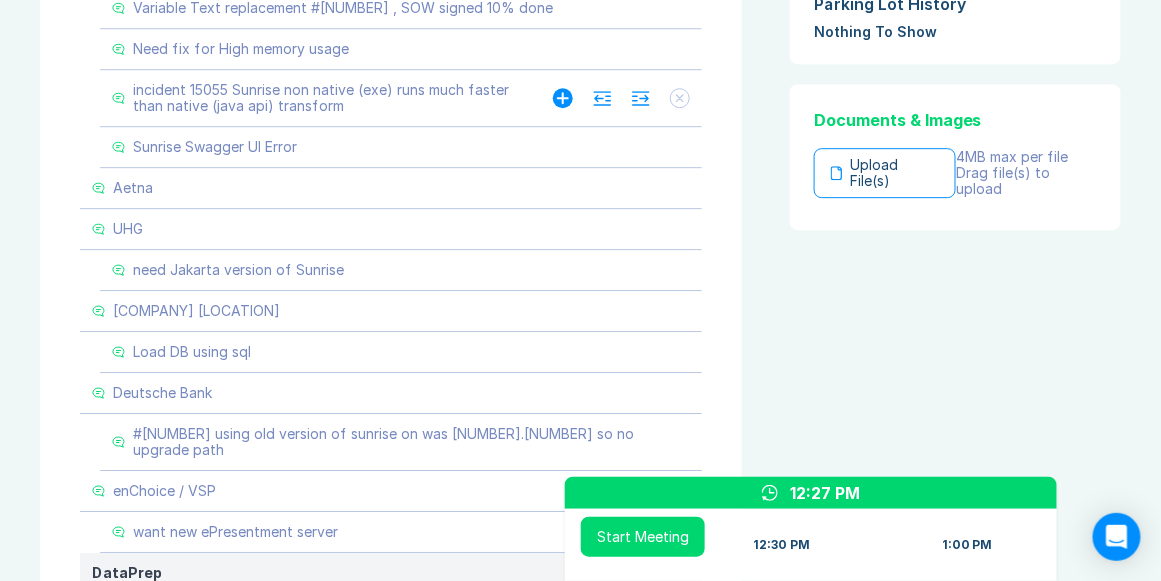 scroll, scrollTop: 1485, scrollLeft: 0, axis: vertical 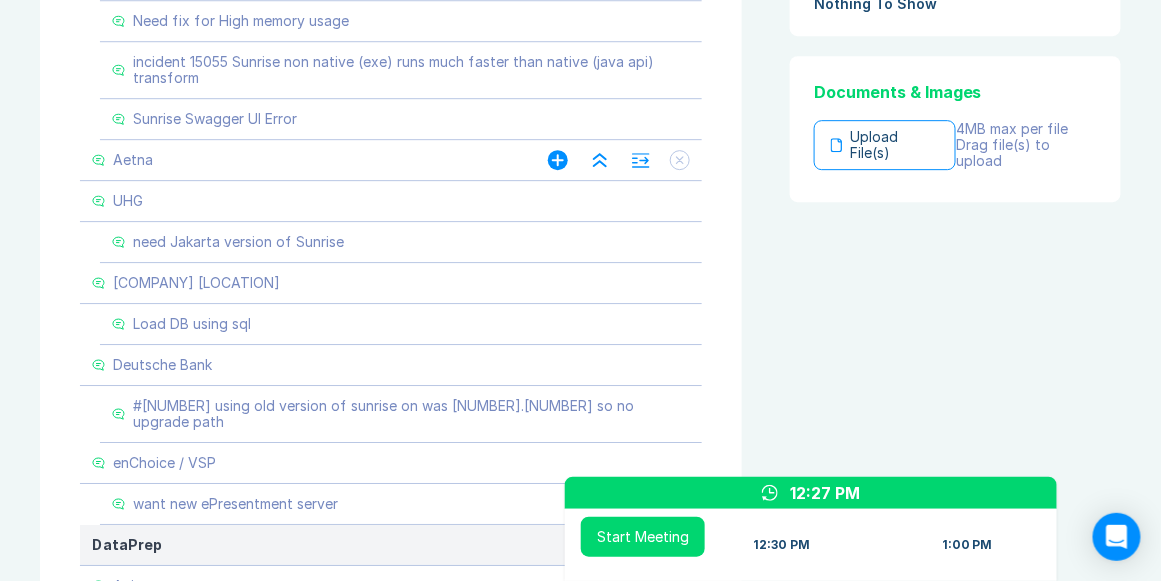 click on "Aetna" at bounding box center (300, 160) 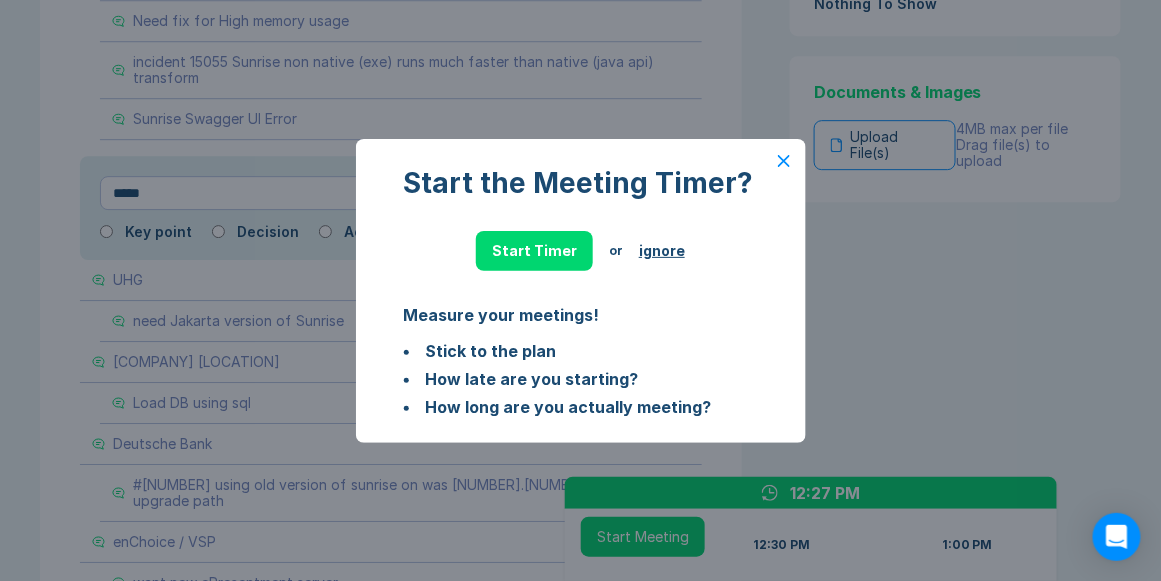 click on "ignore" at bounding box center (662, 251) 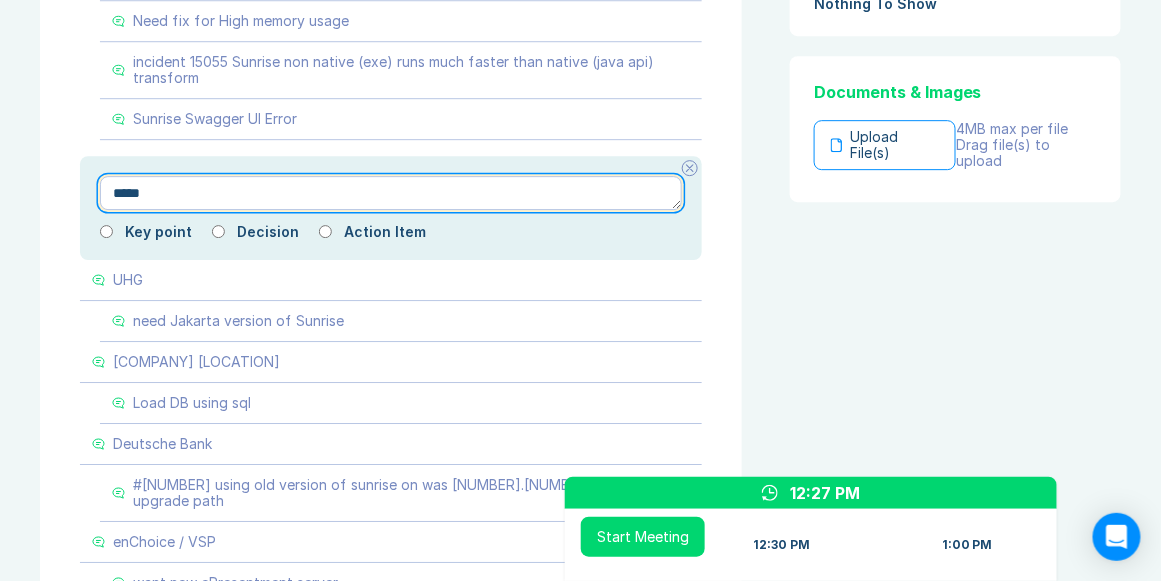 click on "*****" at bounding box center (391, 193) 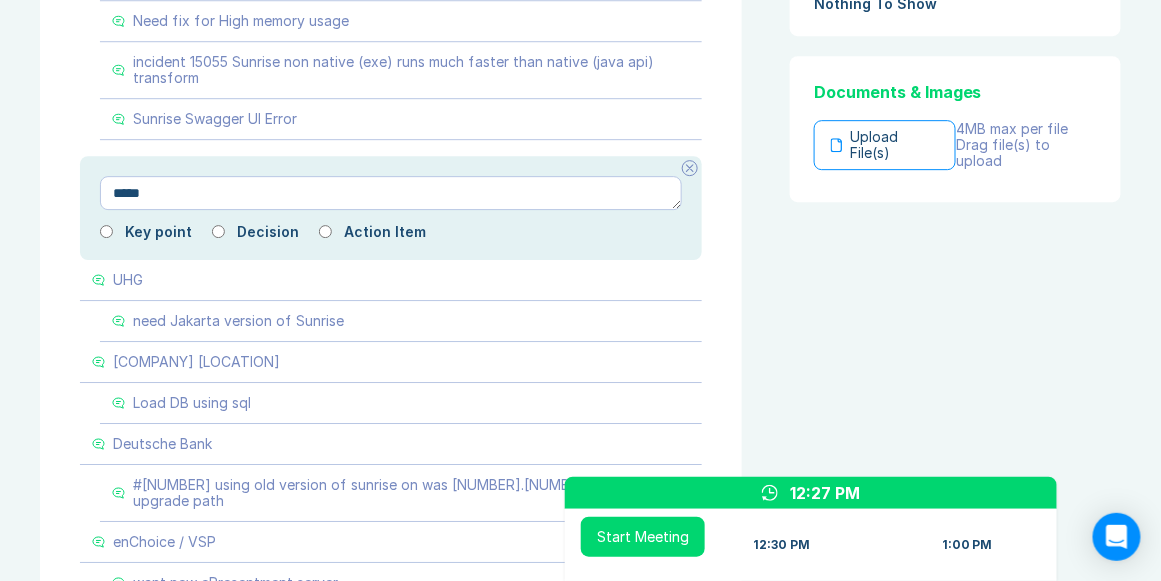 click on "Key point Decision Action Item" at bounding box center (391, 232) 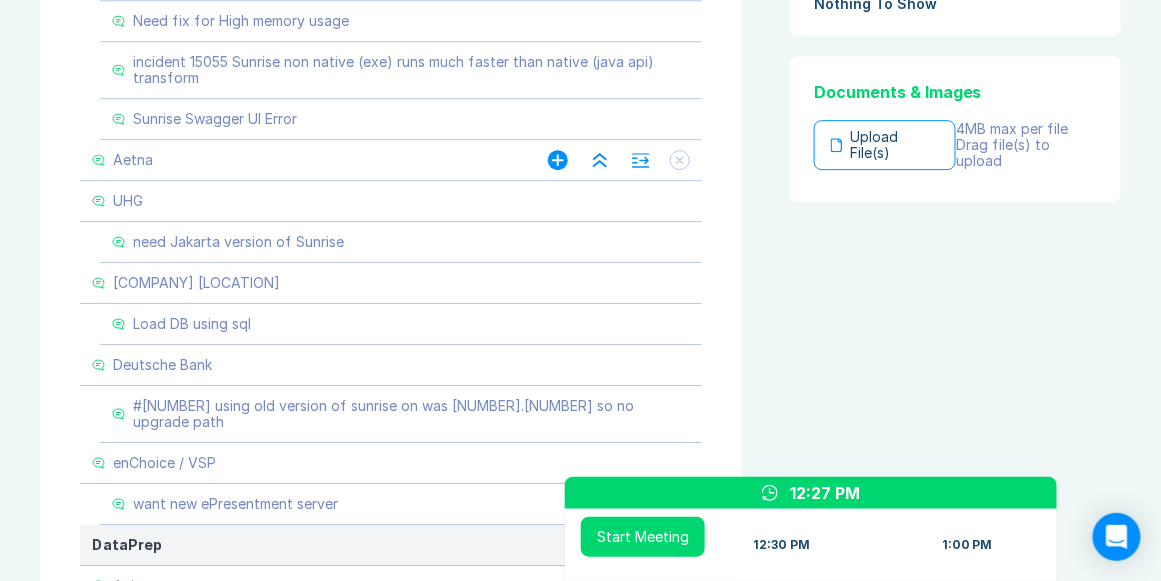 click 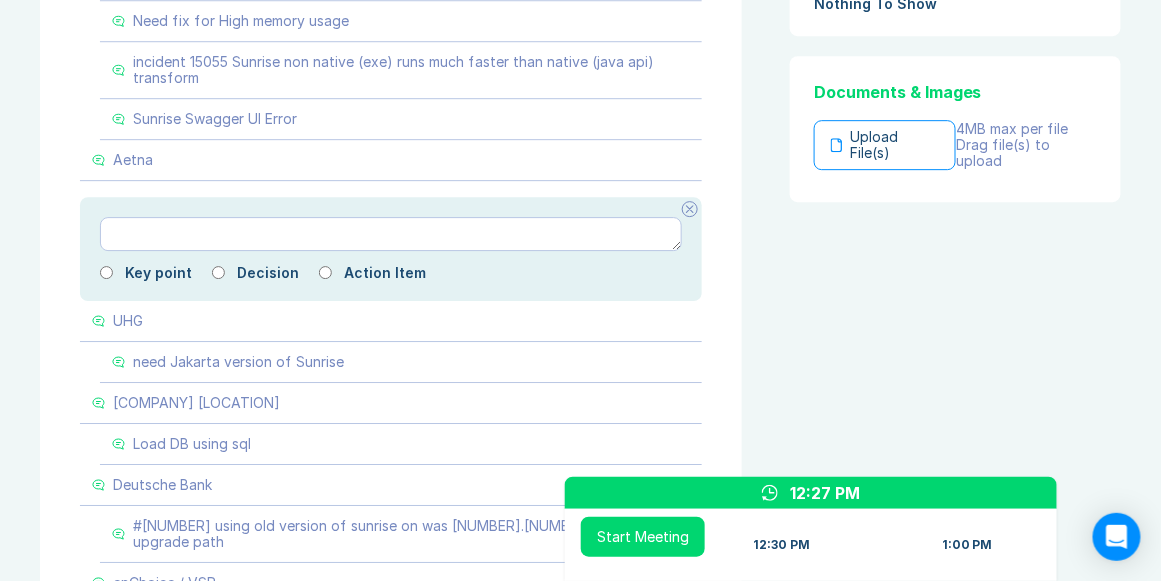 type on "*" 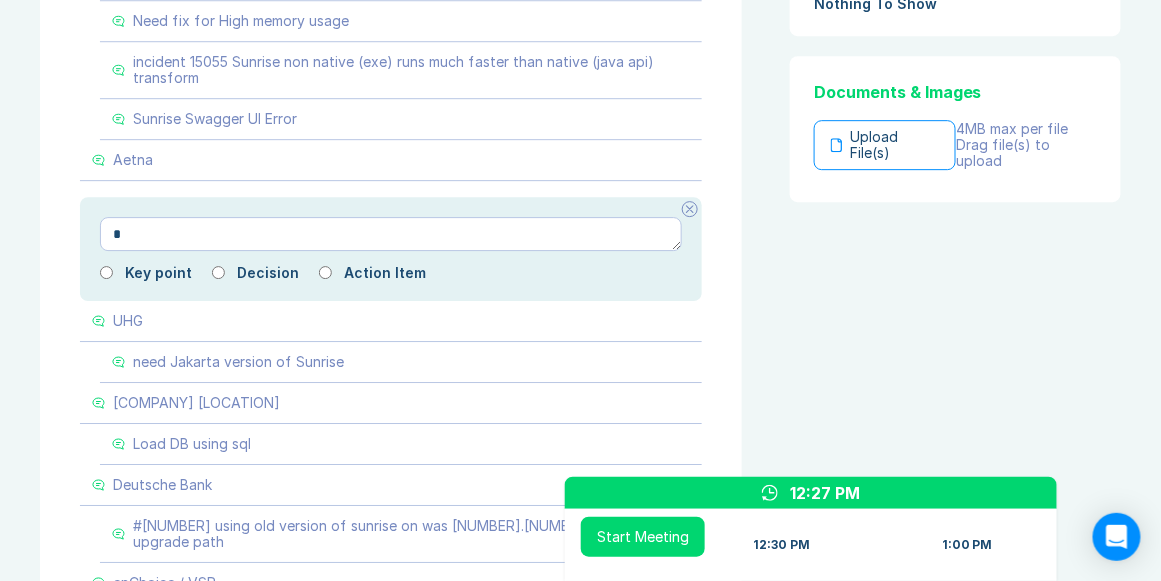 type on "*" 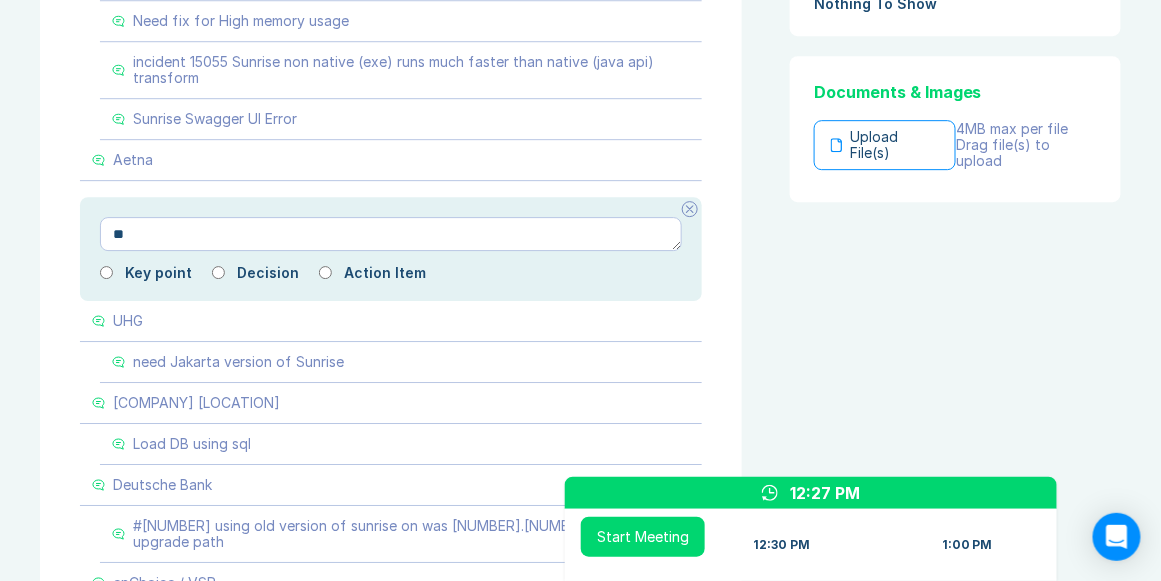 type on "*" 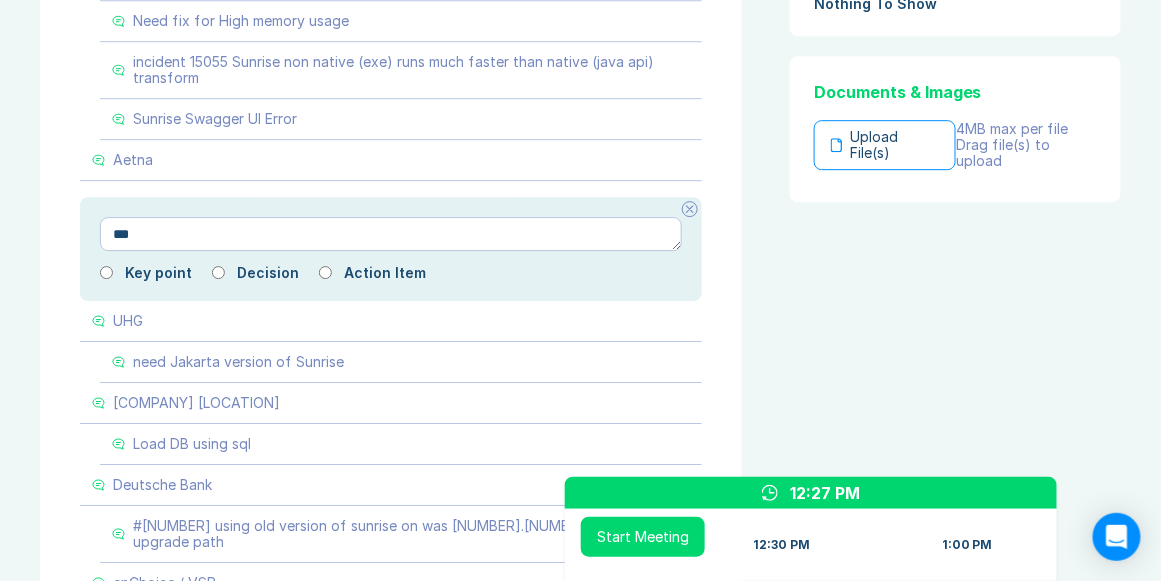 type on "*" 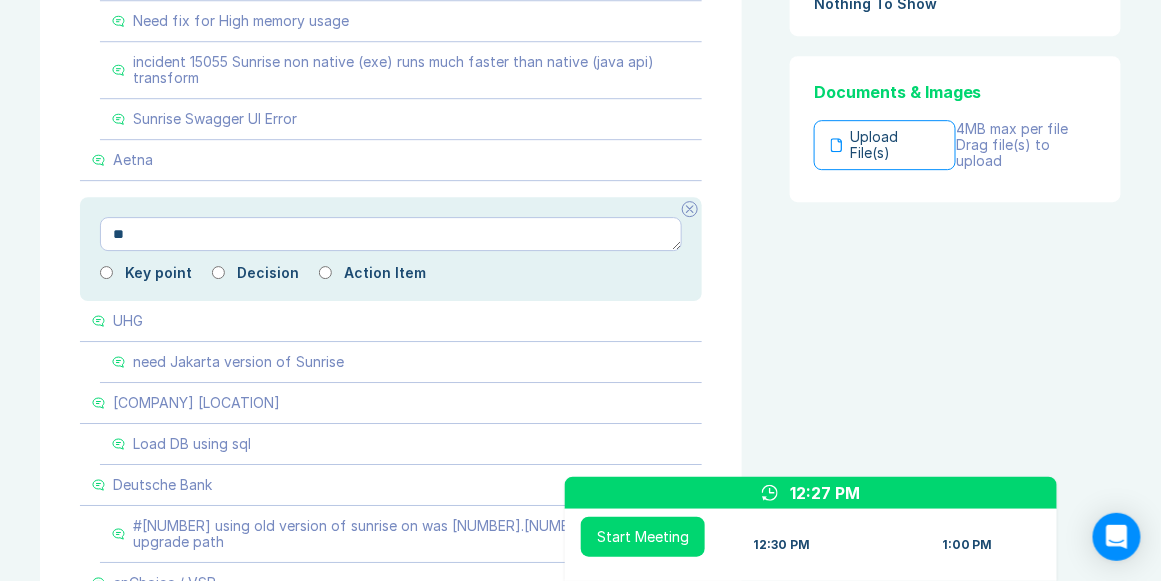 type on "*" 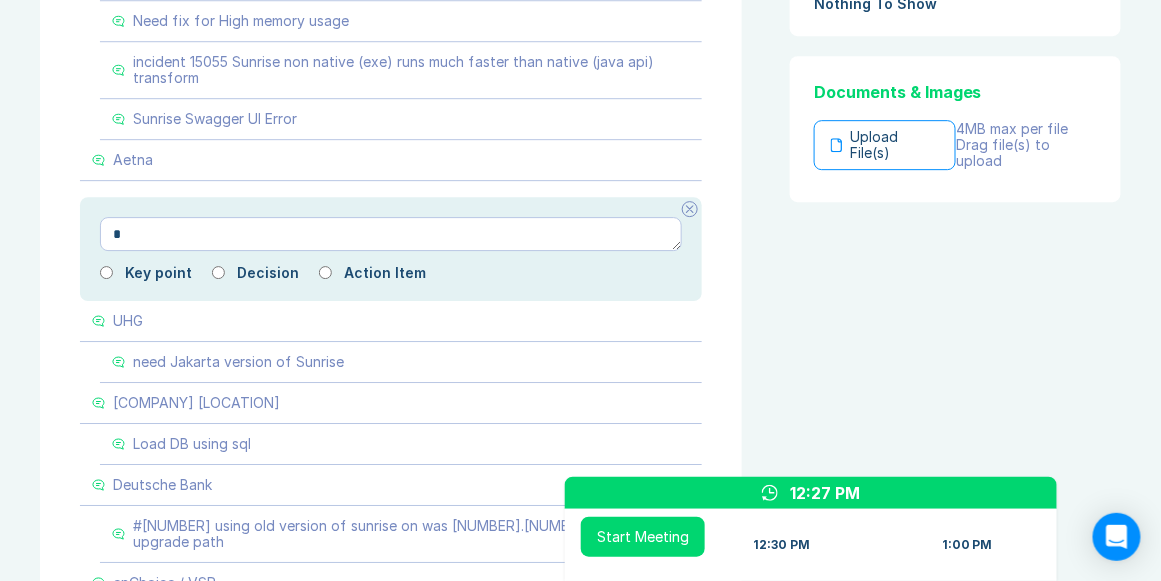 type 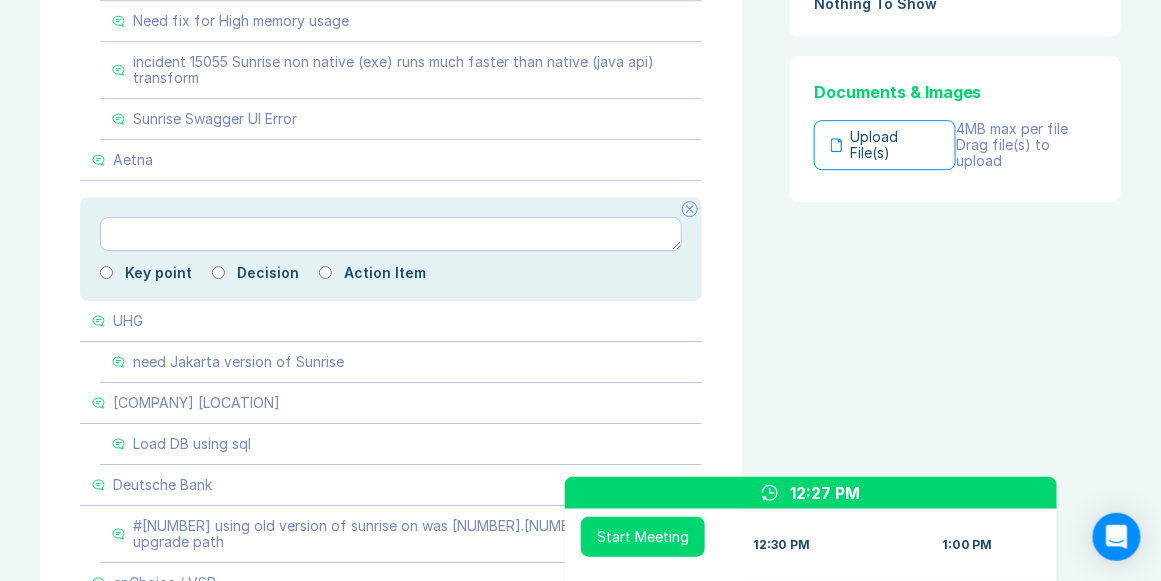 type on "*" 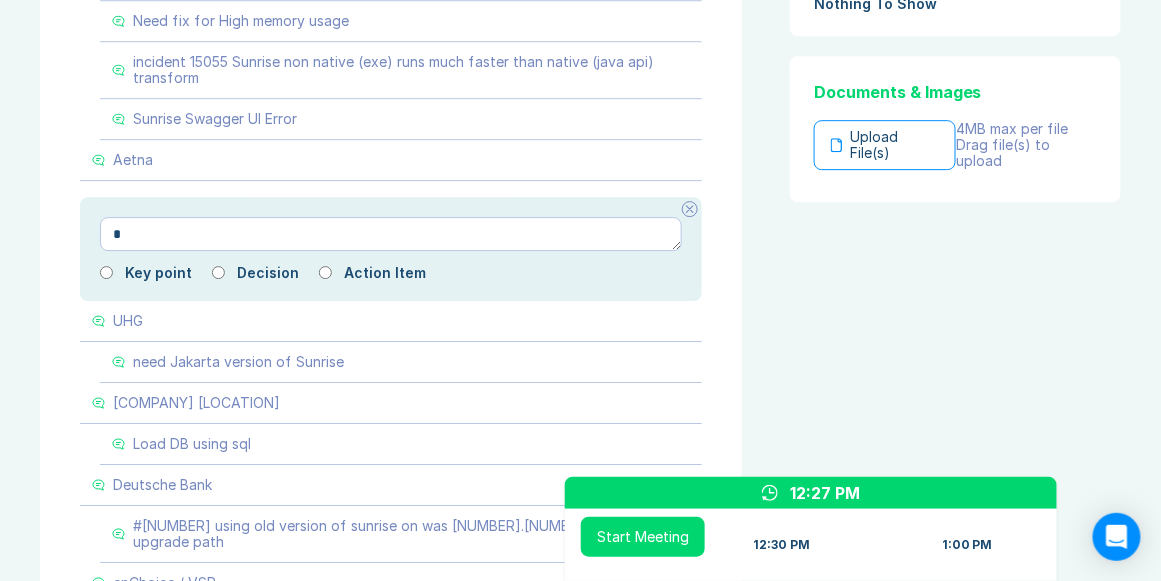 type on "*" 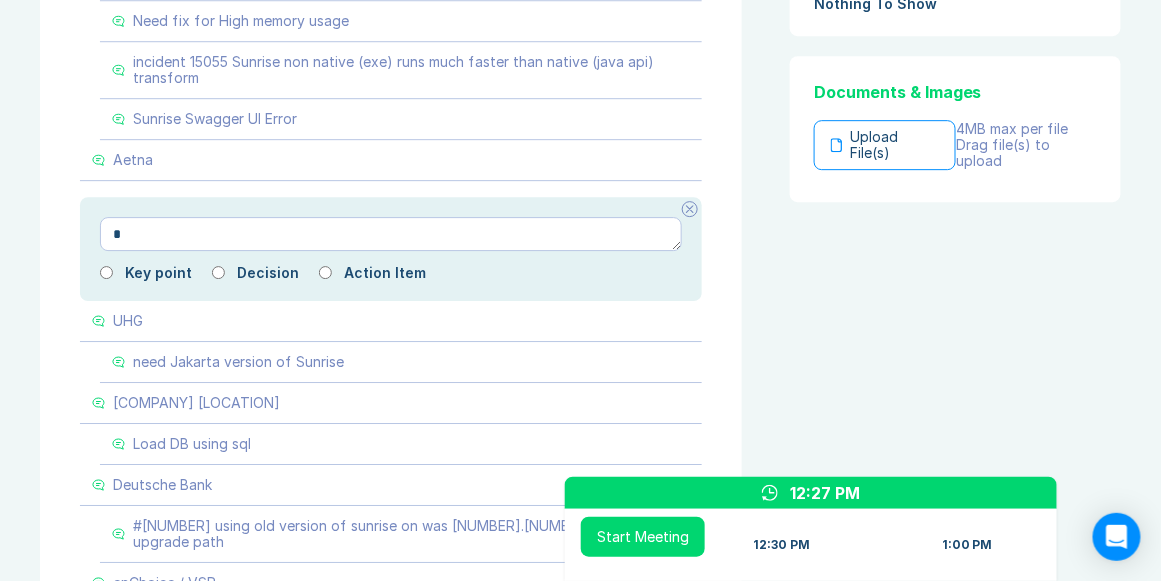 type on "**" 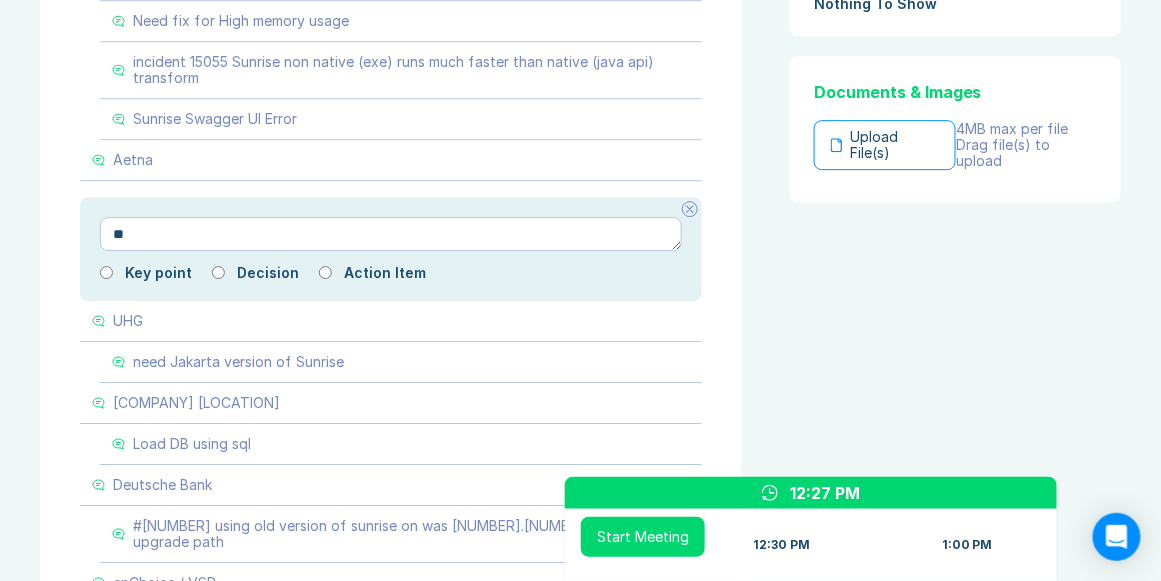 type on "*" 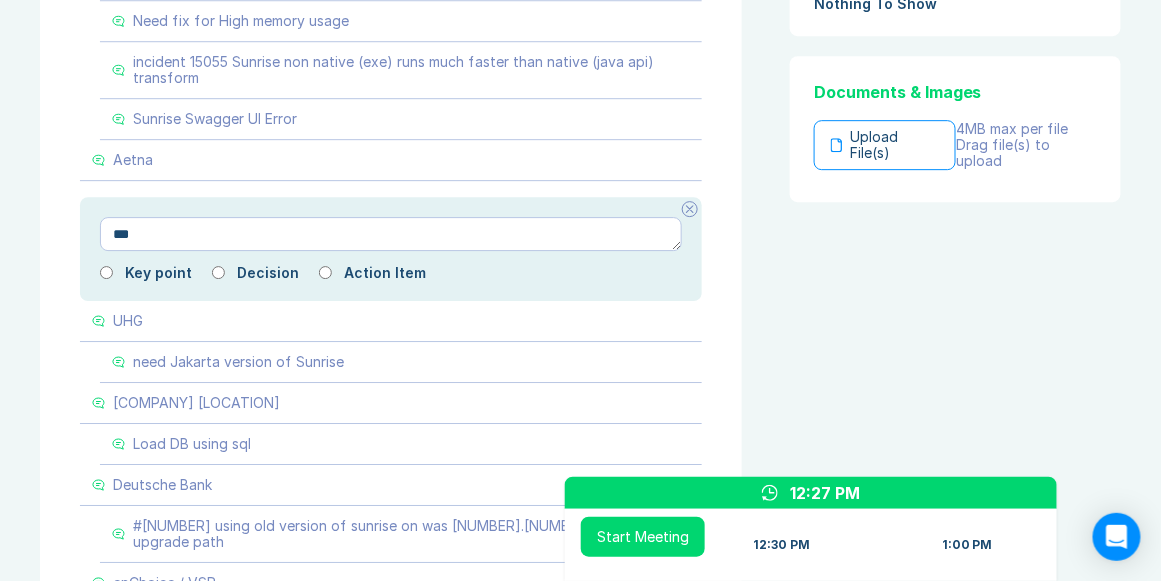 type on "*" 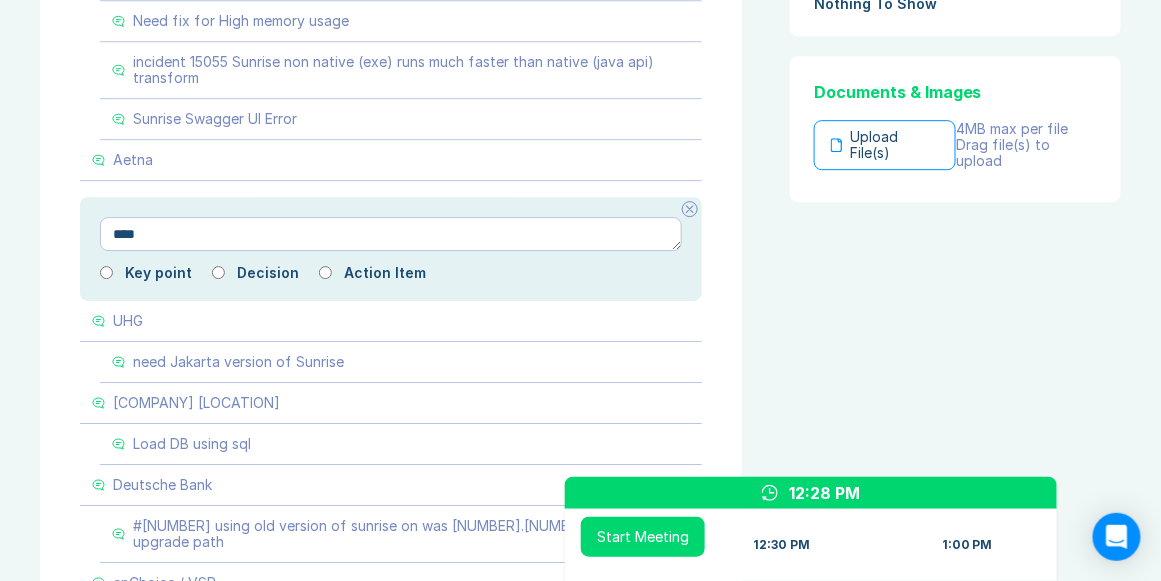 type on "*" 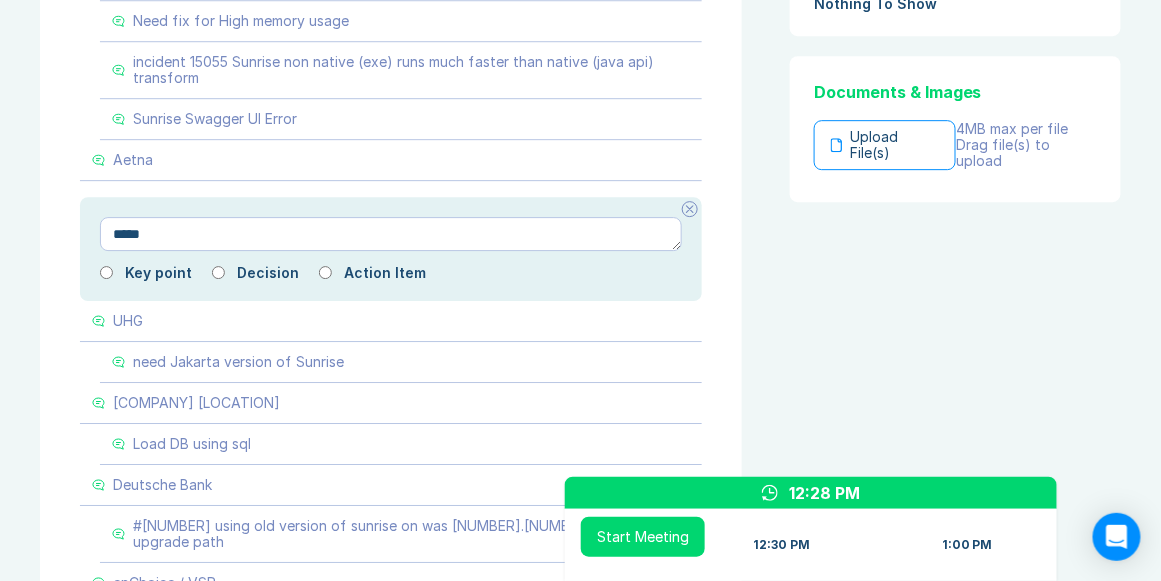 type on "*" 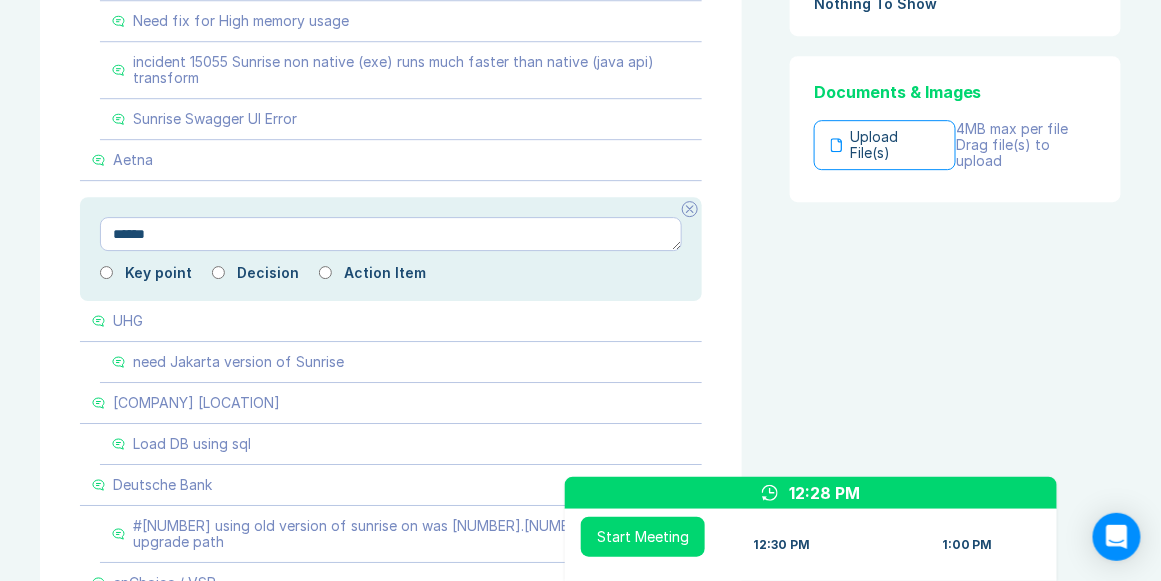 type on "*" 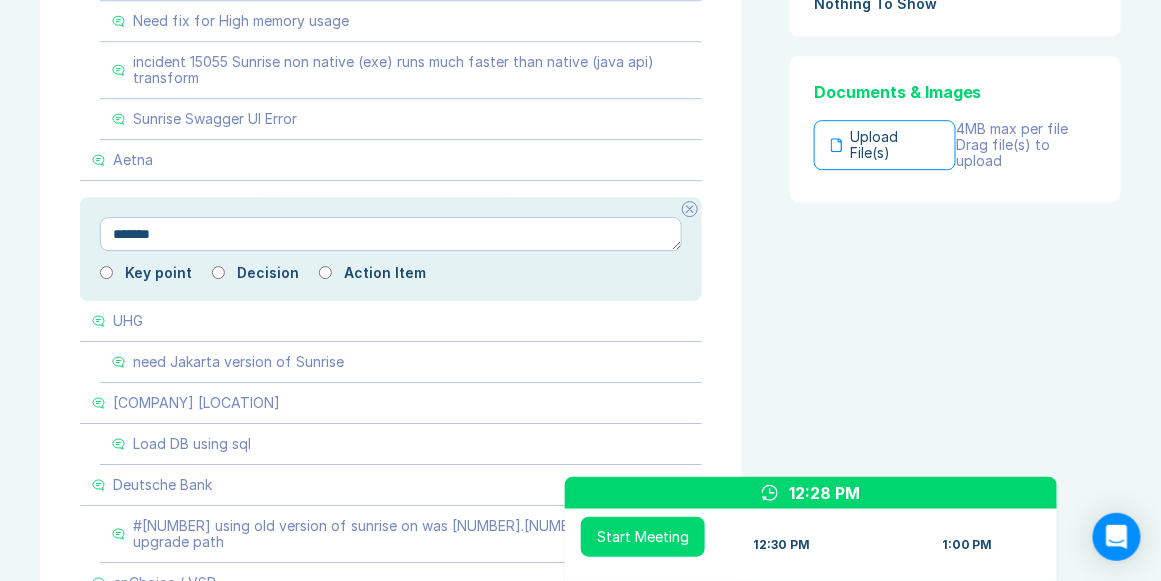type on "*" 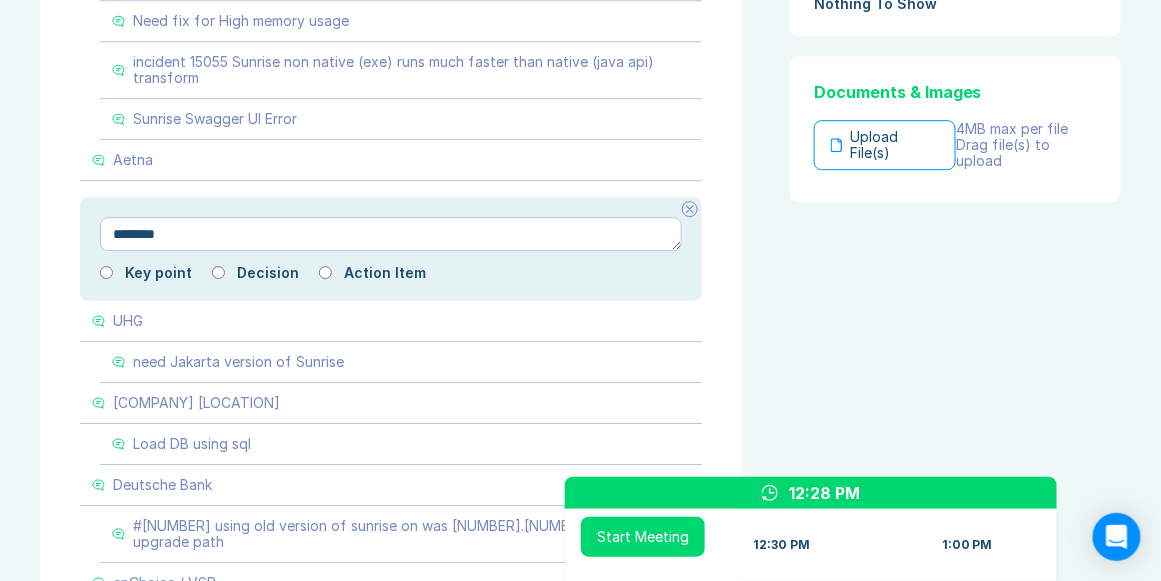 type on "*" 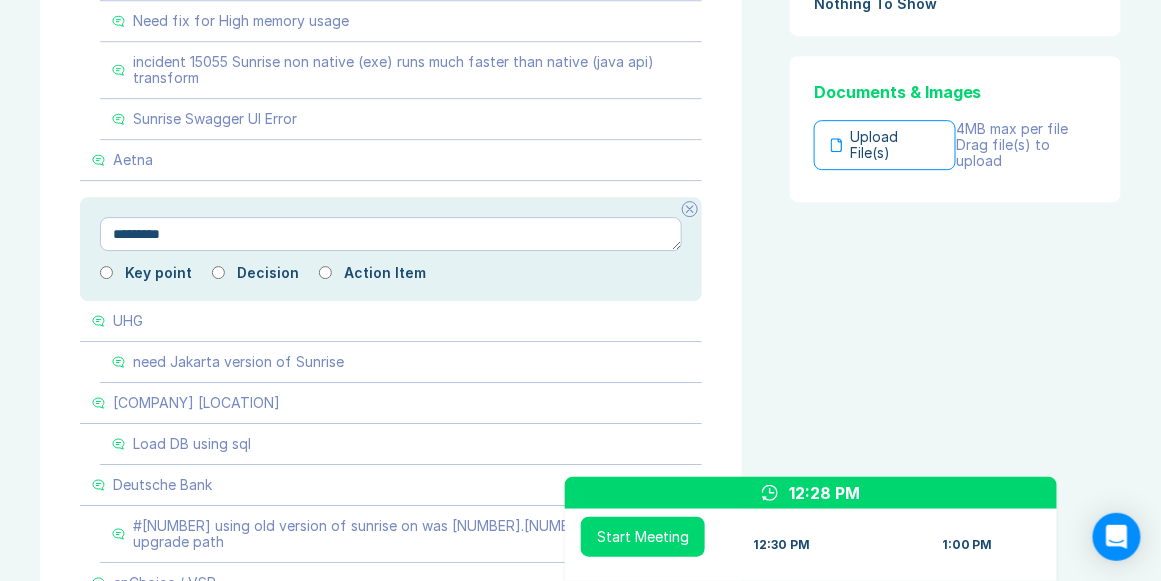 type on "*" 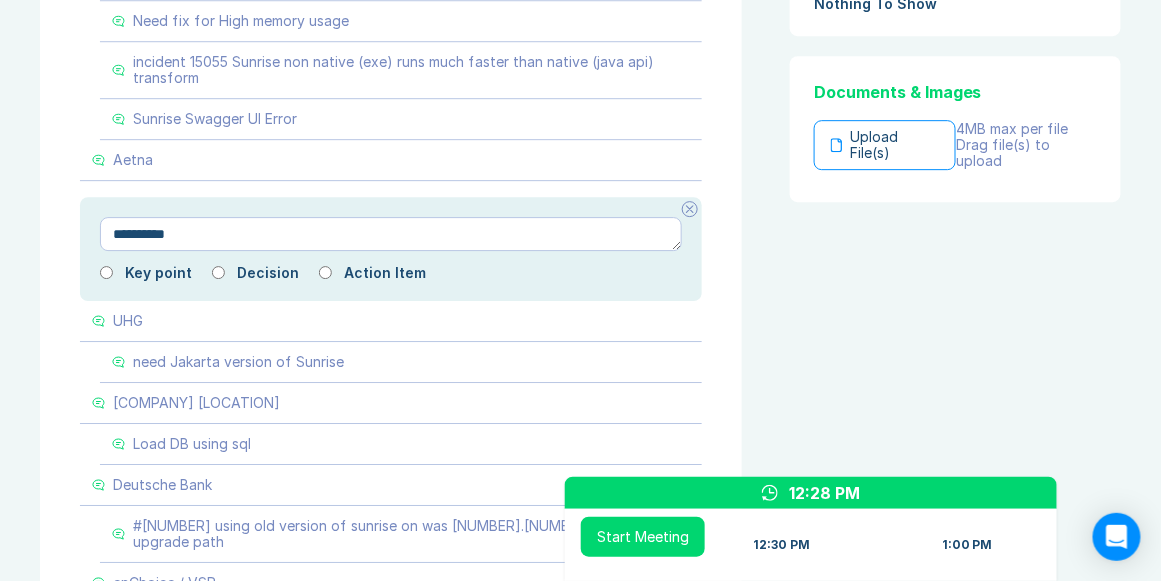 type on "*" 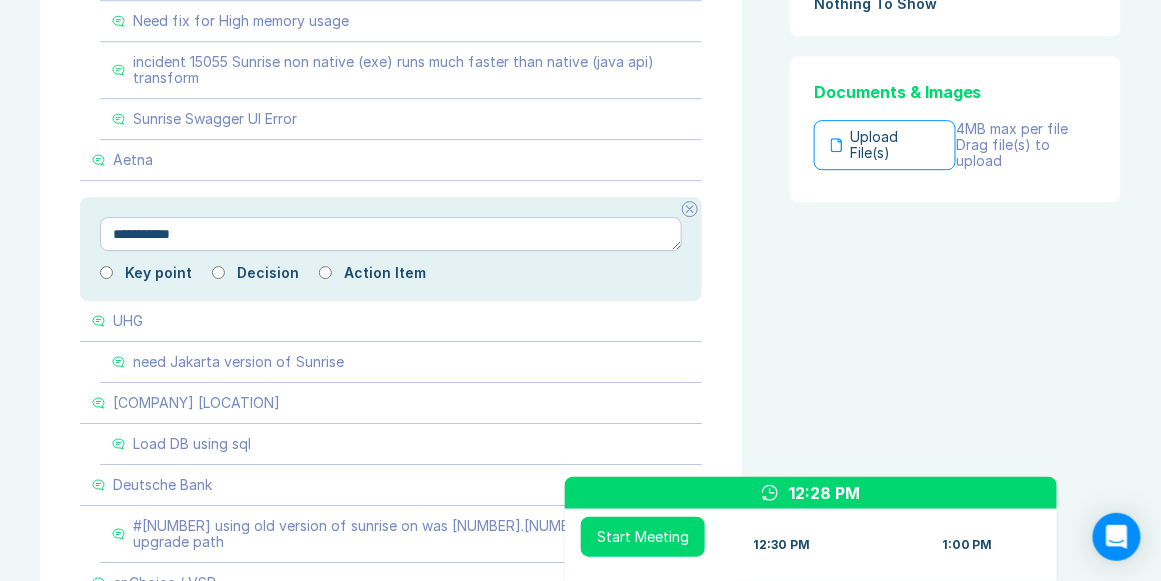 type on "*" 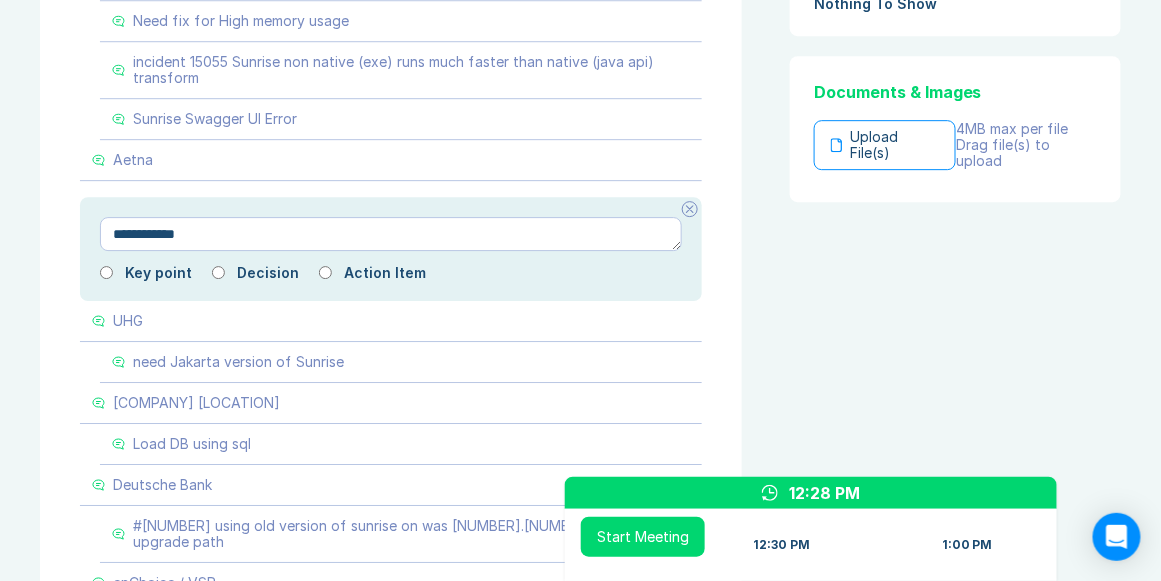 type on "*" 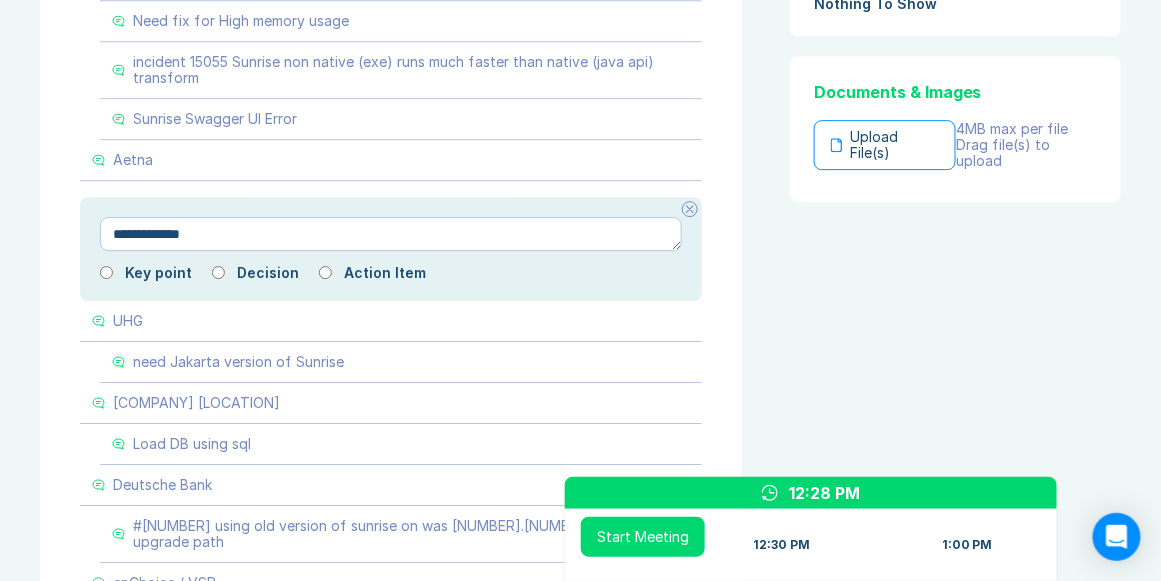 type on "*" 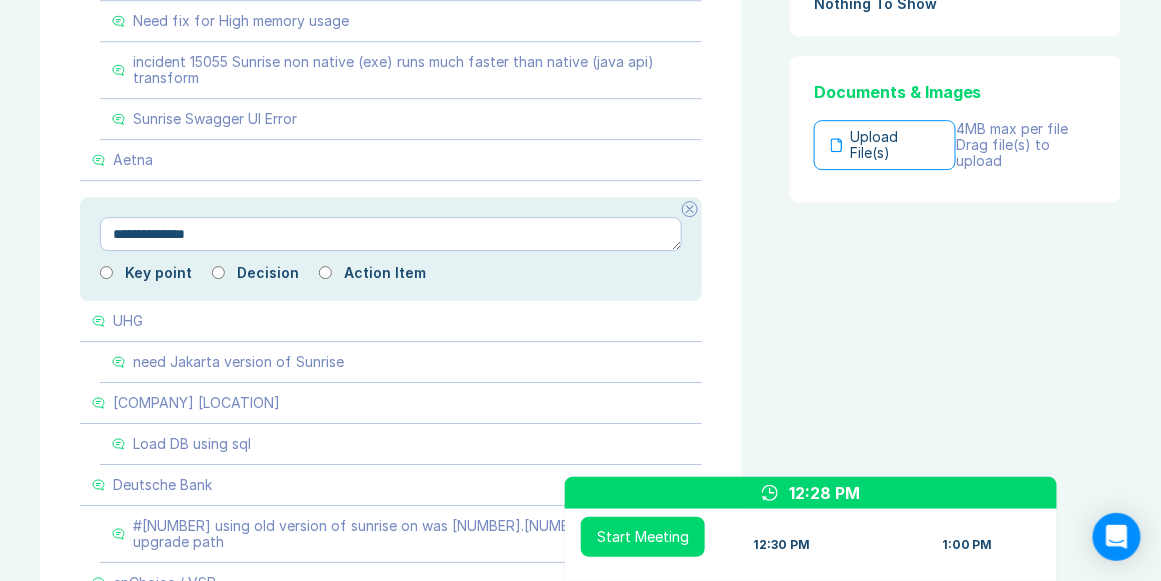 type on "*" 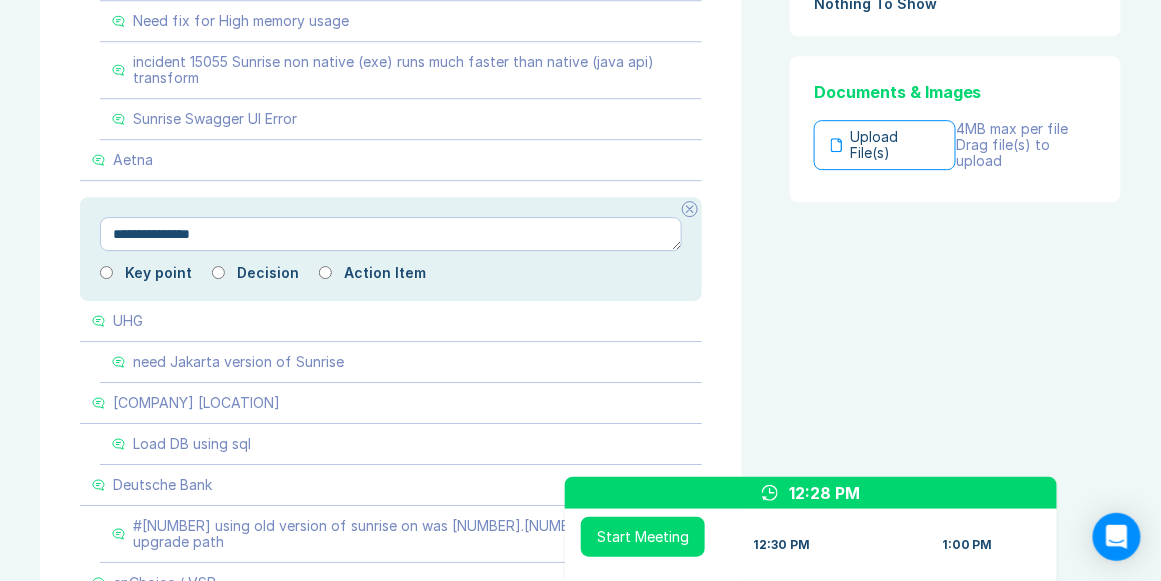 type on "*" 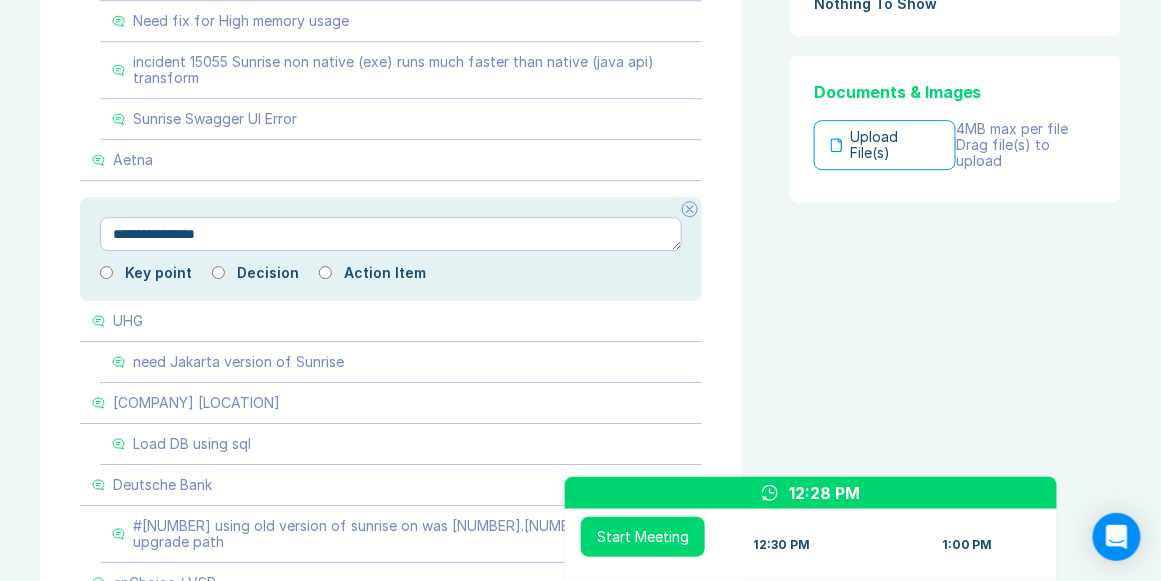 type on "*" 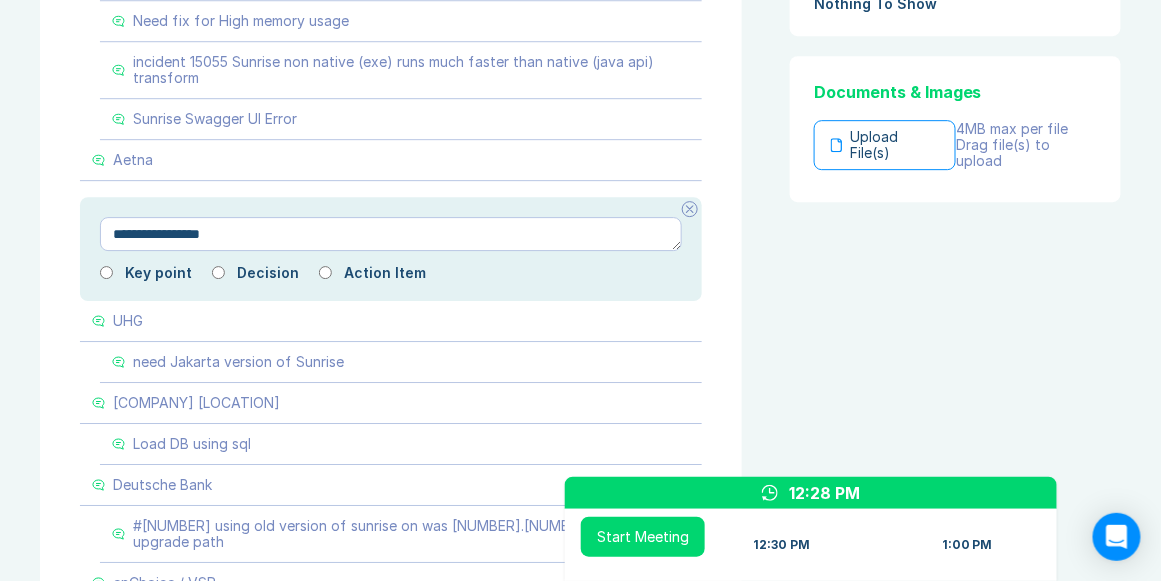 type on "*" 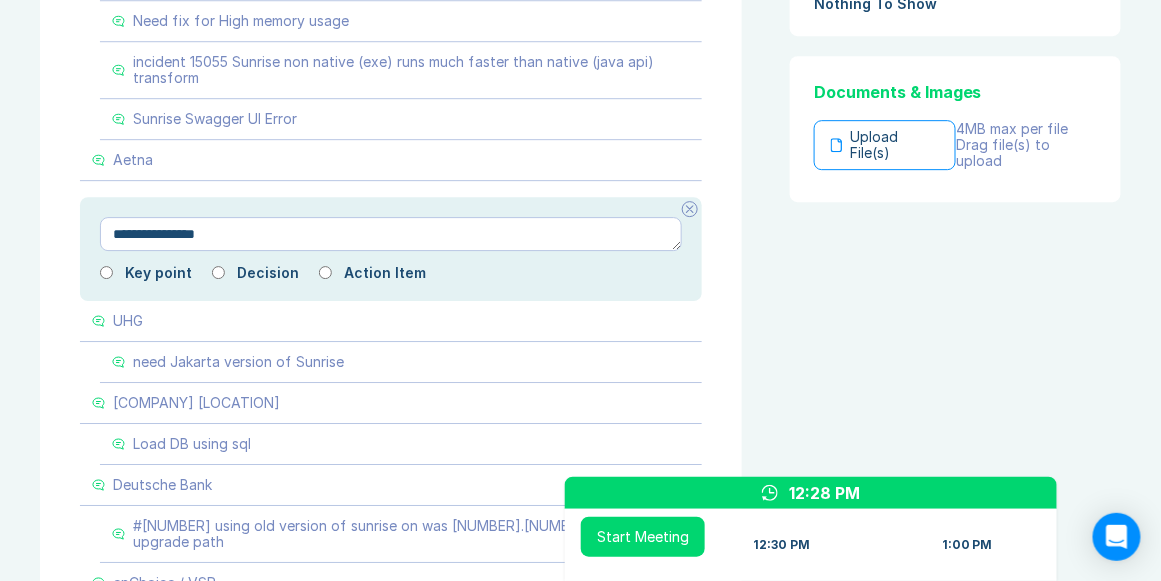 type on "*" 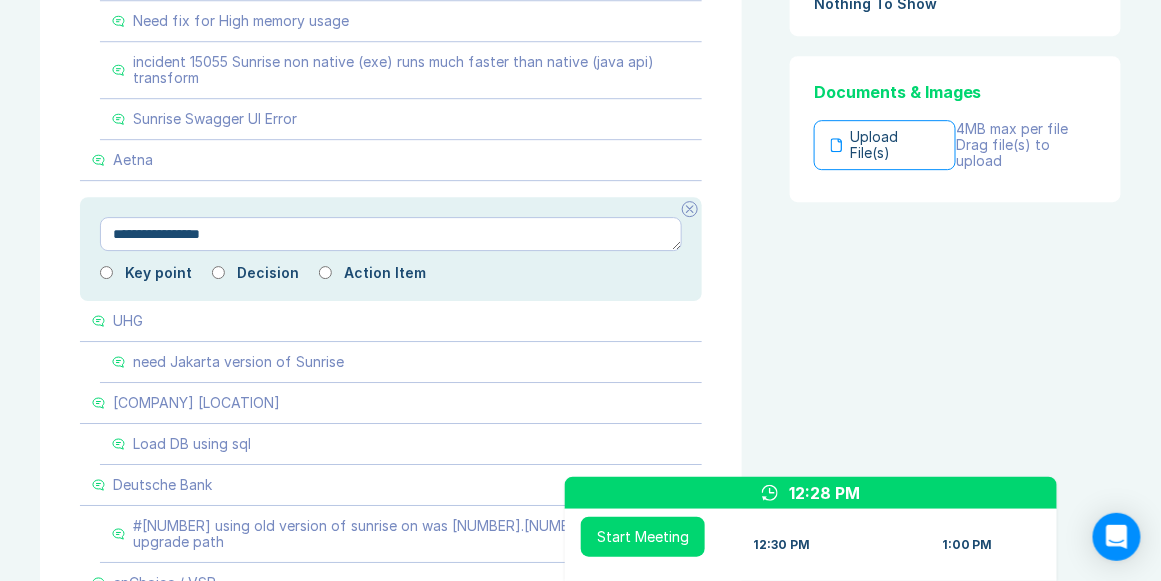 type on "*" 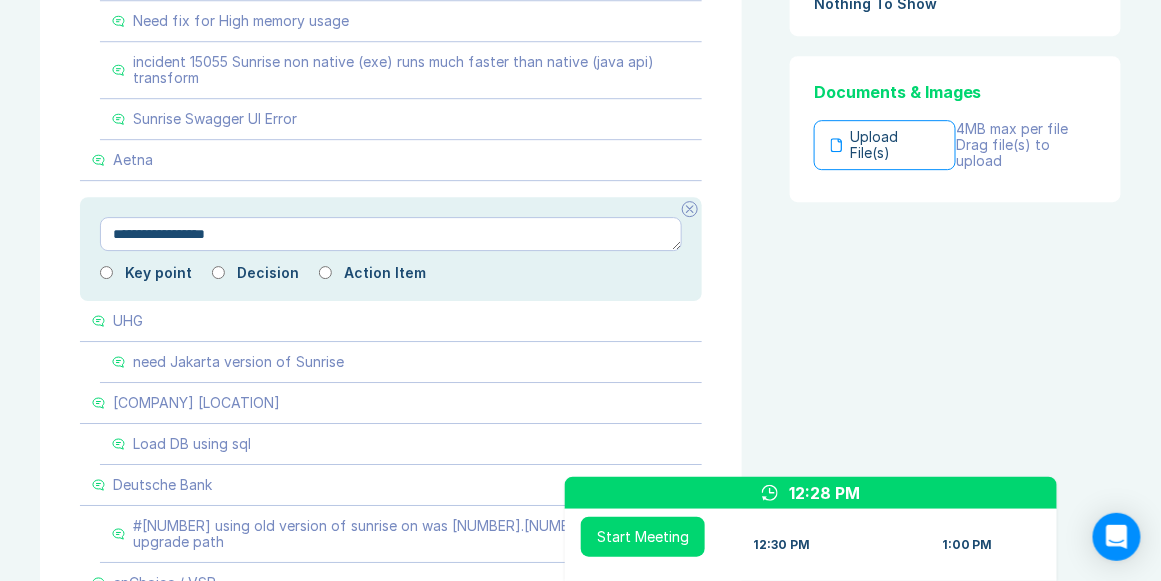 type on "*" 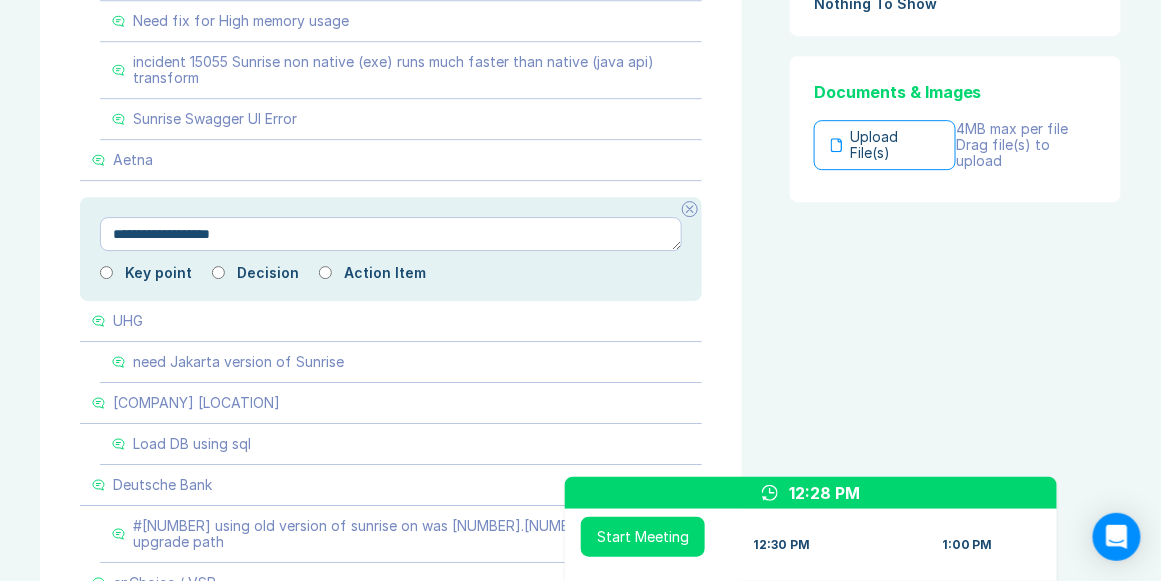 type on "*" 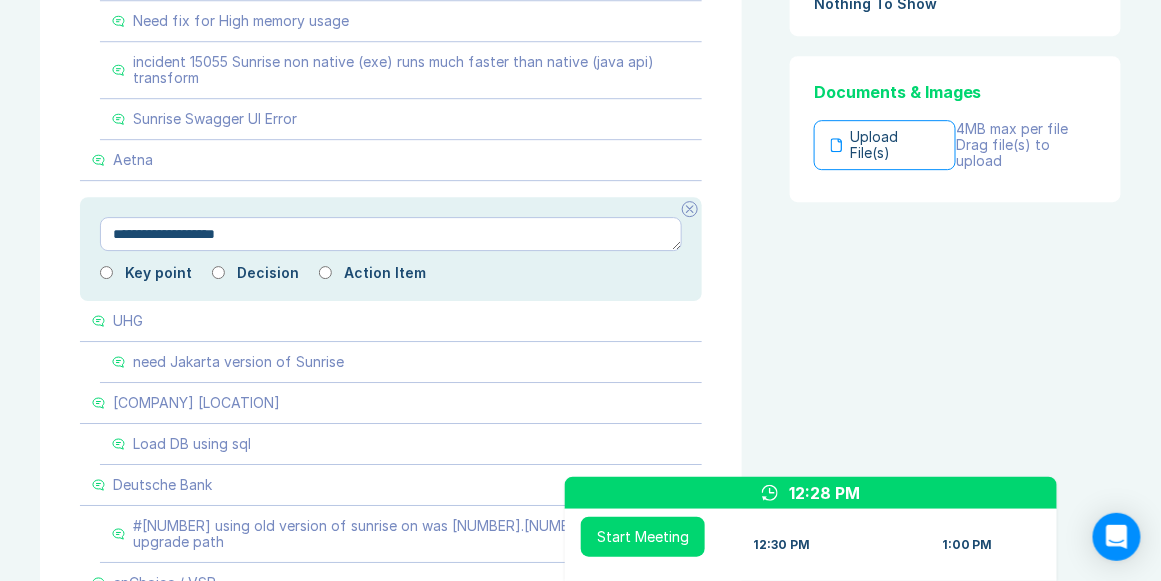 type on "*" 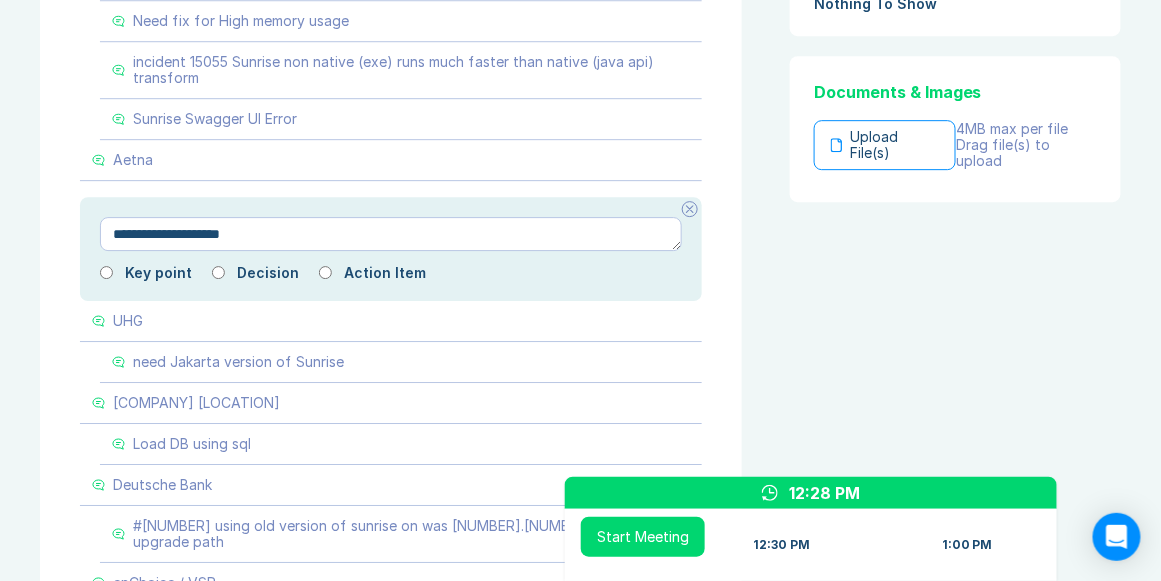 type on "*" 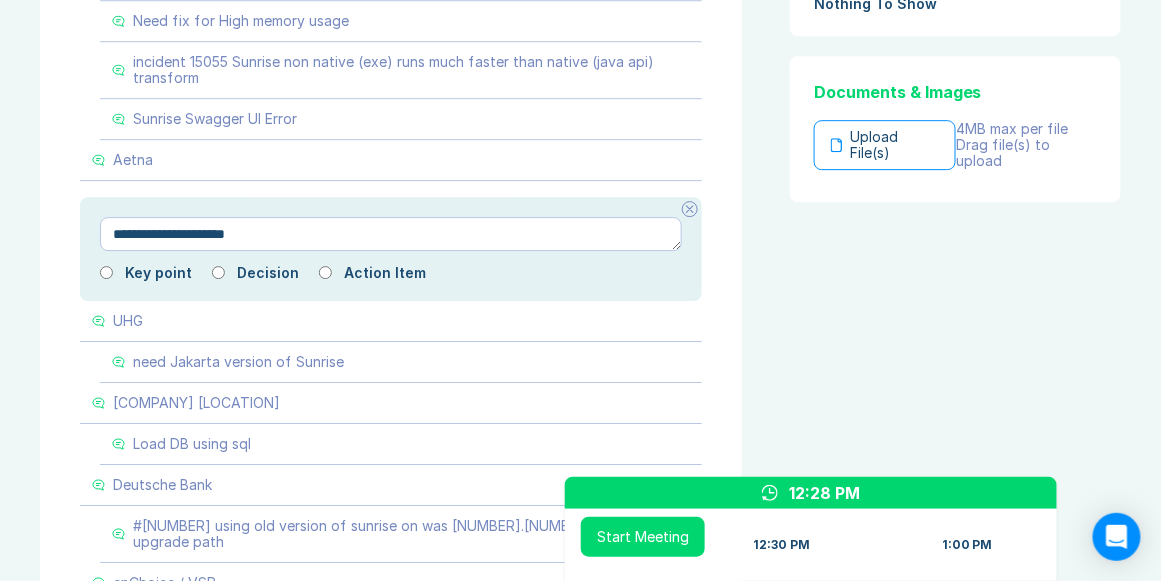 type on "*" 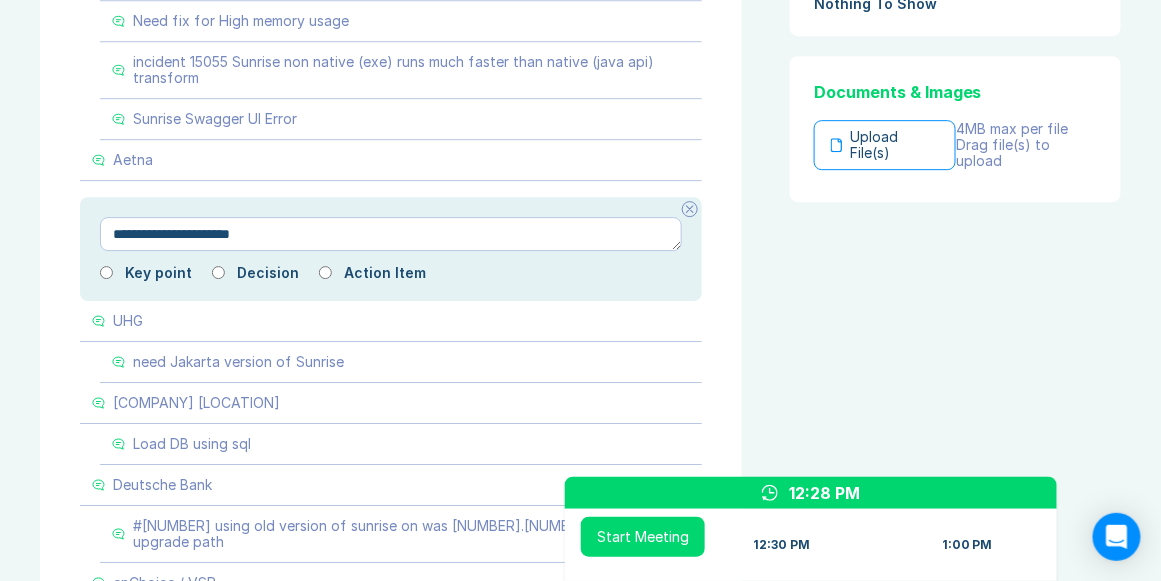 type on "*" 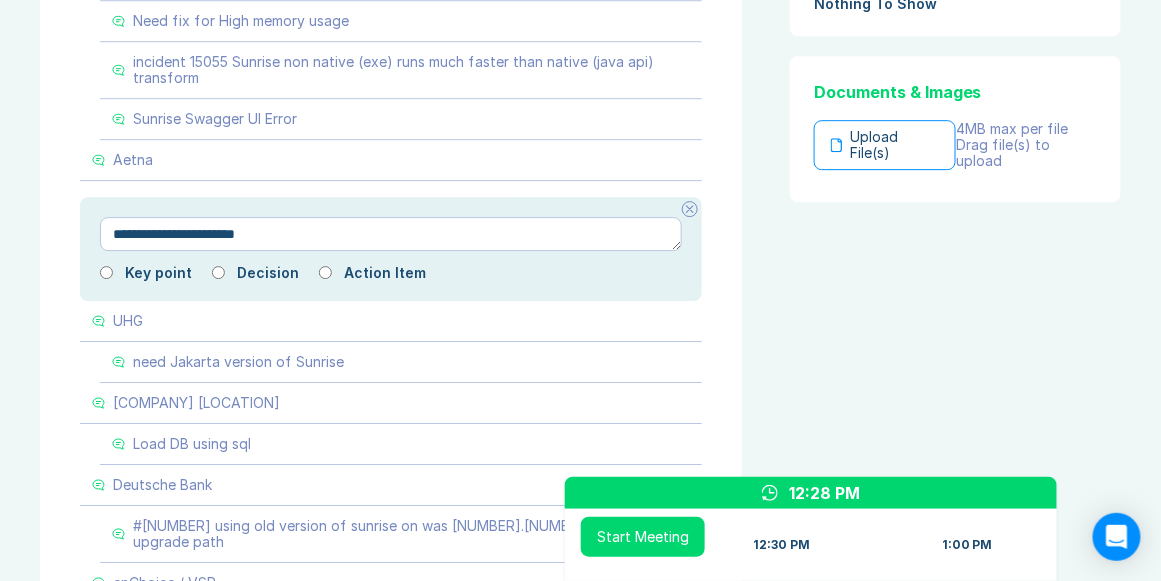 type on "*" 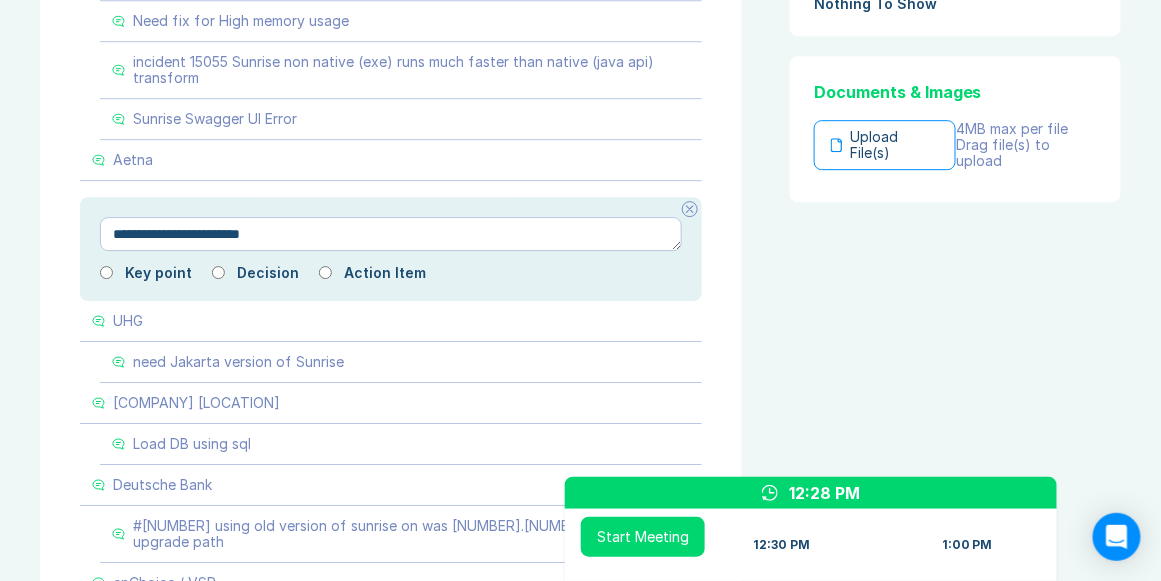 type on "*" 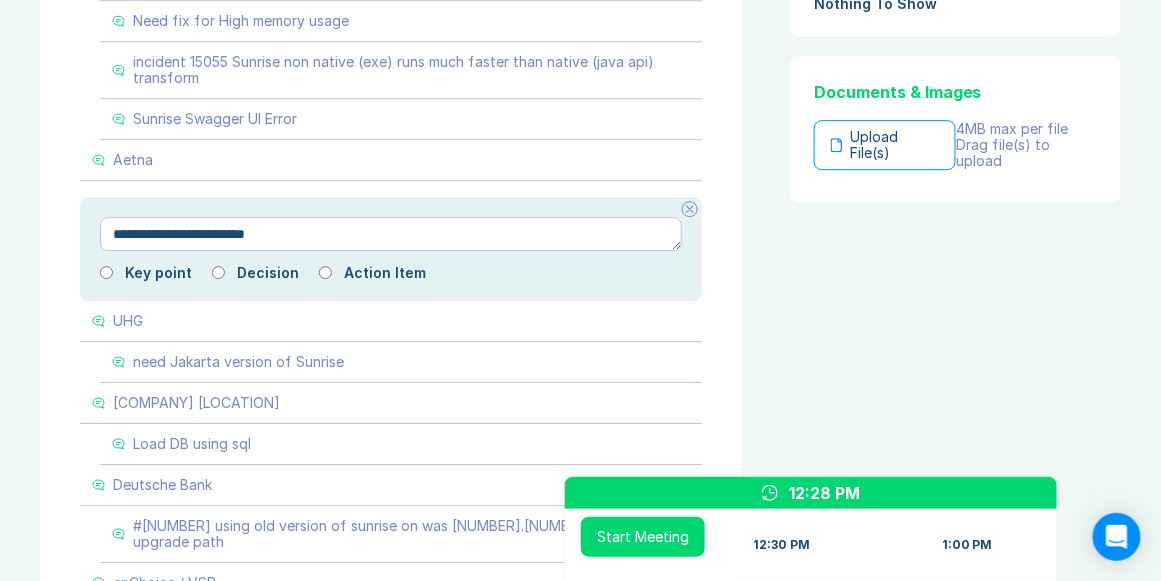 type on "*" 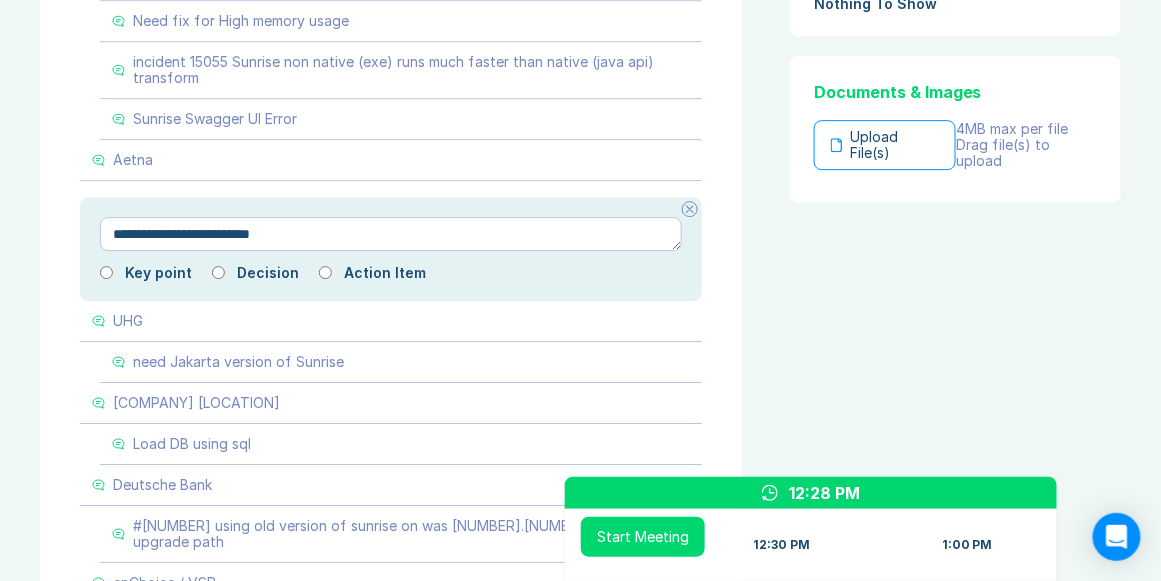 type on "*" 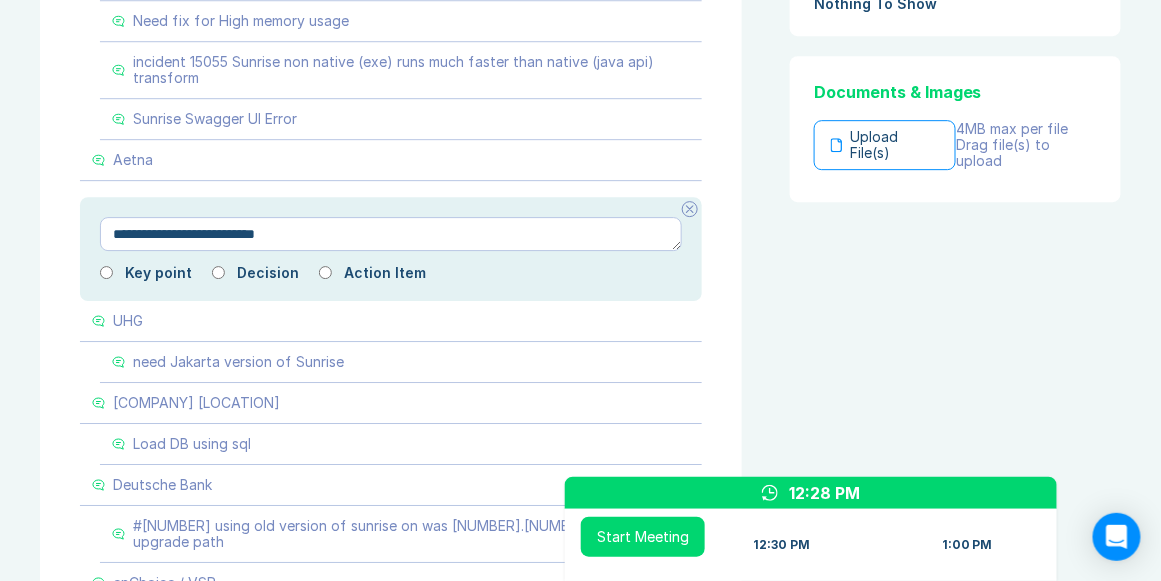 type on "*" 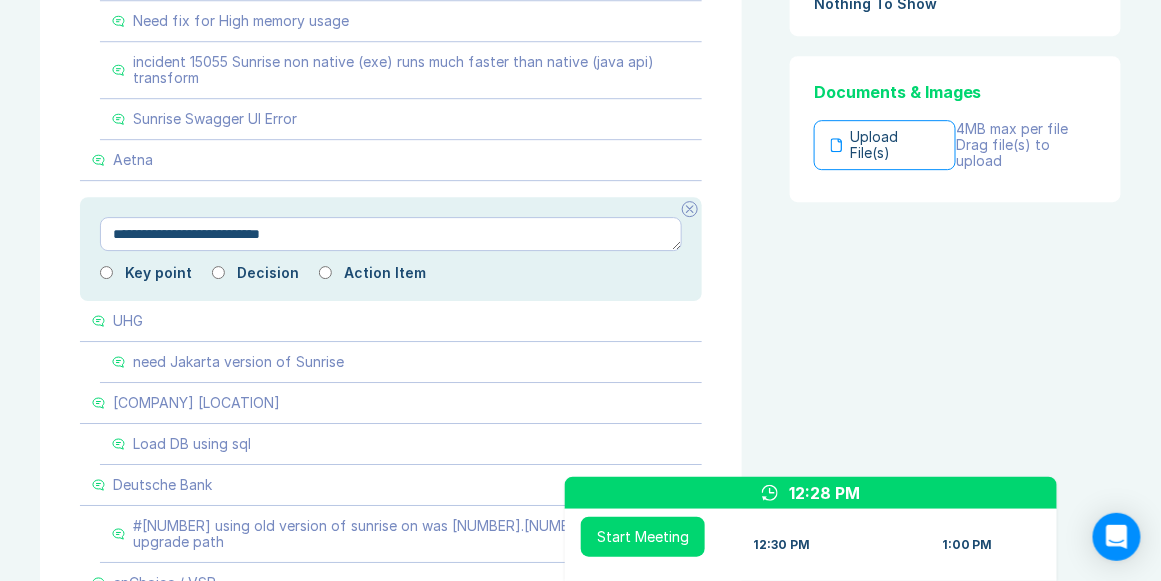 type on "*" 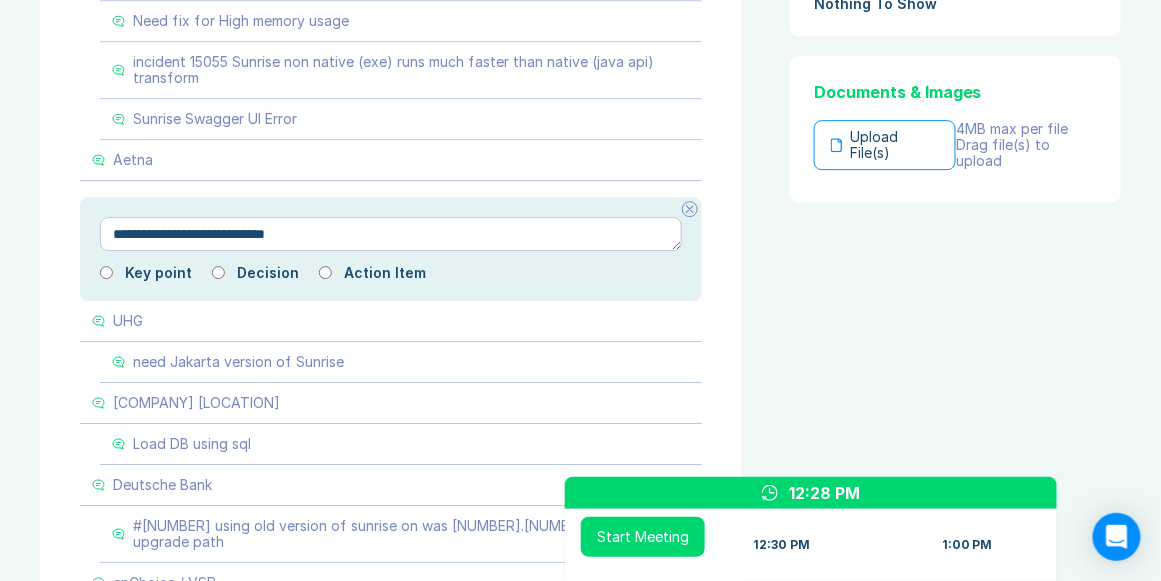 type on "*" 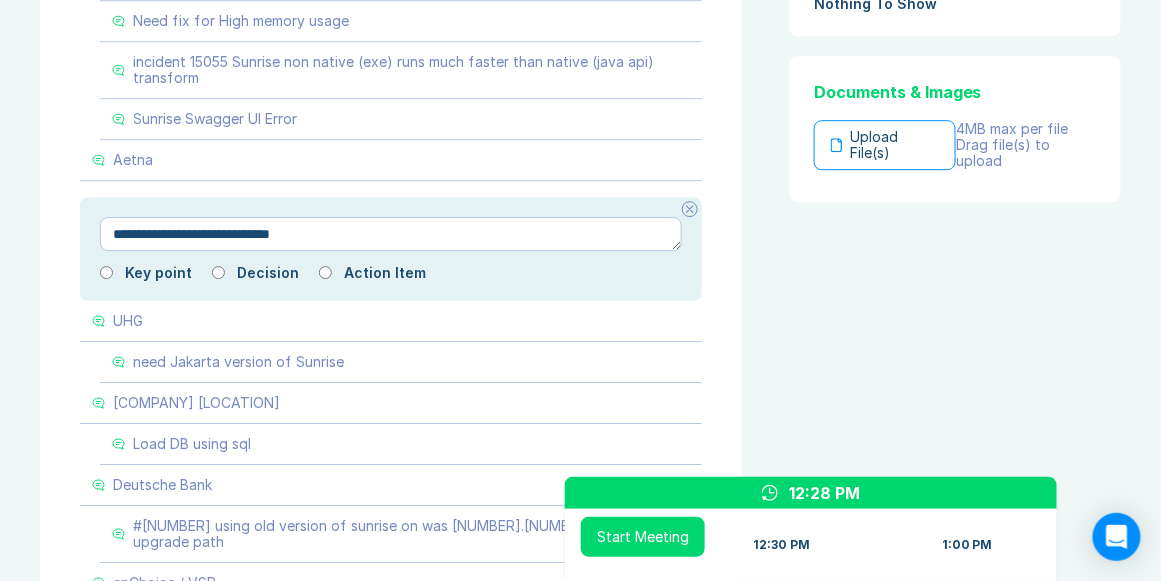 type on "*" 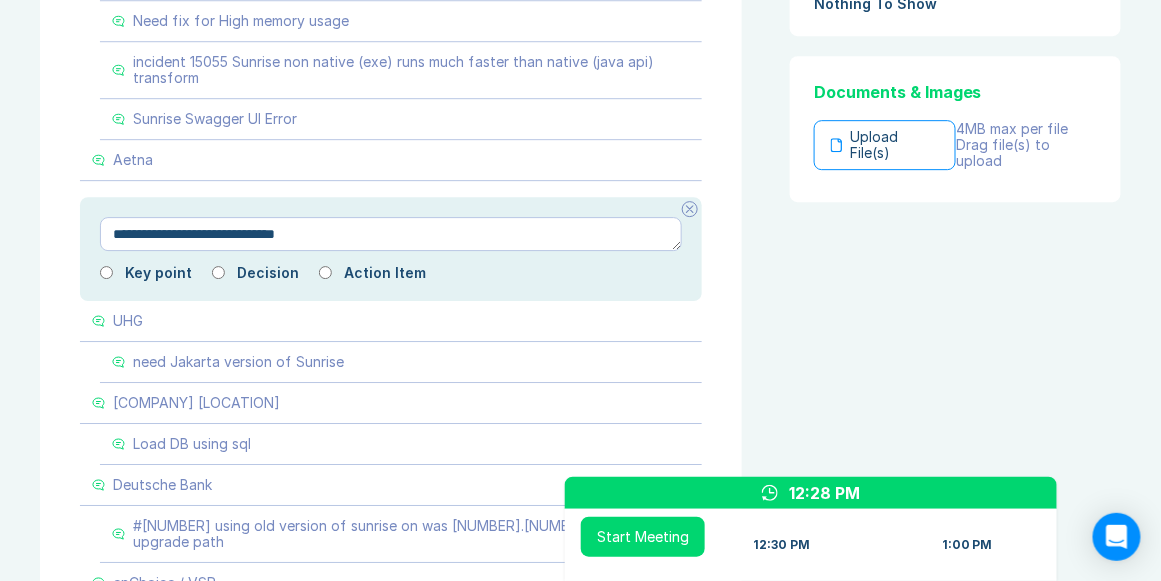 type on "*" 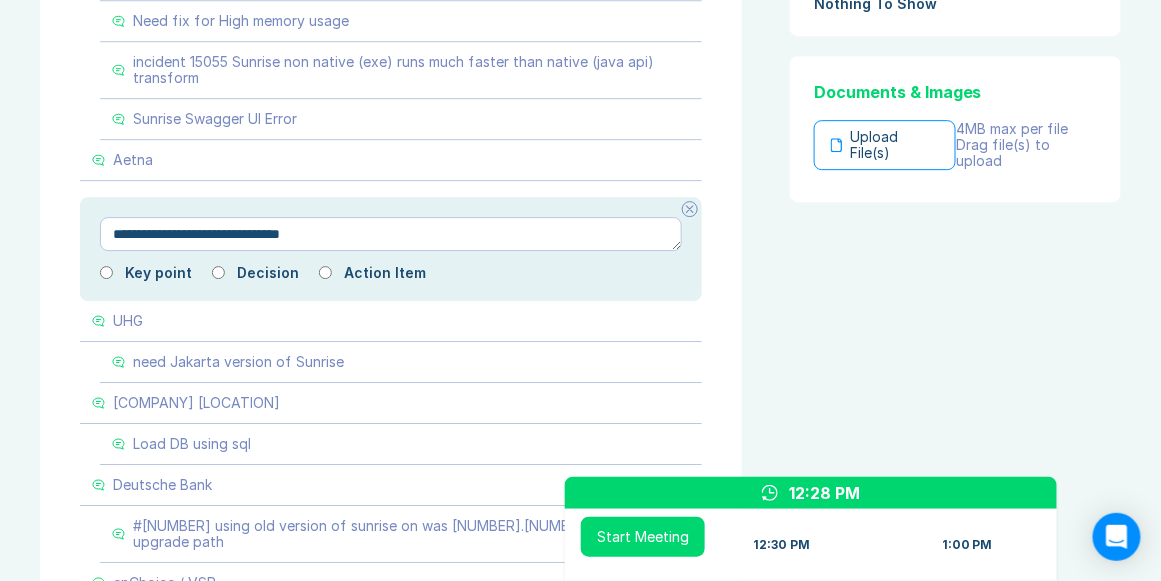 type on "*" 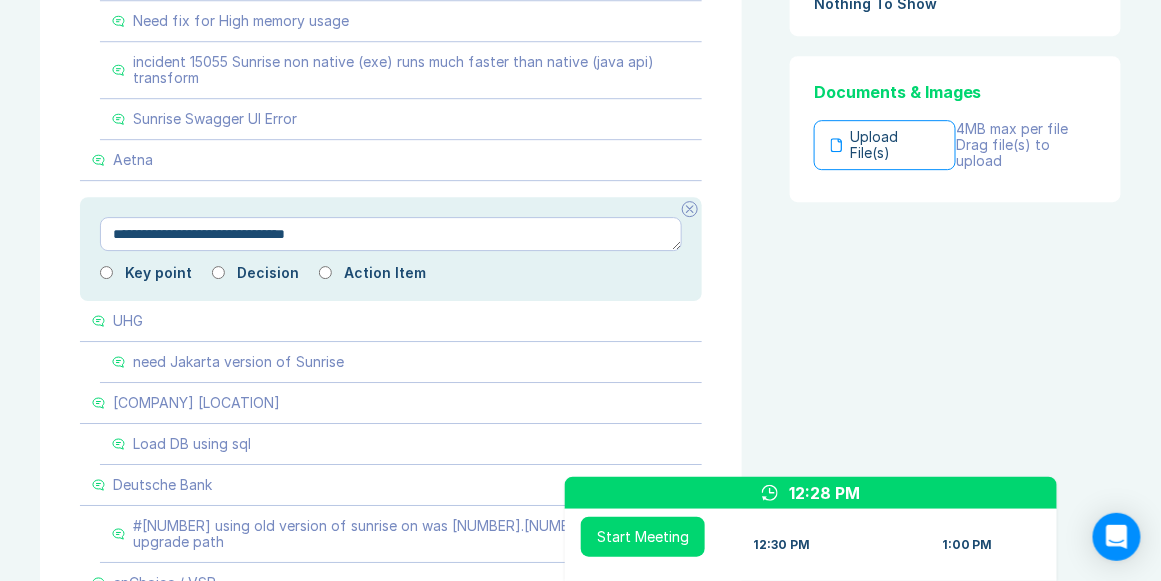 type on "*" 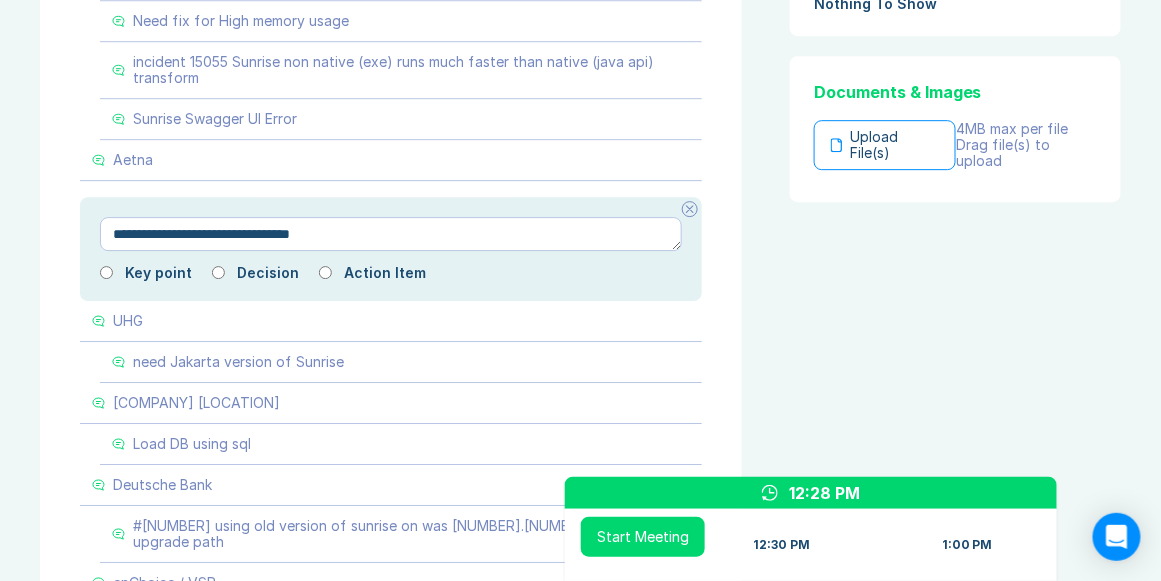 type on "*" 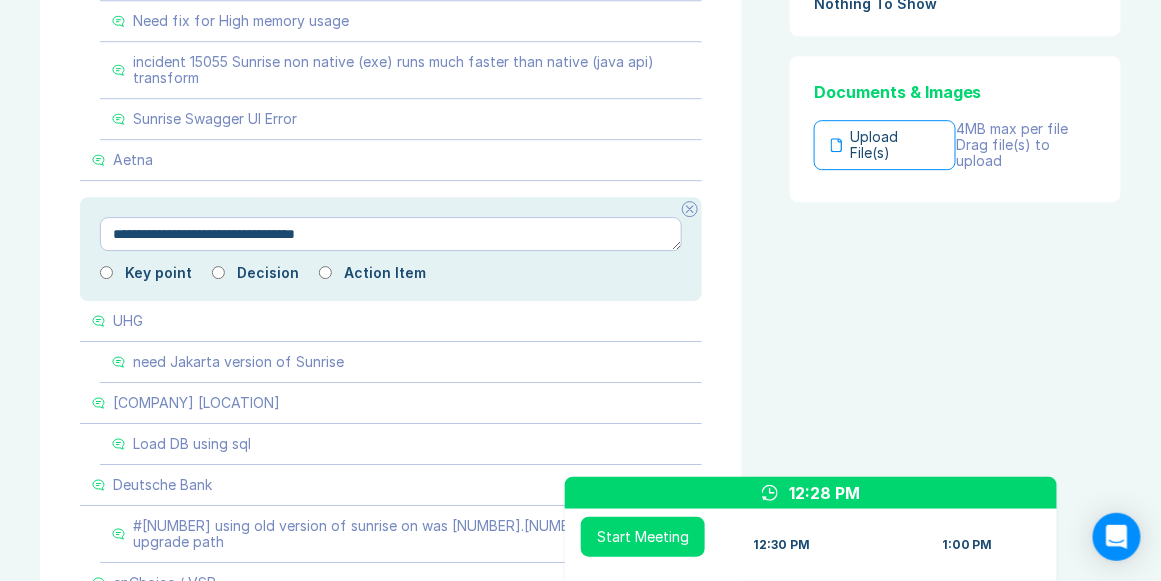 type on "*" 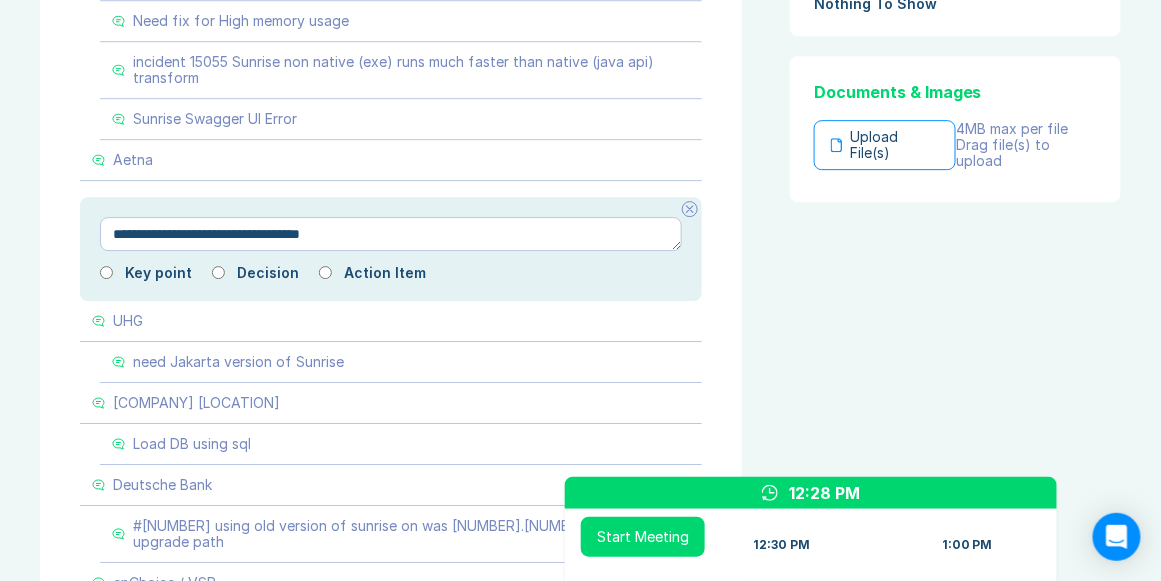 type on "*" 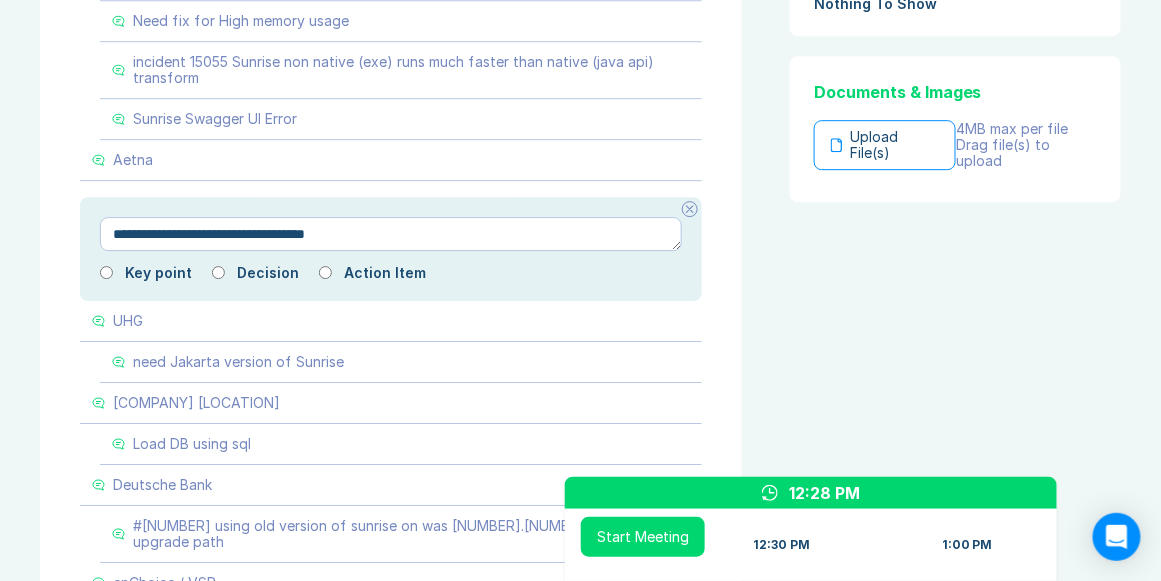 type on "*" 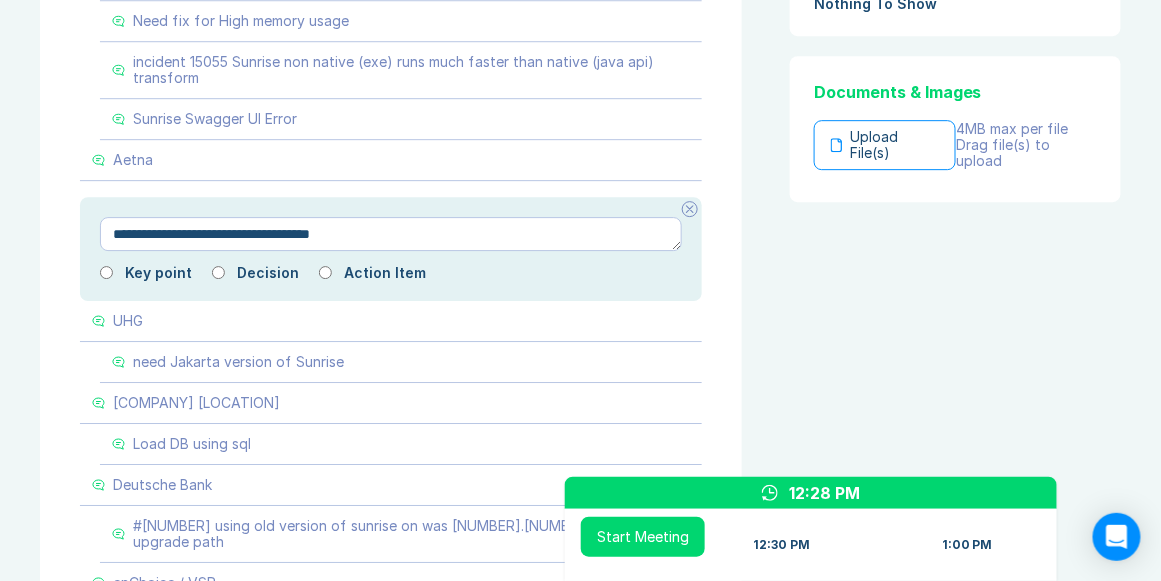type on "*" 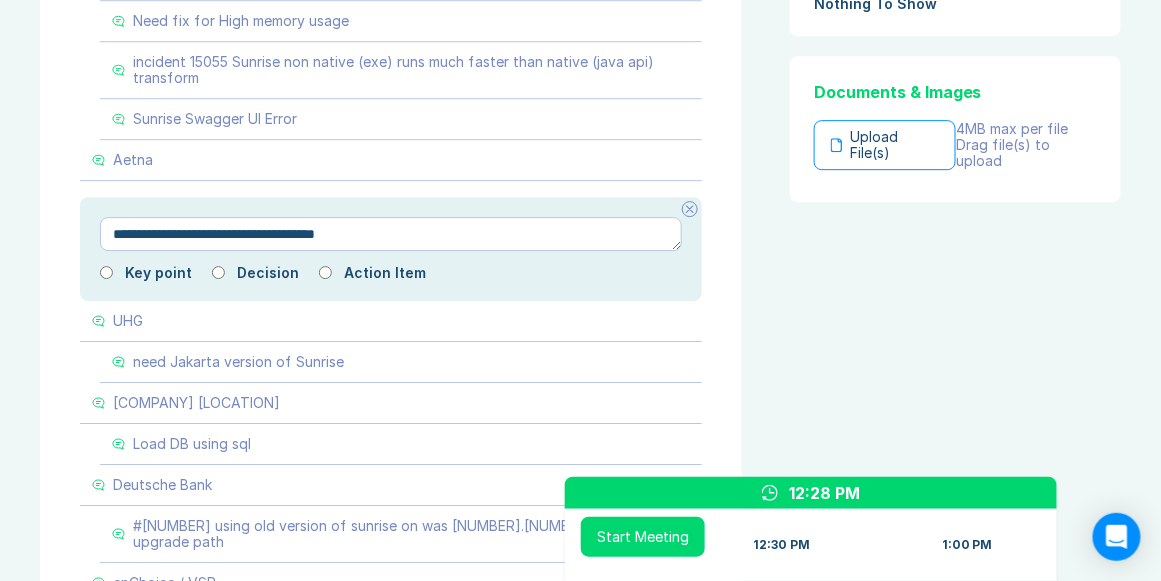 type on "*" 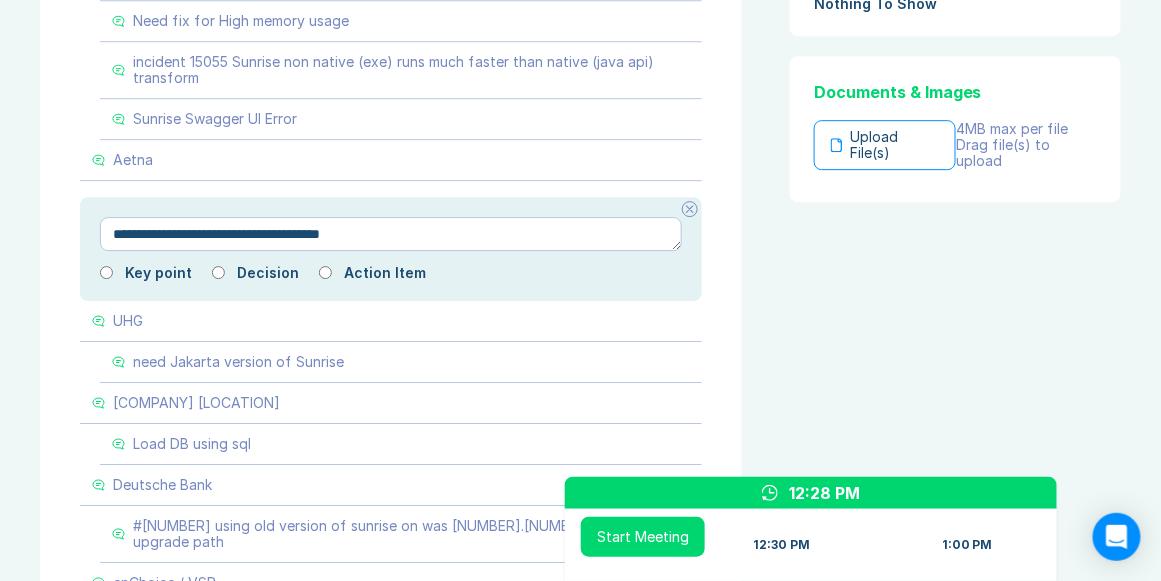 type on "*" 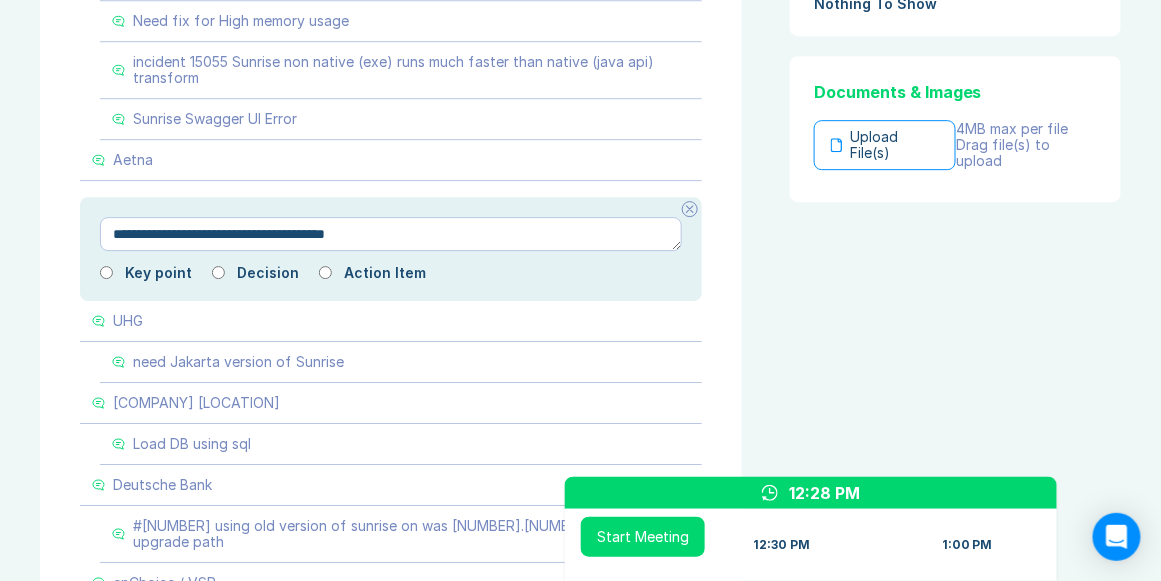 type on "*" 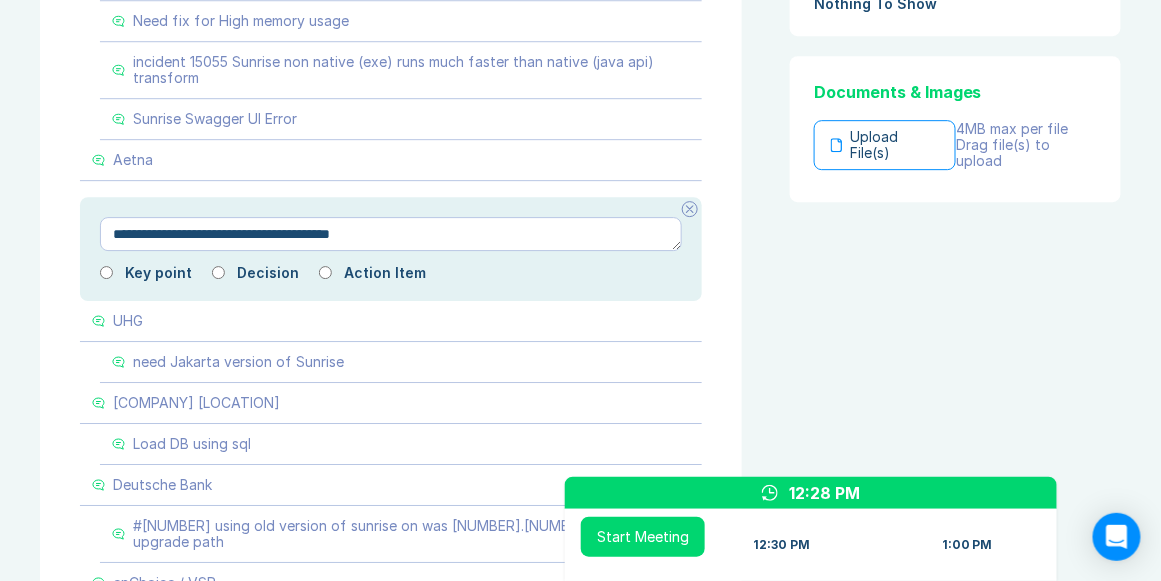 type on "*" 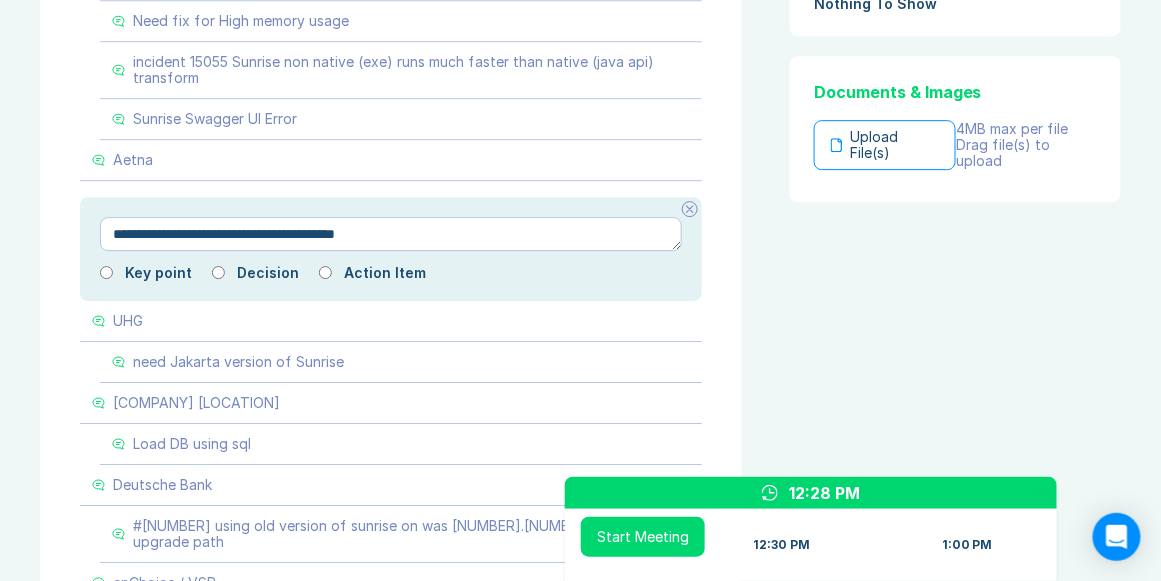 type on "*" 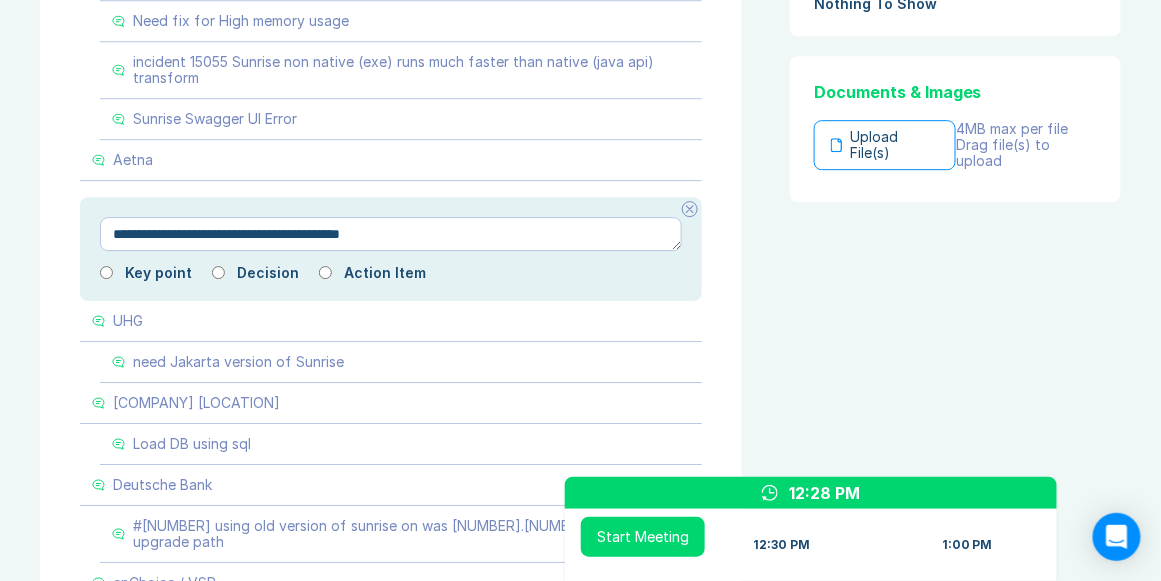 type on "*" 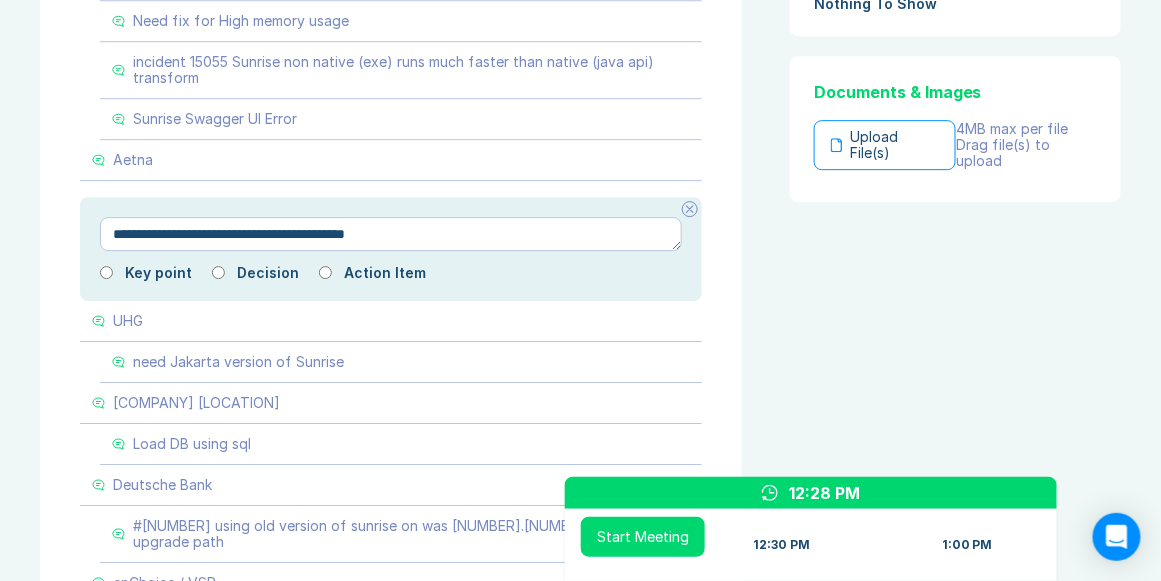 type on "*" 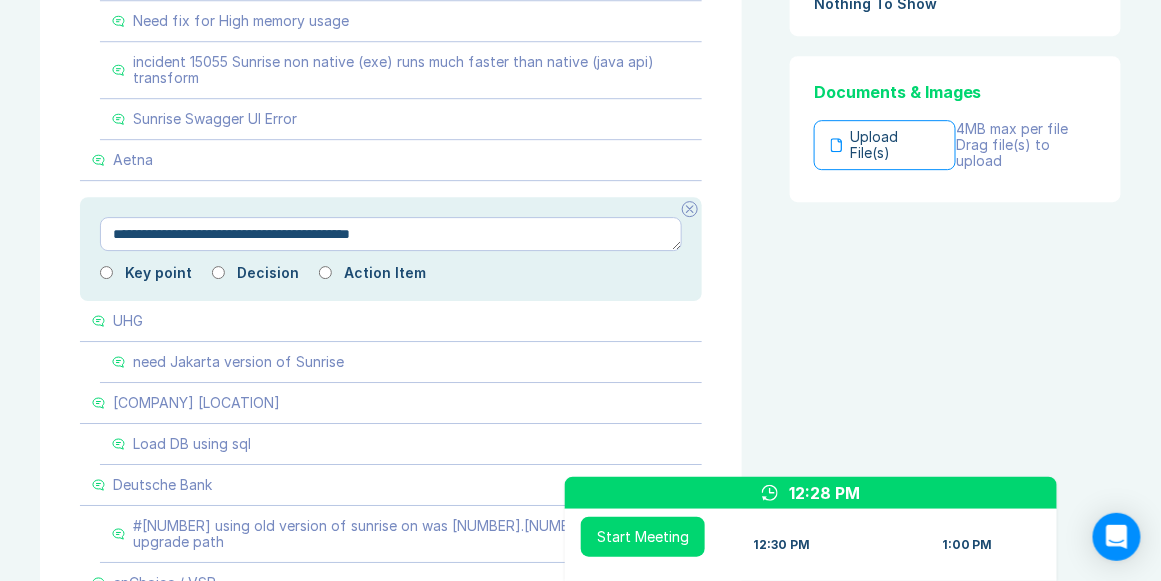 type on "*" 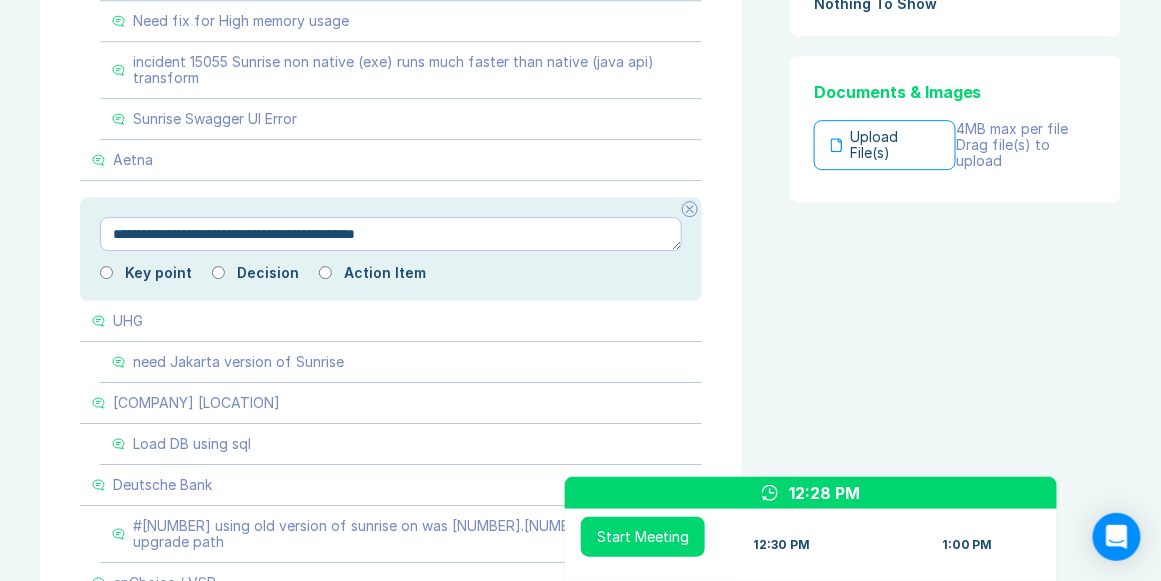type on "*" 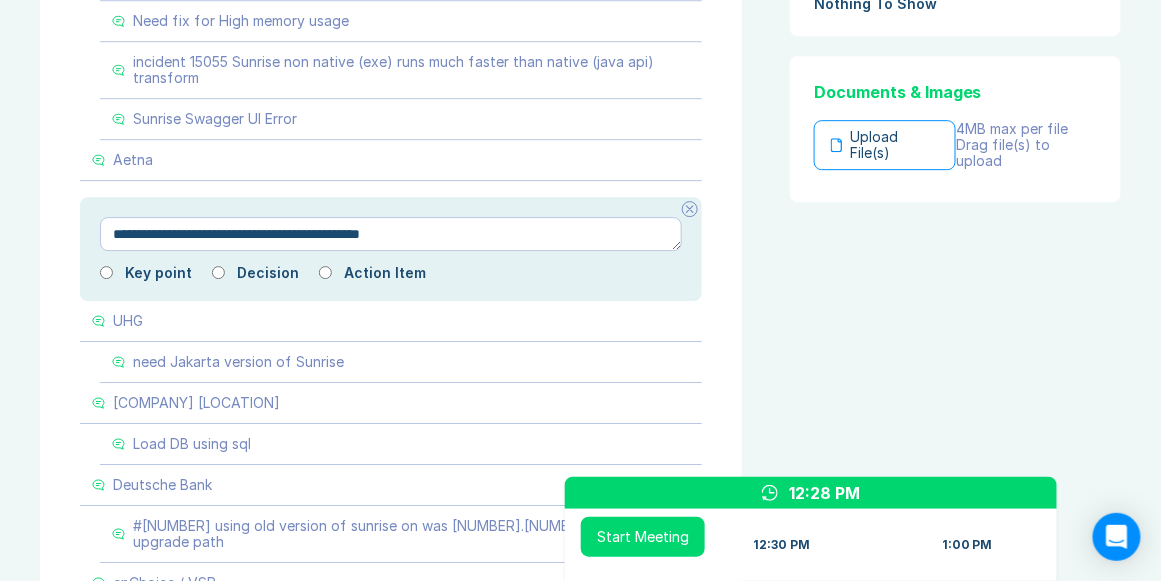 type on "*" 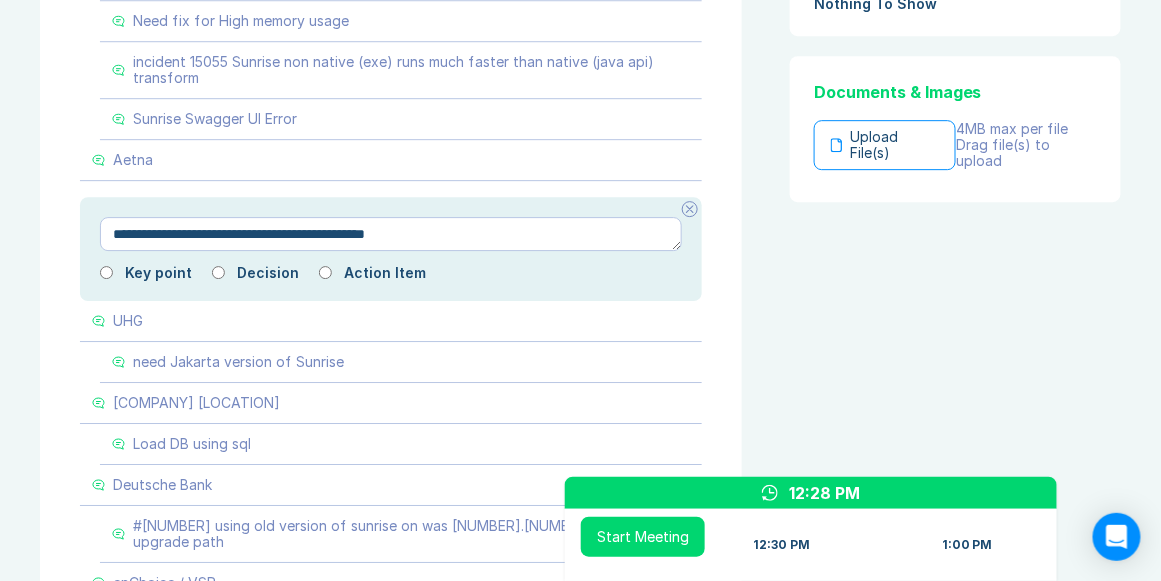 type on "*" 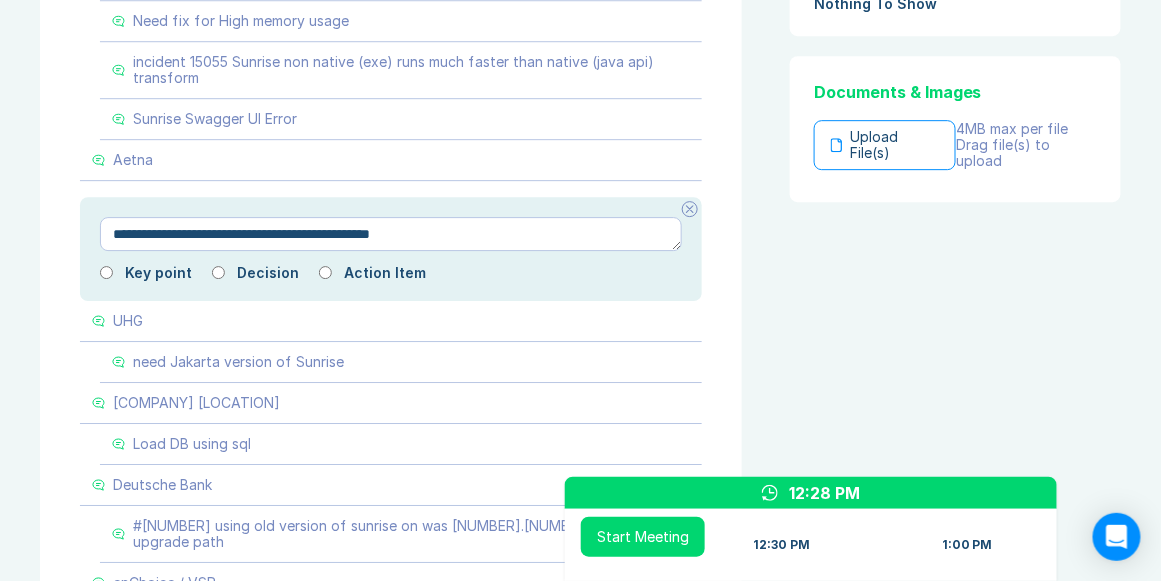 type on "*" 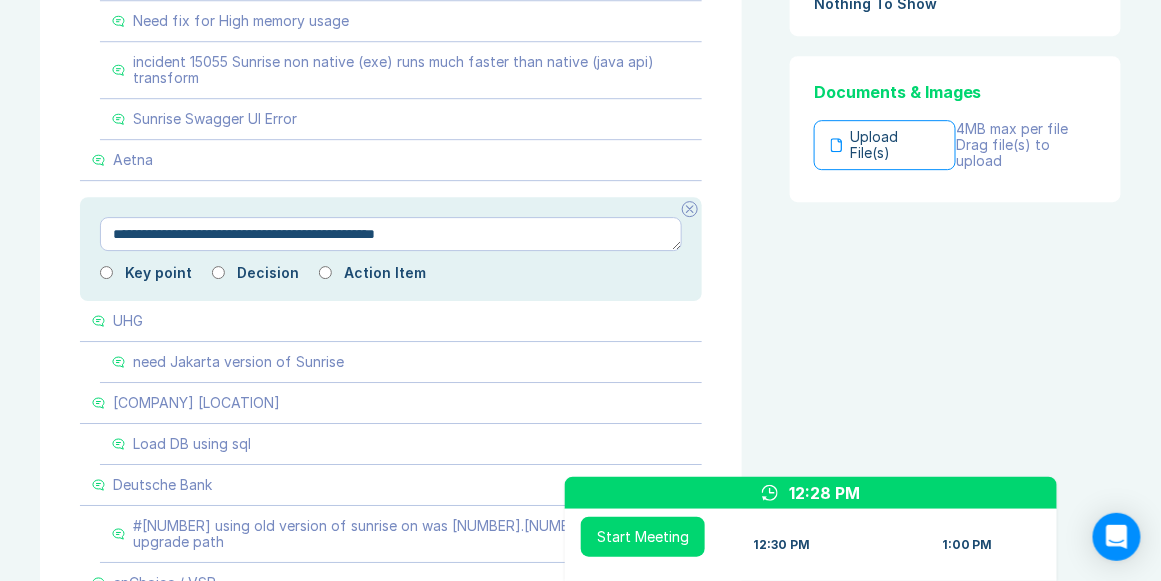 type on "*" 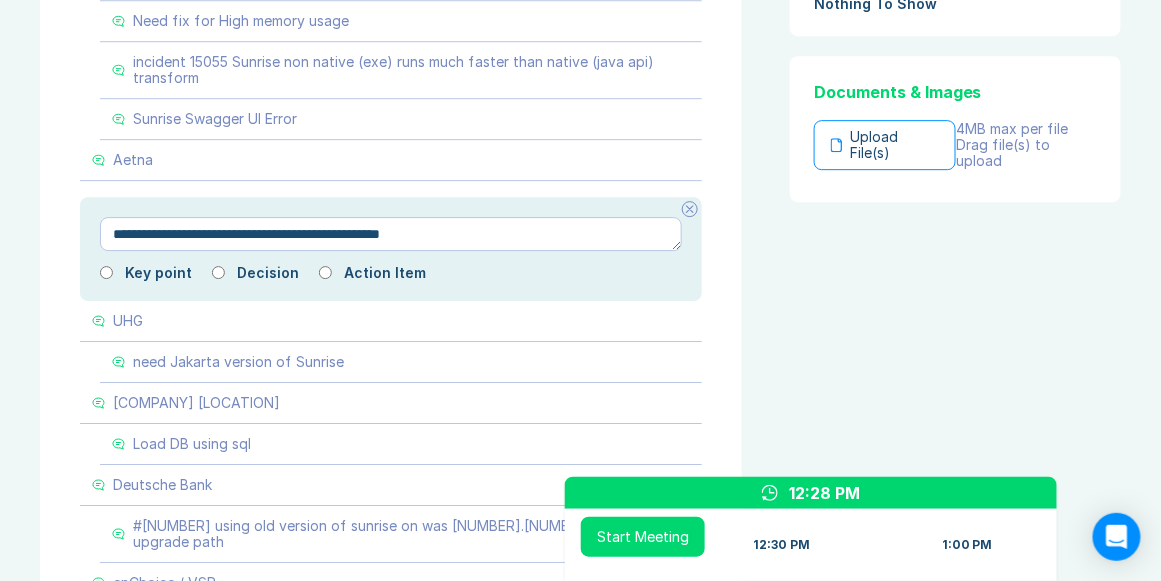 type on "*" 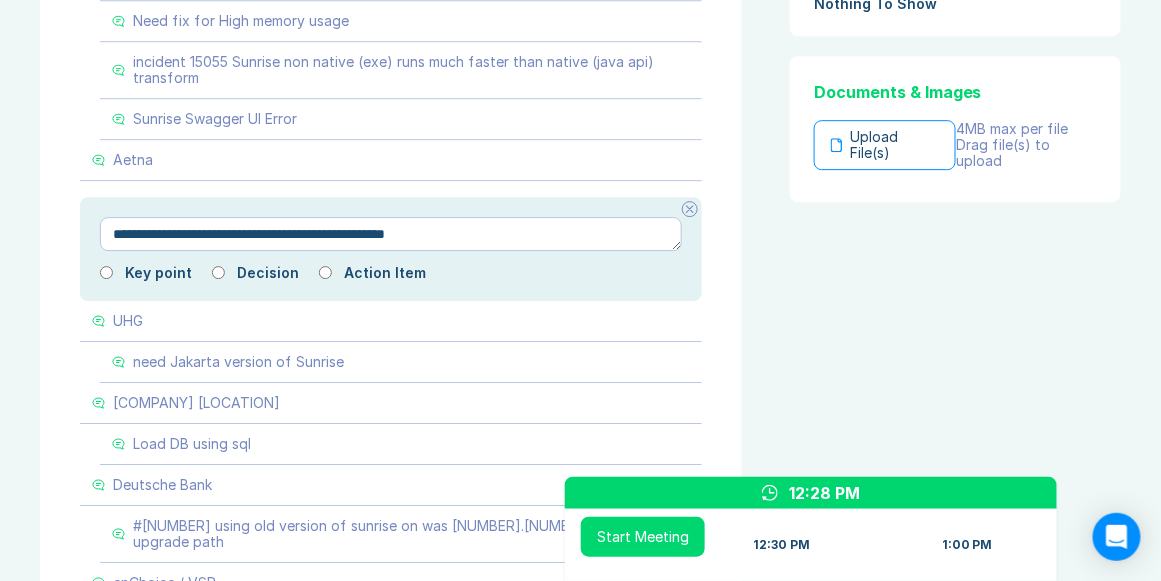 type on "*" 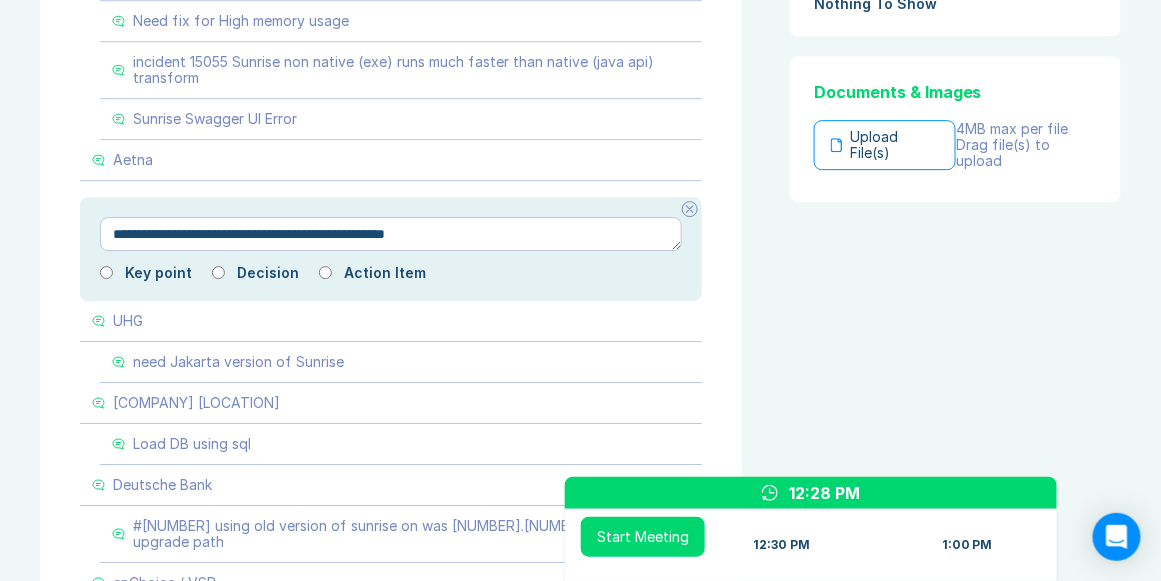 type on "**********" 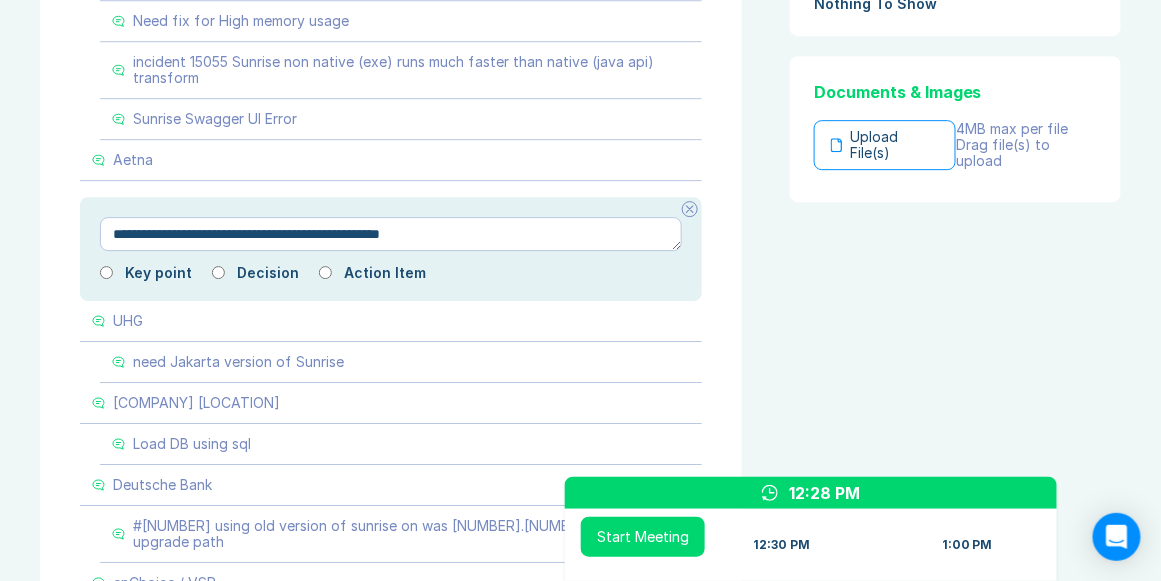 type on "*" 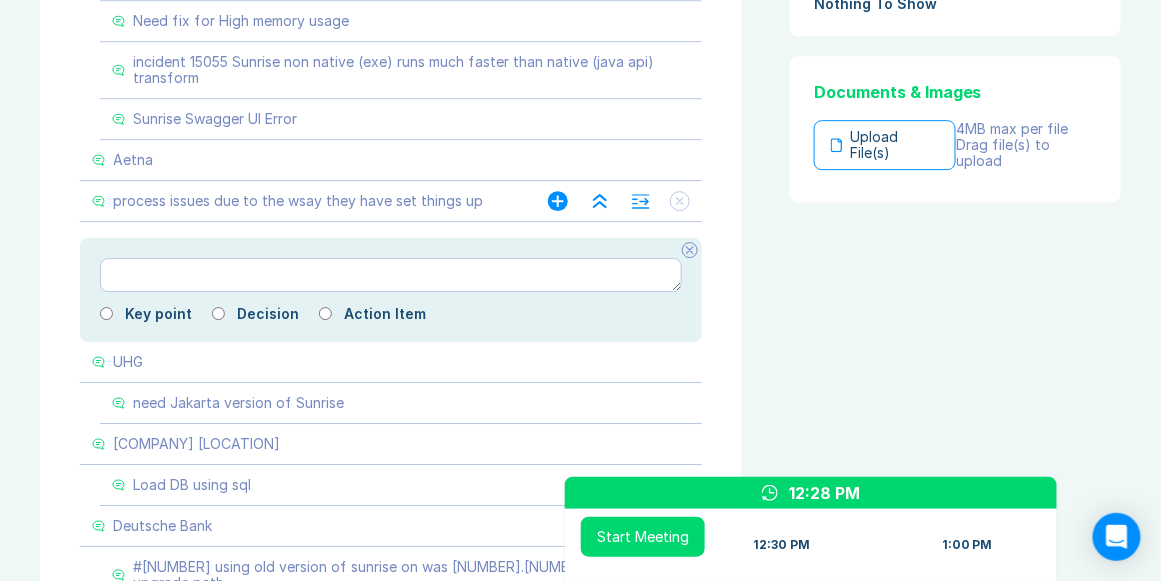 click 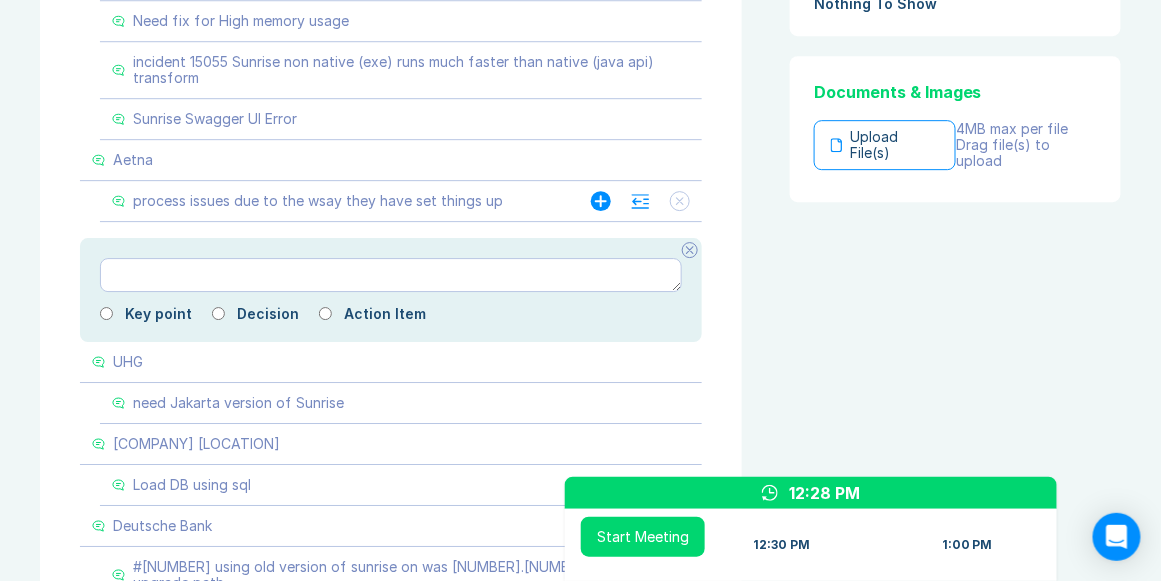 click on "process issues due to the wsay they have set things up" at bounding box center [318, 201] 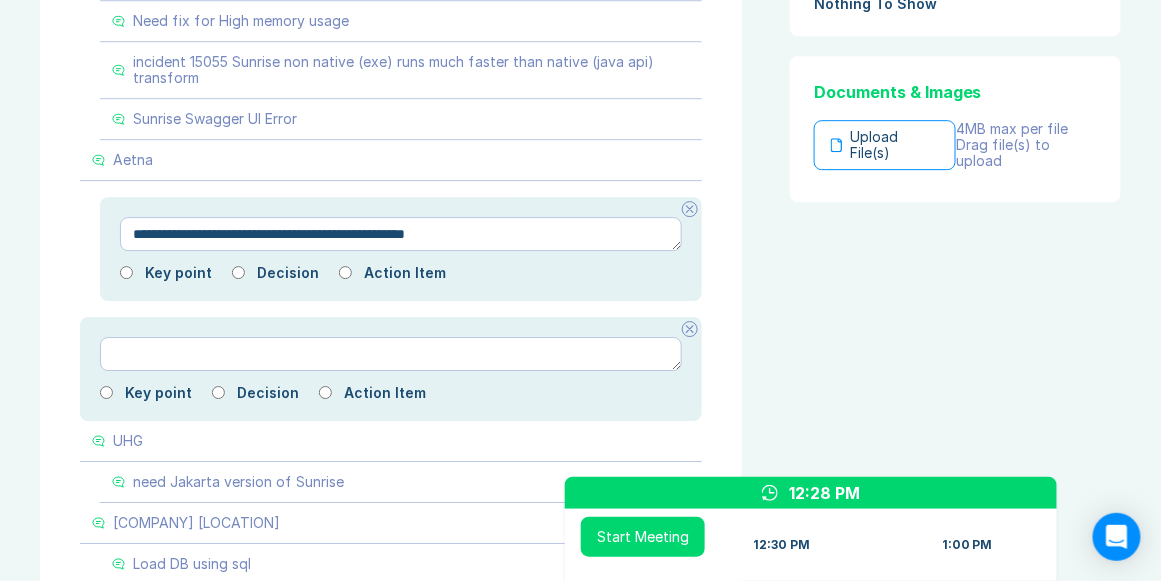 click on "**********" at bounding box center (401, 234) 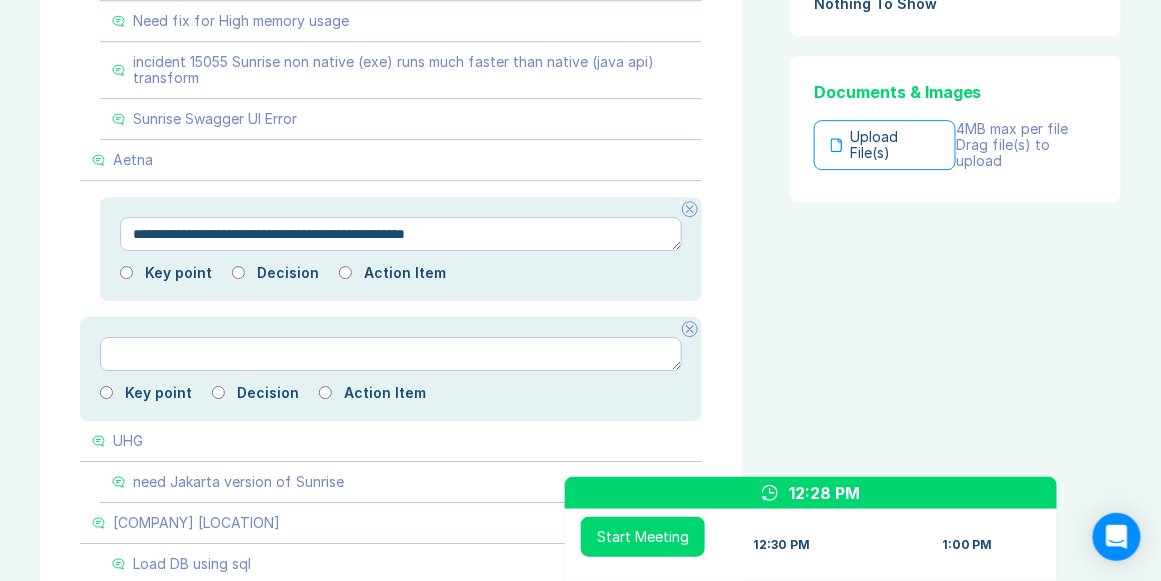 type on "*" 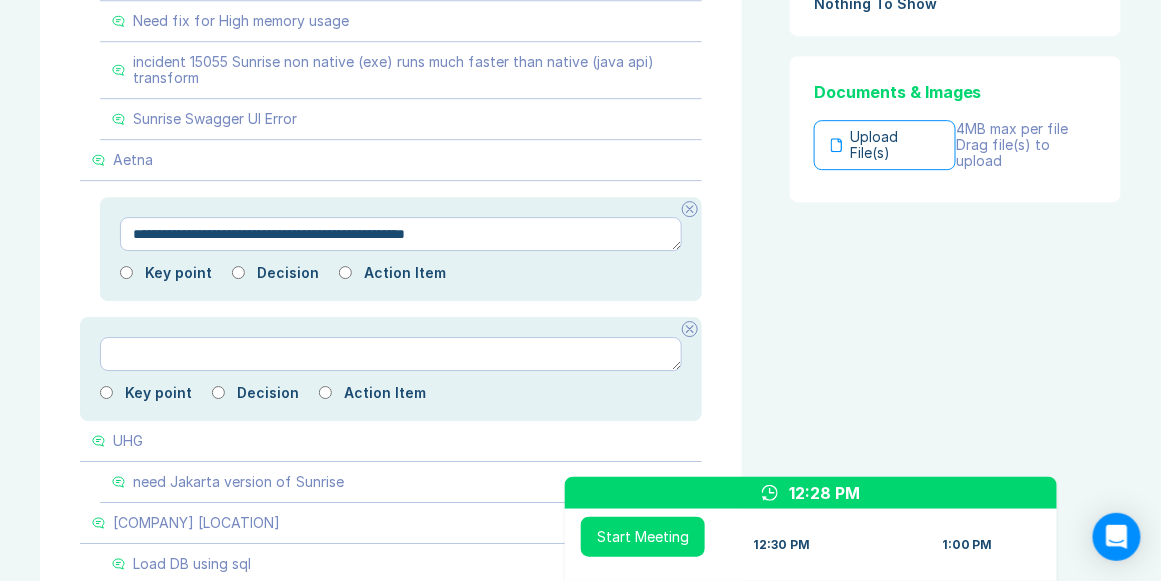 type on "**********" 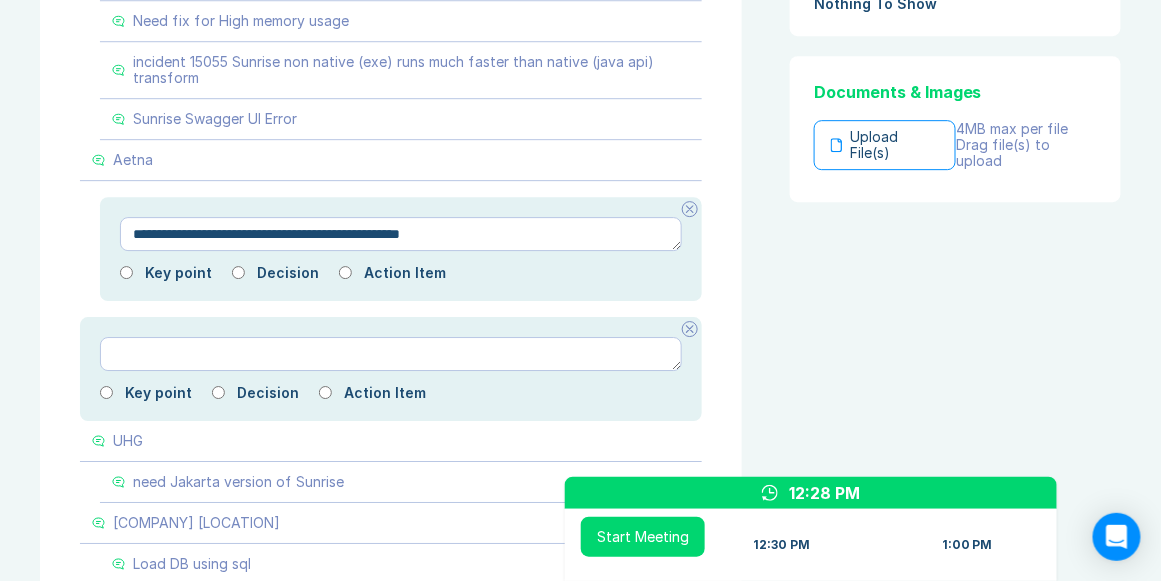 click on "**********" at bounding box center (401, 234) 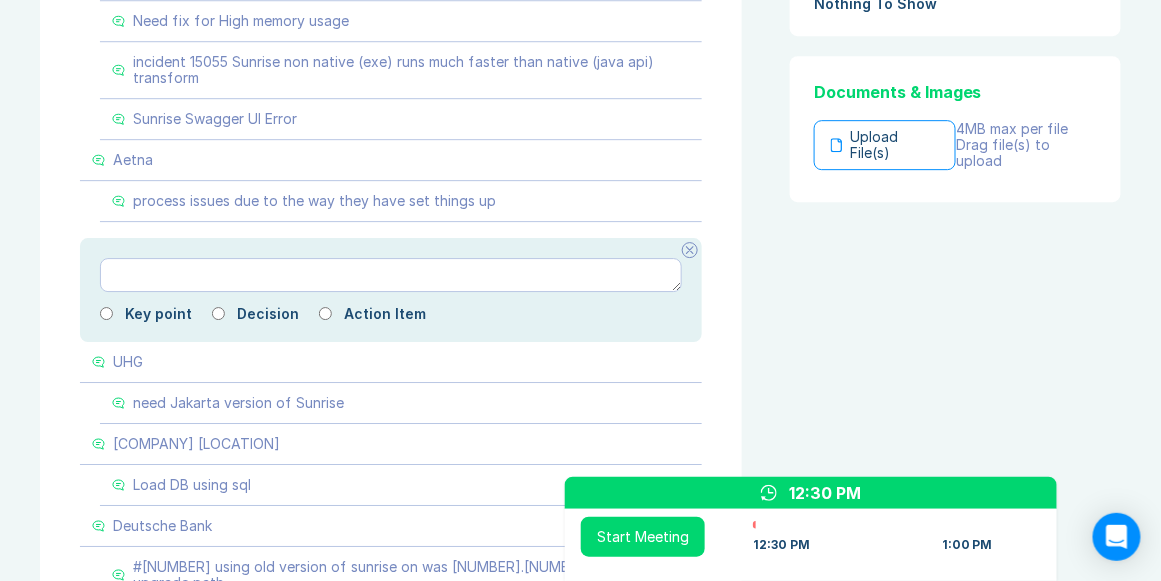click on "Start Meeting" at bounding box center [643, 537] 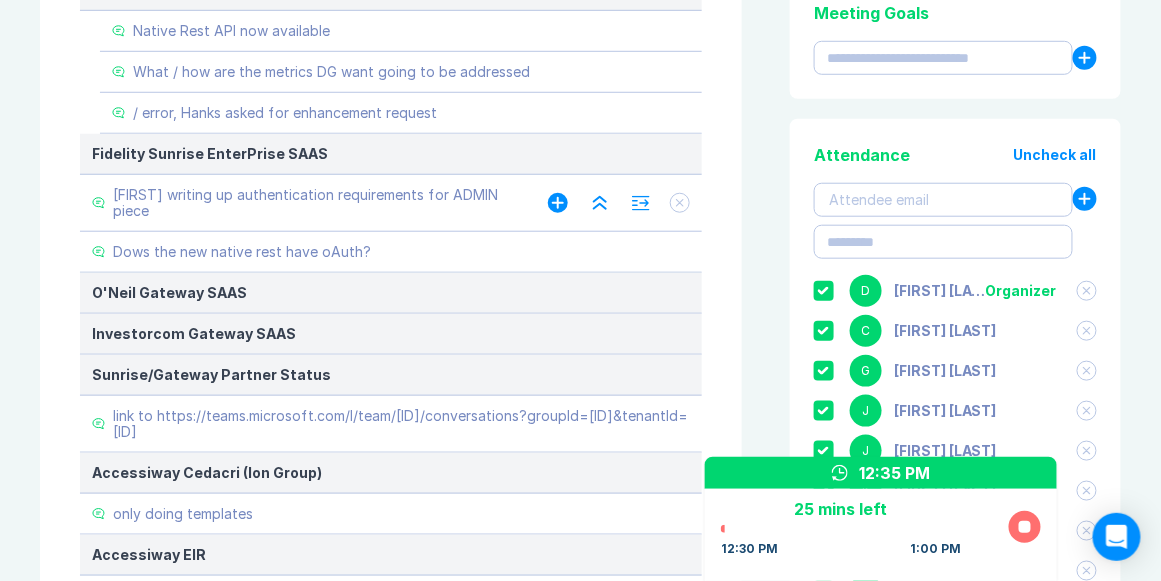 scroll, scrollTop: 400, scrollLeft: 0, axis: vertical 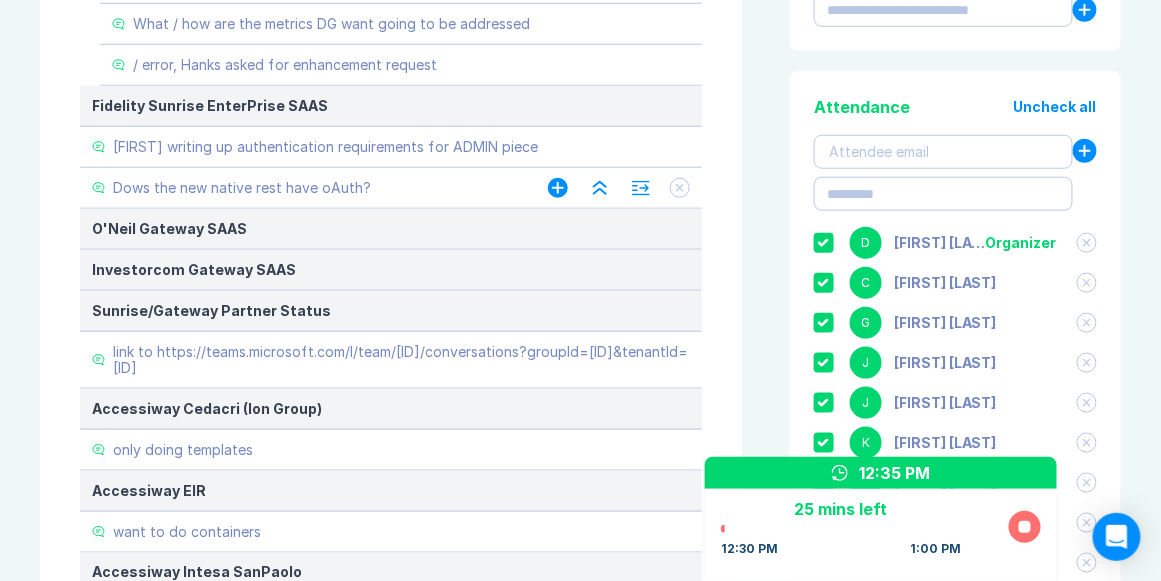 click on "Dows the new native rest have oAuth?" at bounding box center (242, 188) 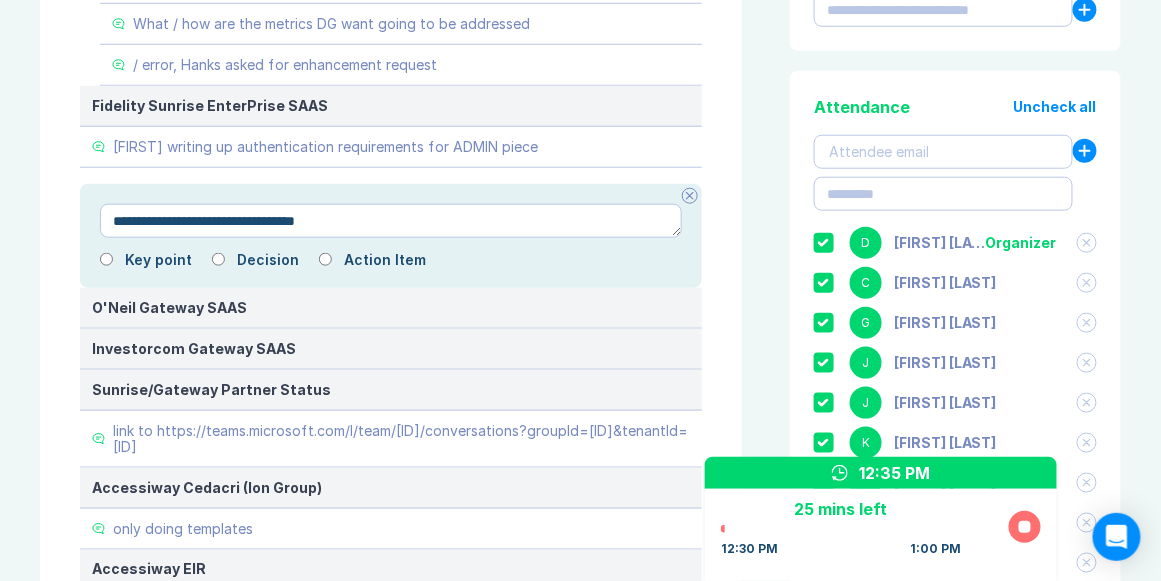 click on "**********" at bounding box center (391, 221) 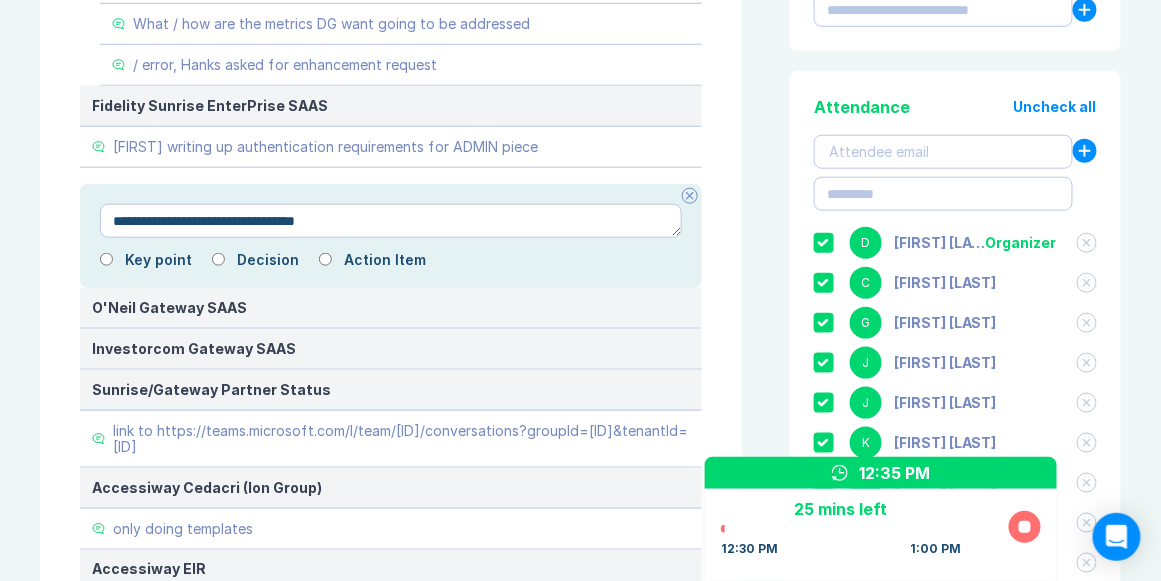 type on "*" 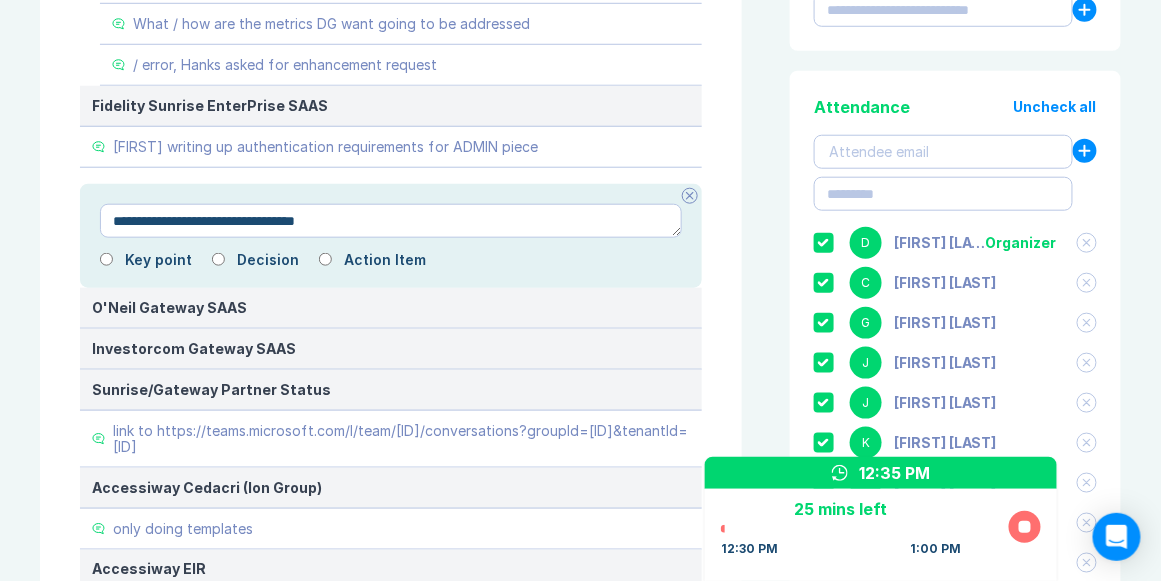 type on "**********" 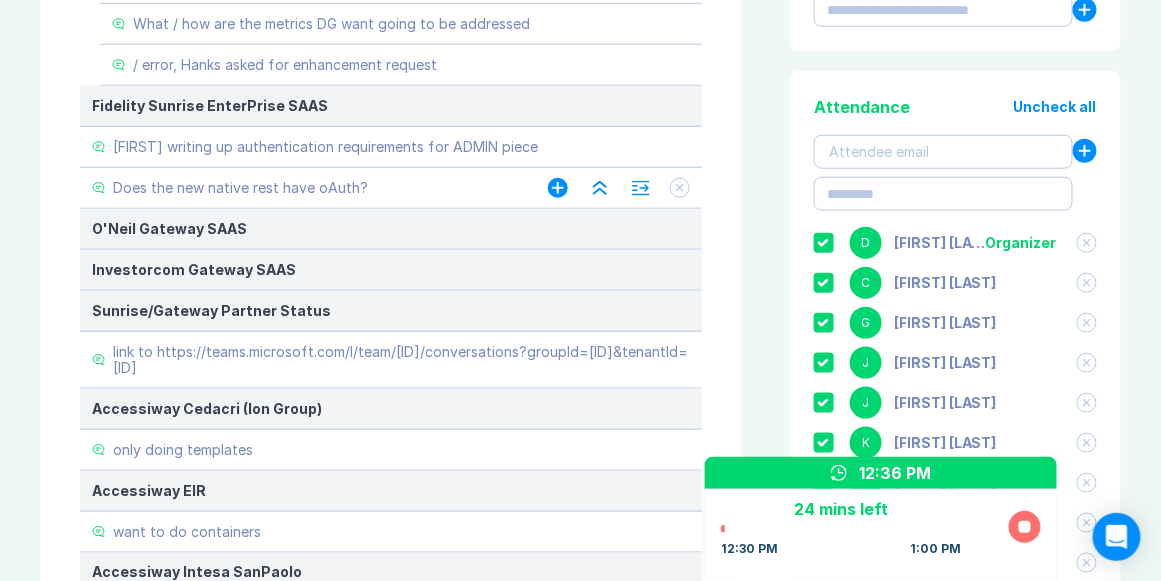 click on "Does the new native rest have oAuth?" at bounding box center [300, 188] 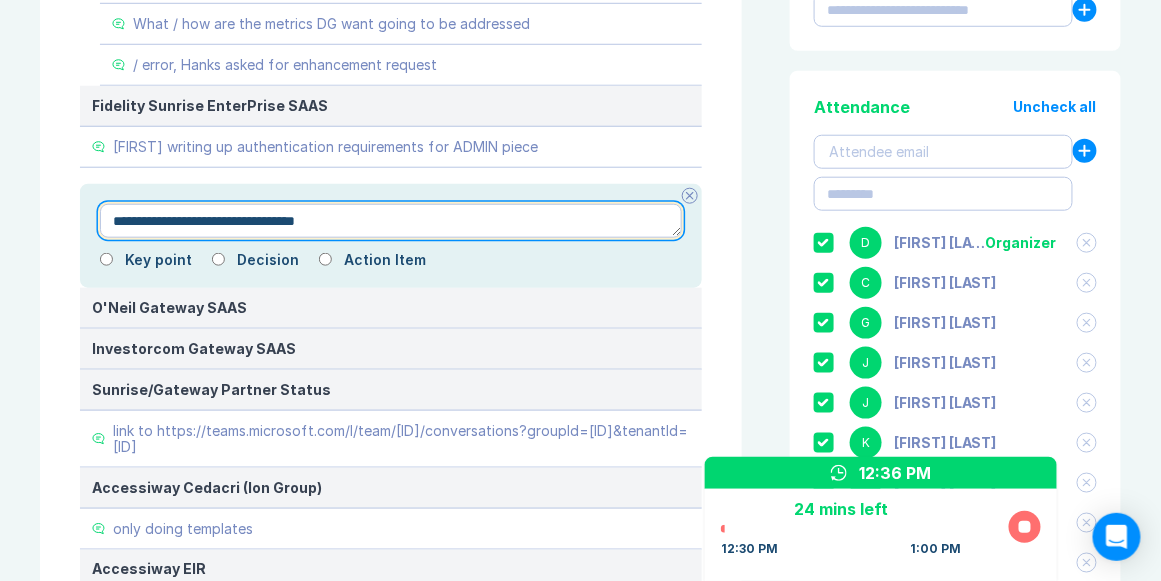 click on "**********" at bounding box center (391, 221) 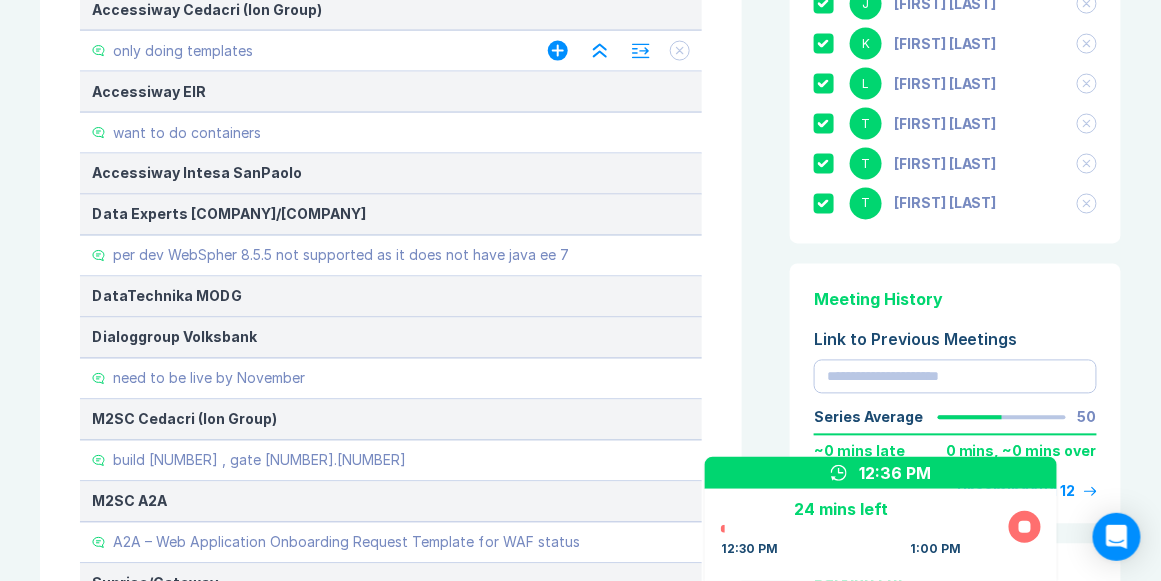 scroll, scrollTop: 800, scrollLeft: 0, axis: vertical 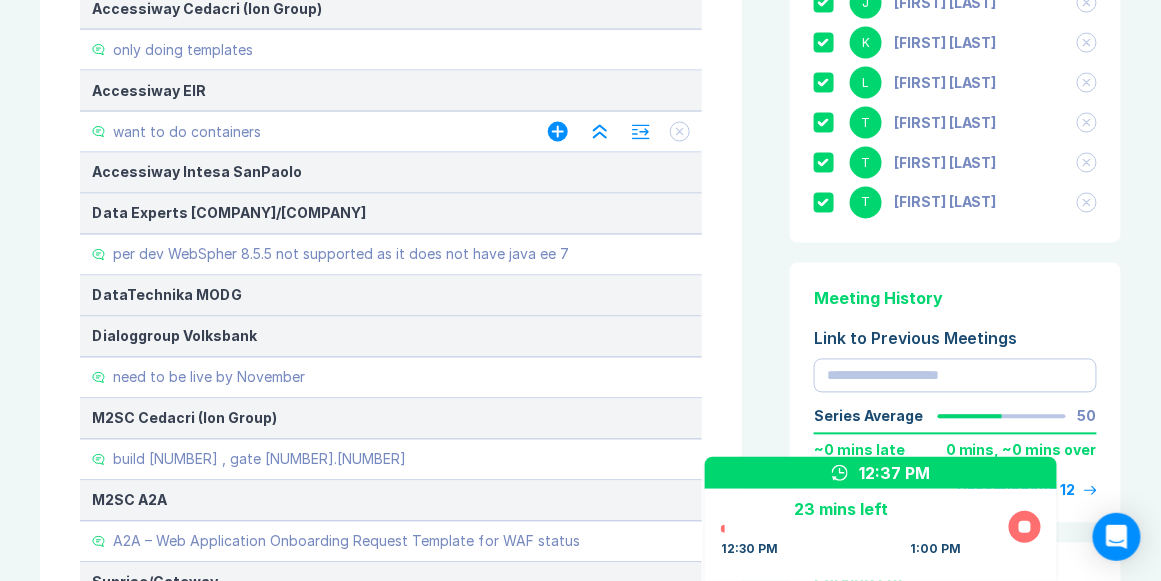 click on "want to do containers" at bounding box center (187, 132) 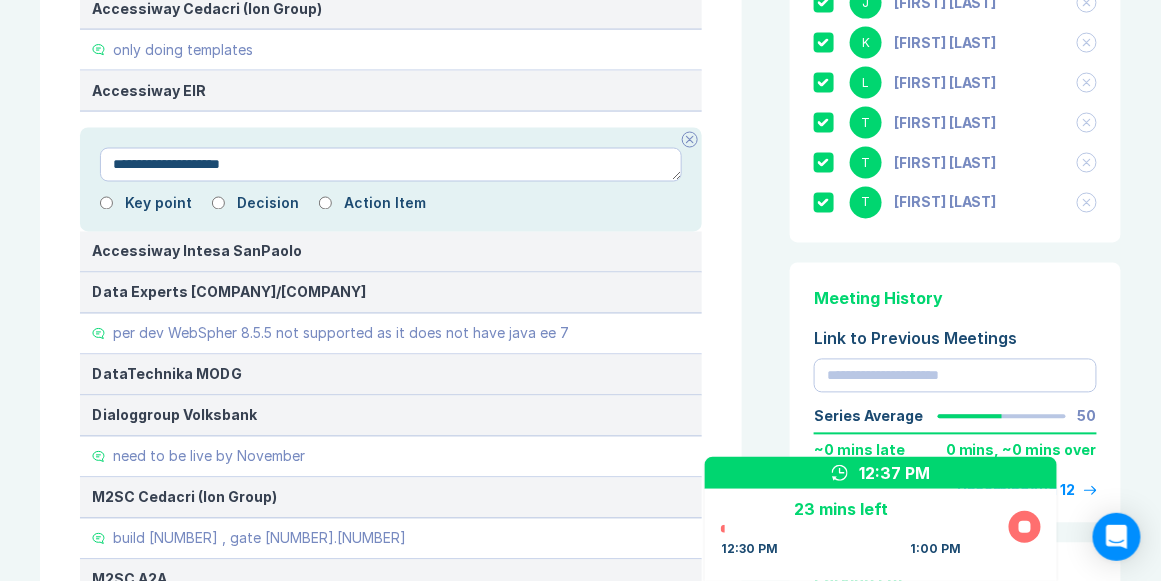 drag, startPoint x: 283, startPoint y: 195, endPoint x: 305, endPoint y: 193, distance: 22.090721 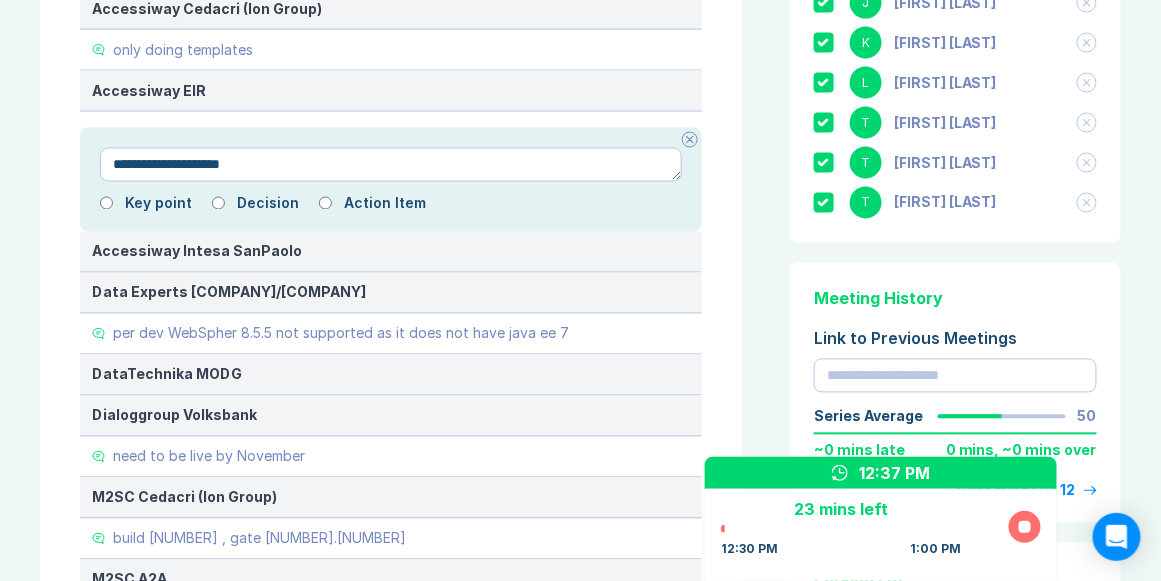 type on "*" 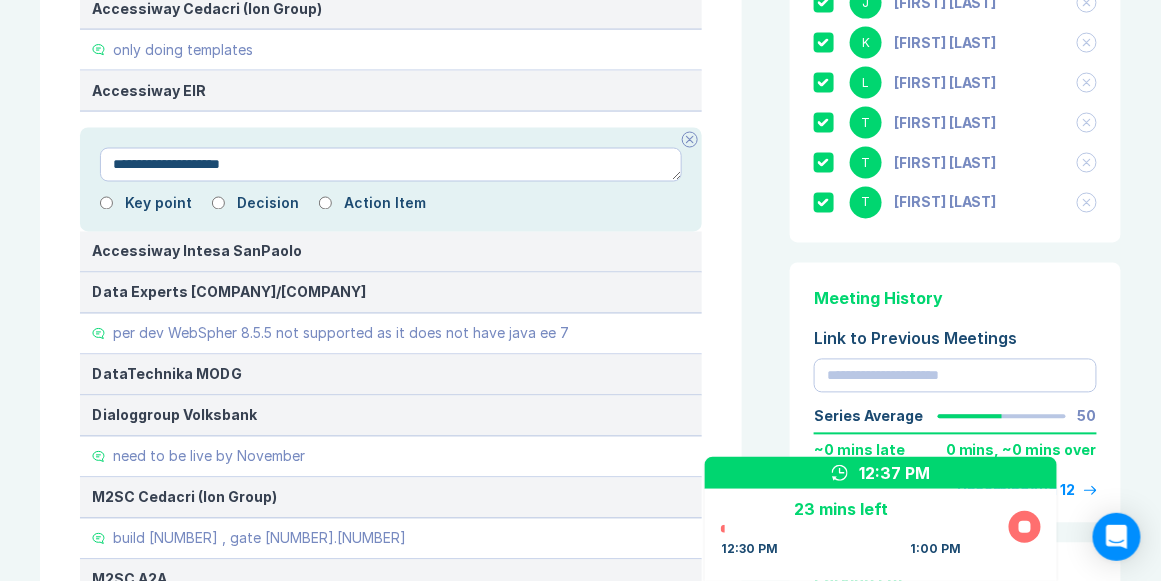 type on "**********" 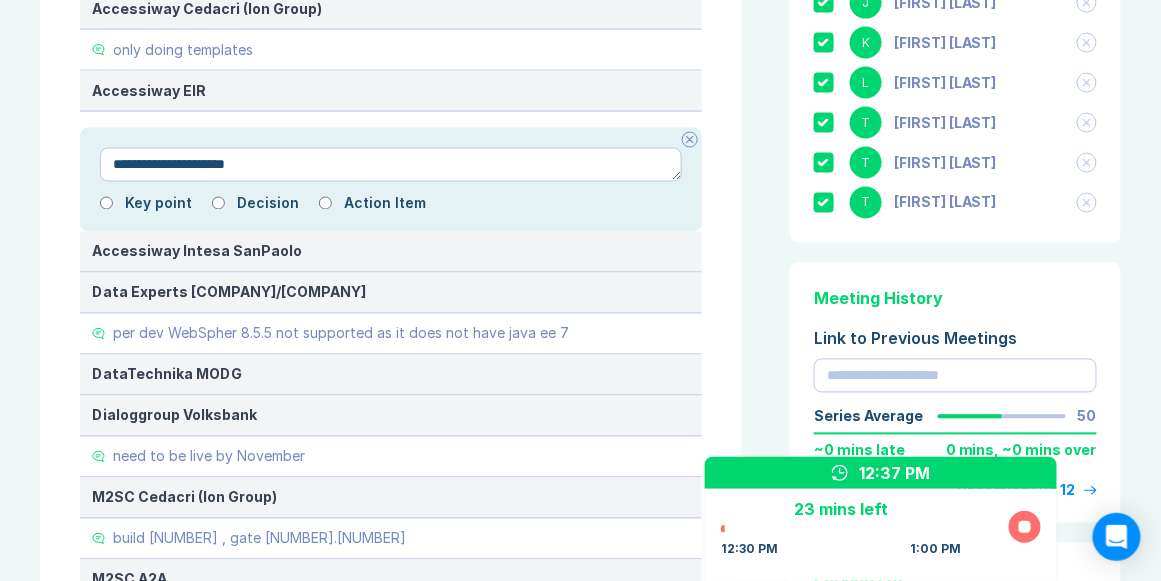 type on "*" 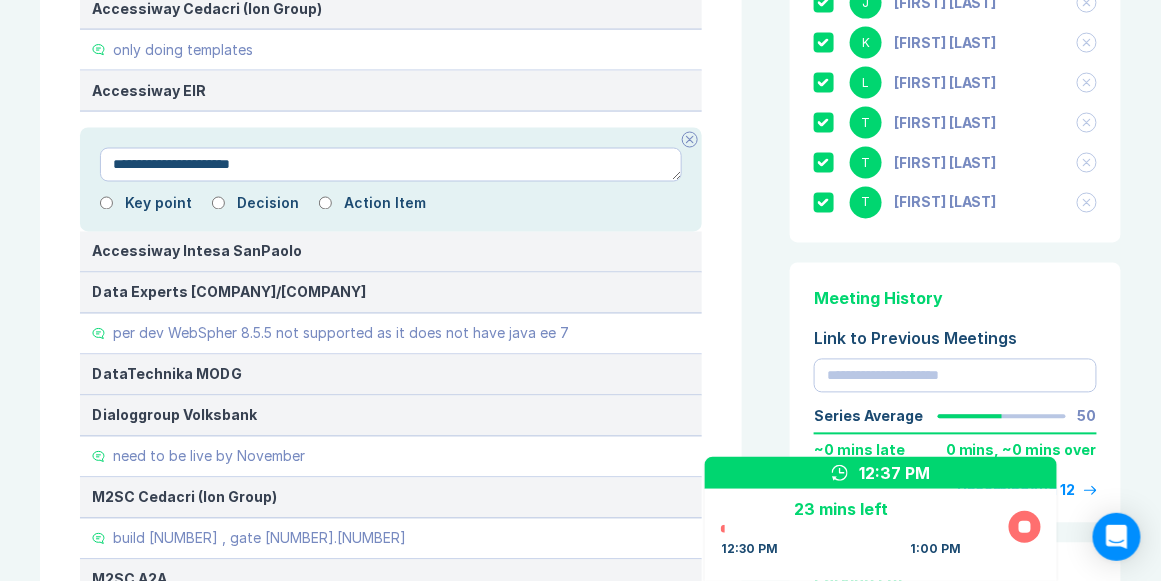 type on "*" 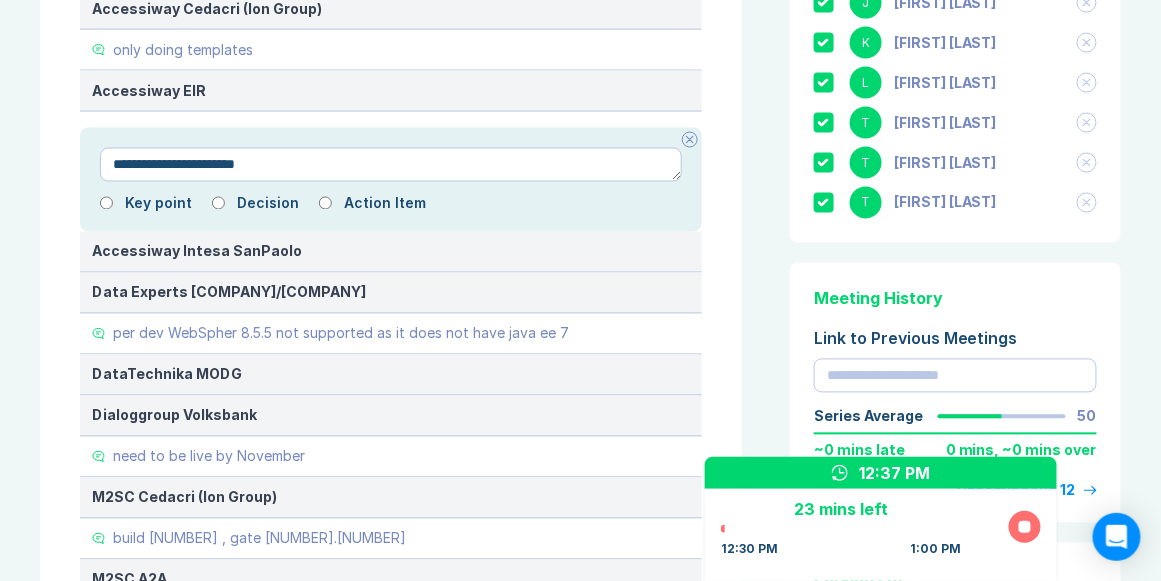 type on "*" 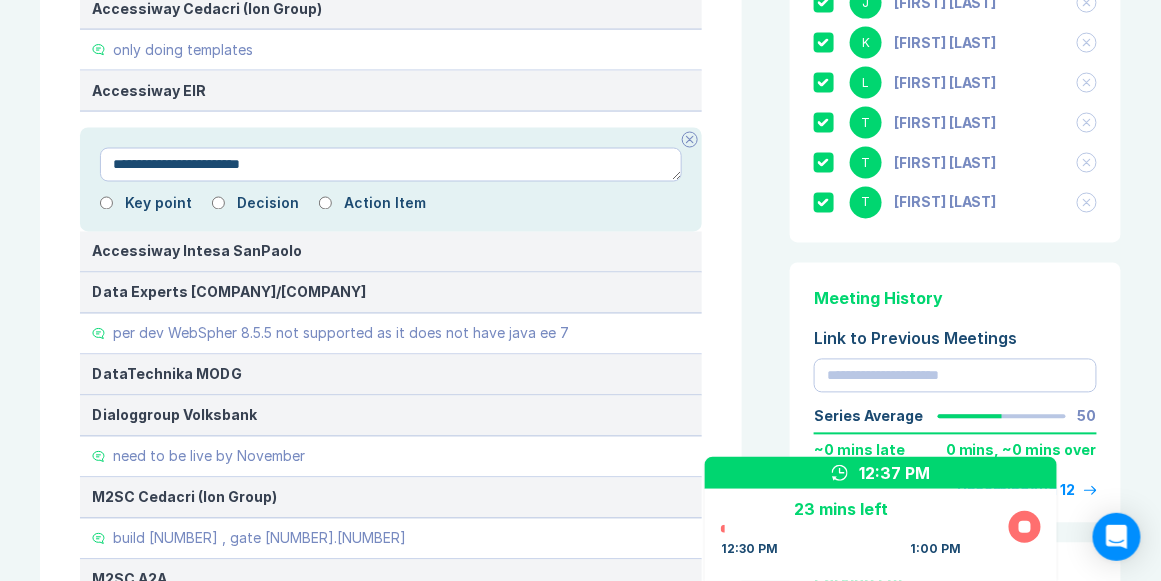 type on "*" 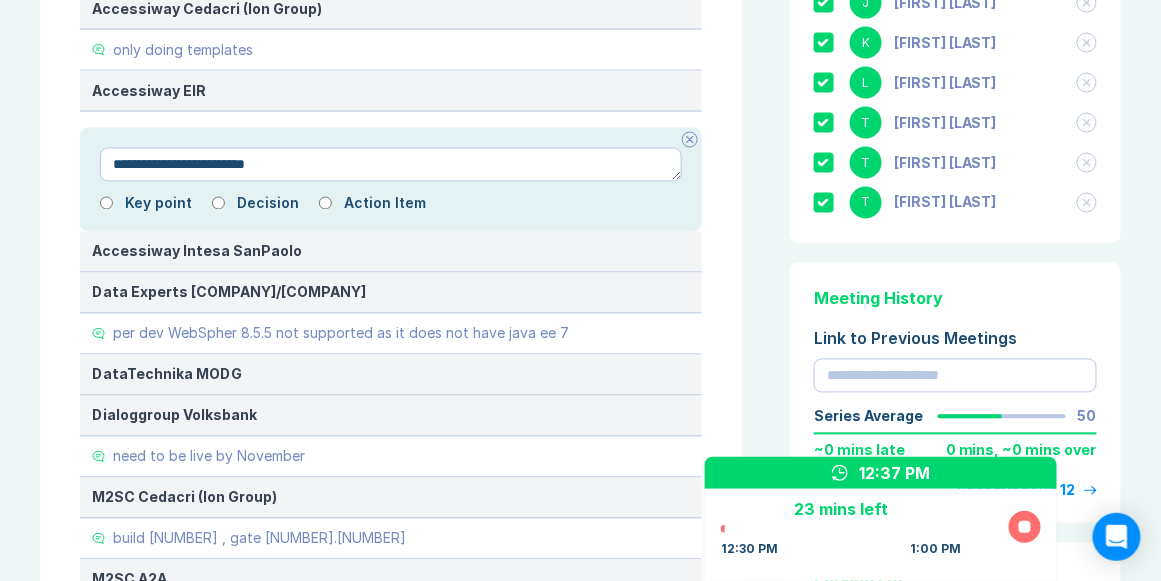 type on "*" 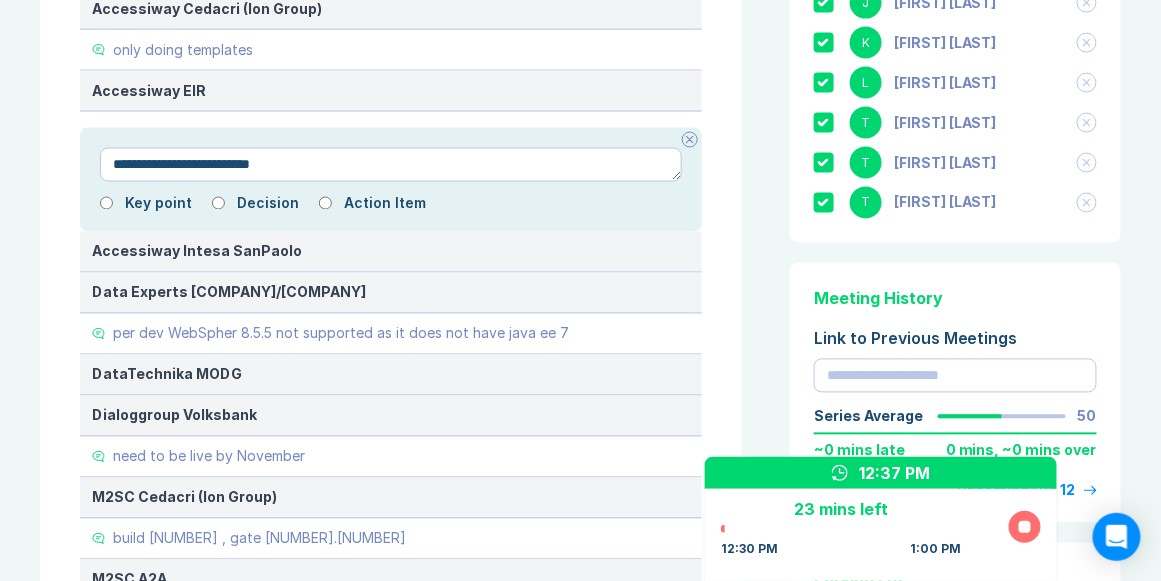 type on "*" 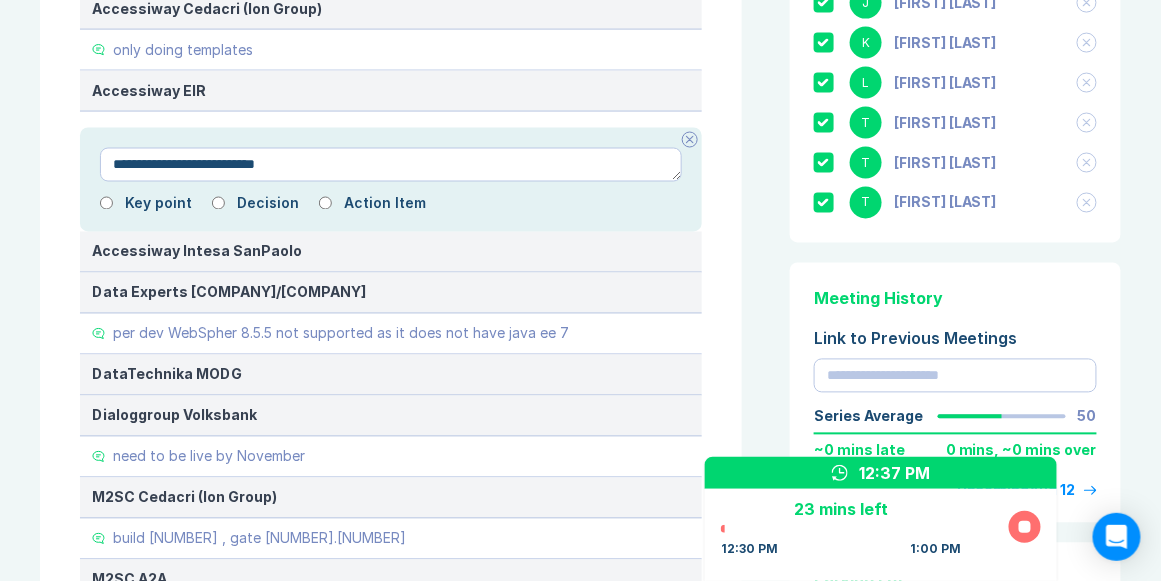 type on "*" 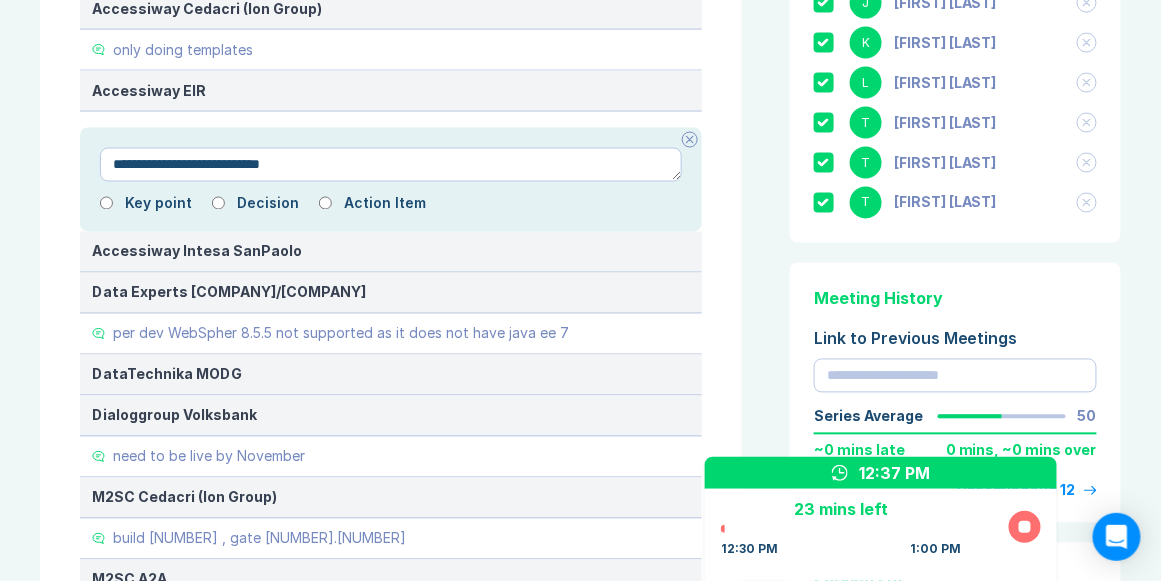 type on "*" 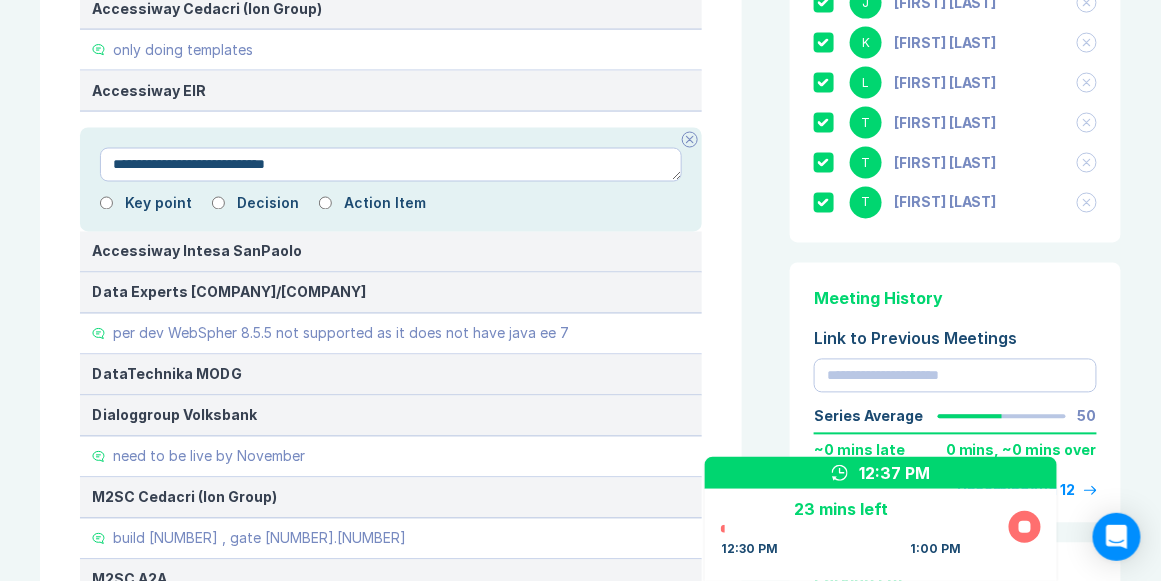 type on "*" 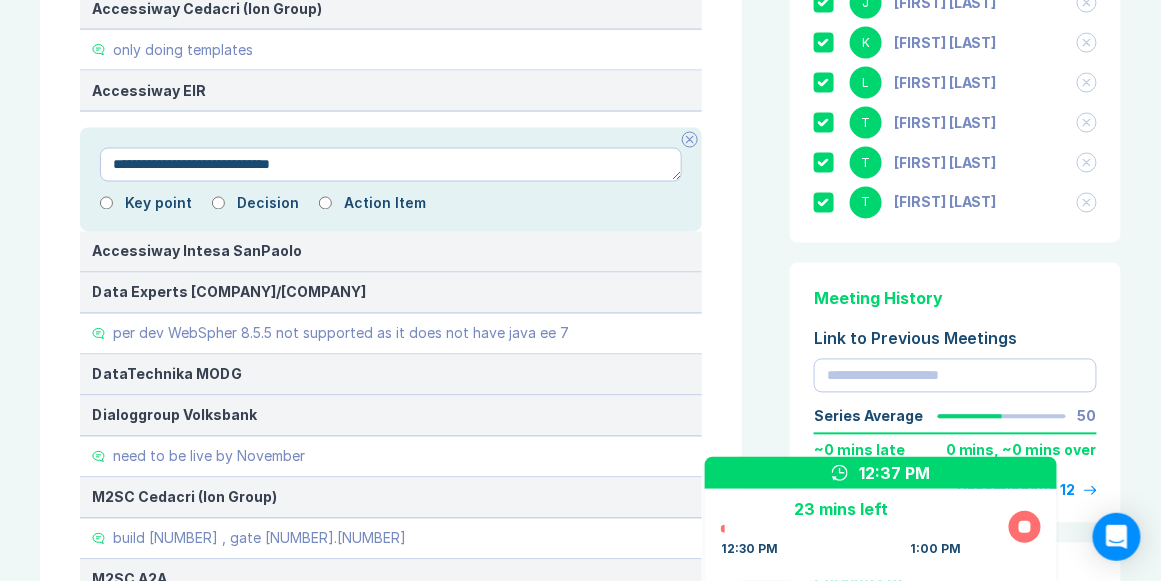 type on "*" 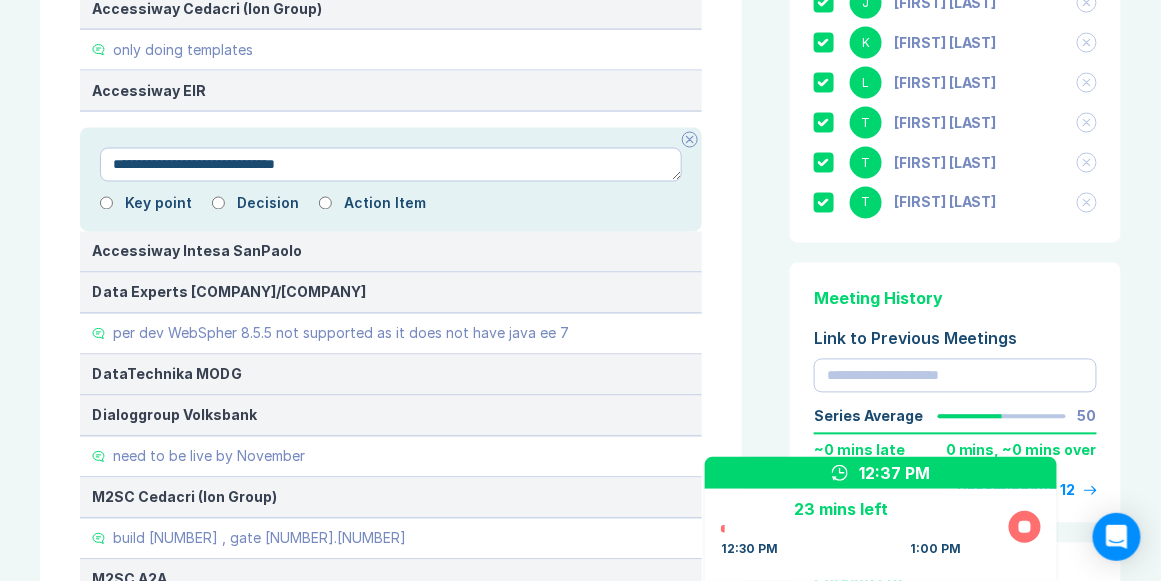type on "*" 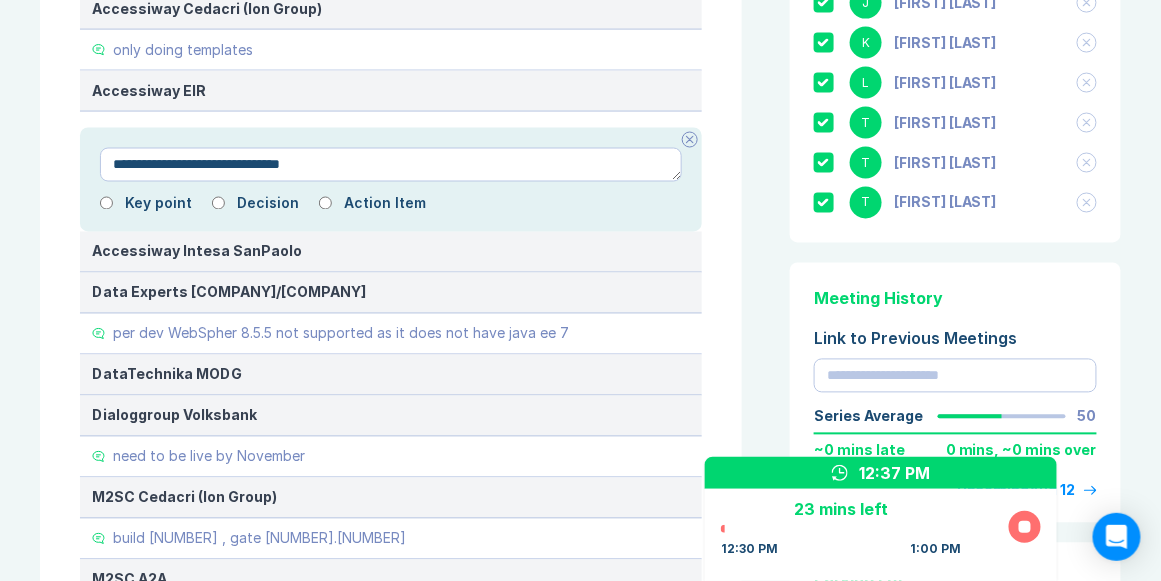 type on "*" 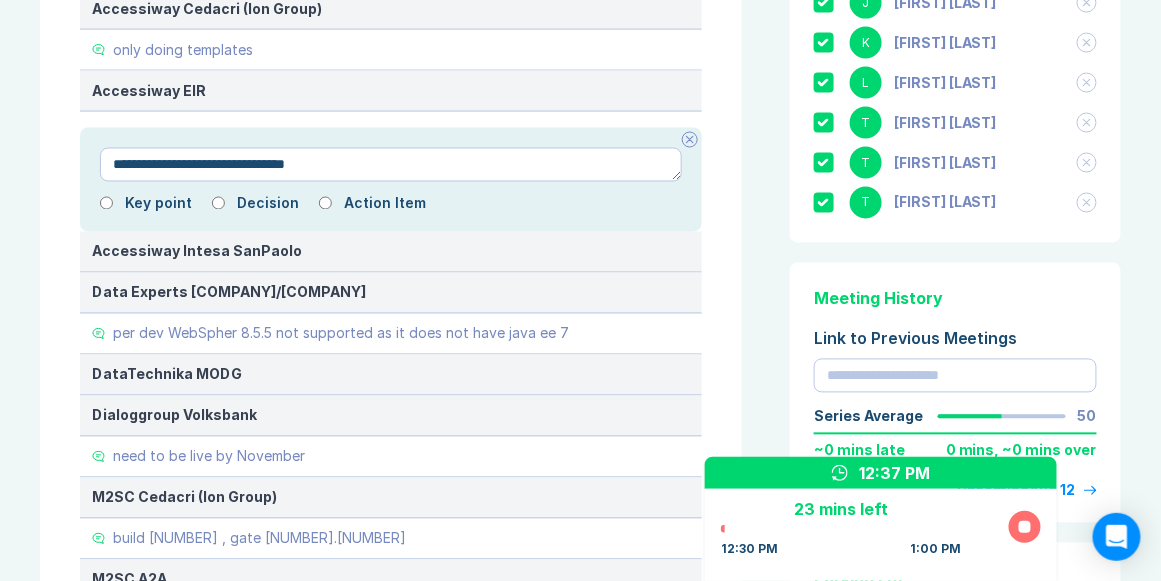 type on "*" 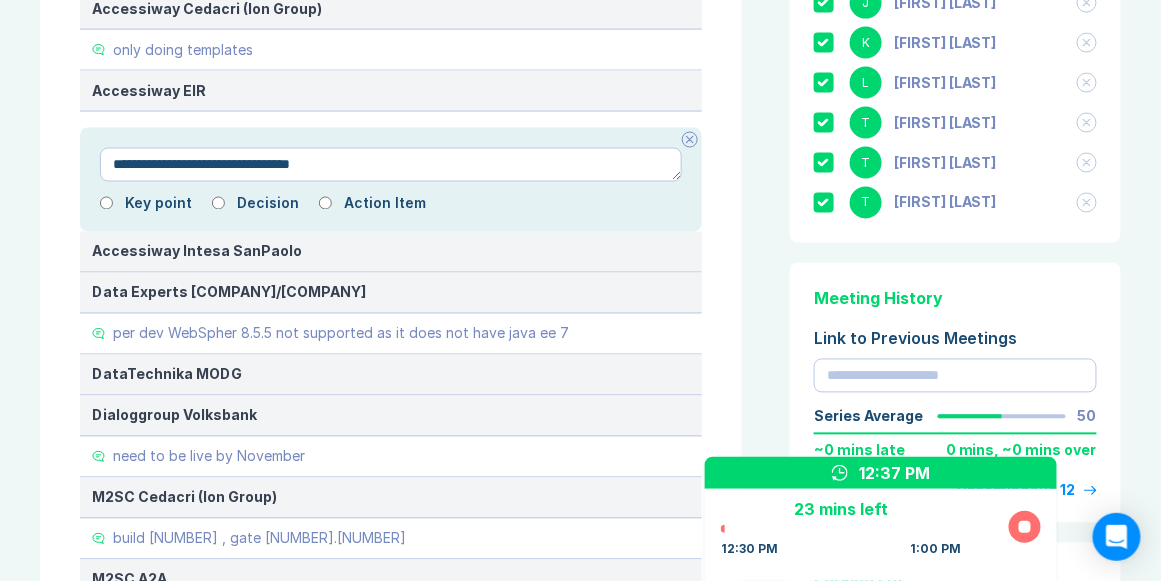 type on "*" 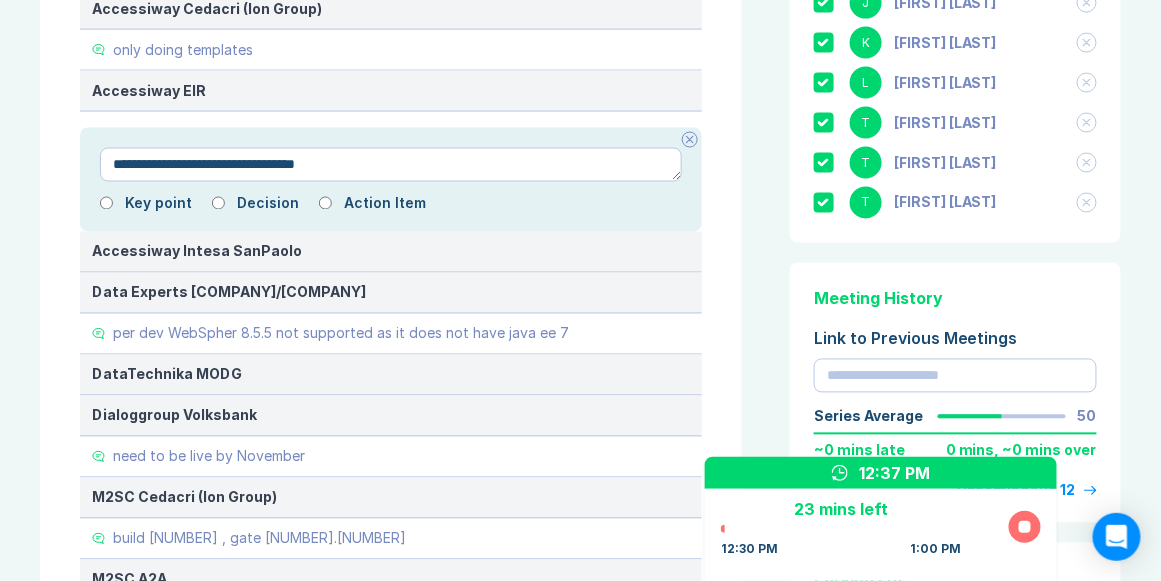 type on "*" 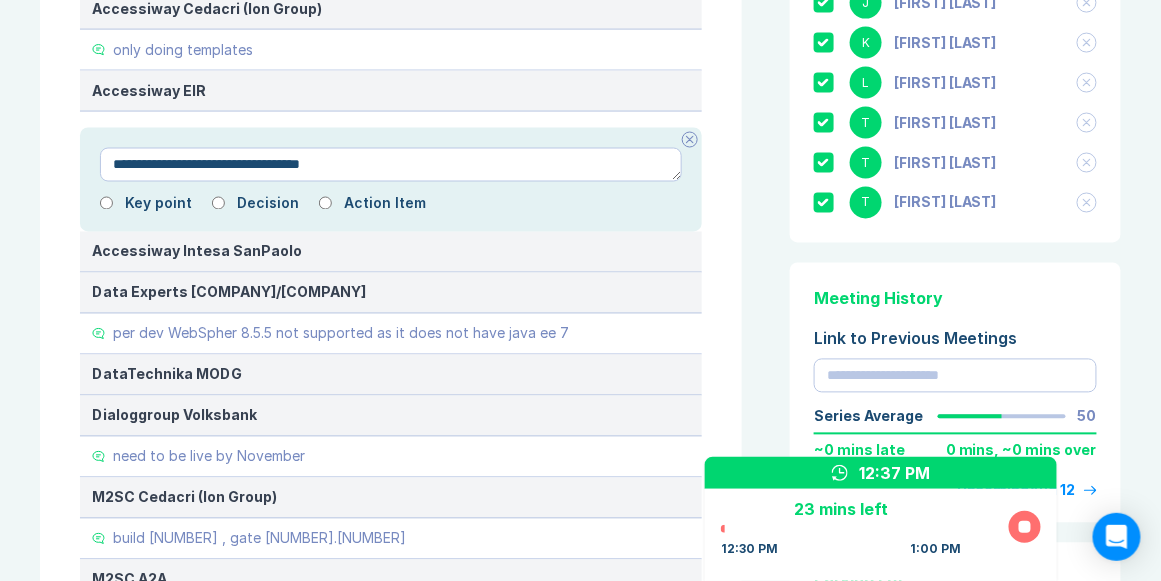 type on "*" 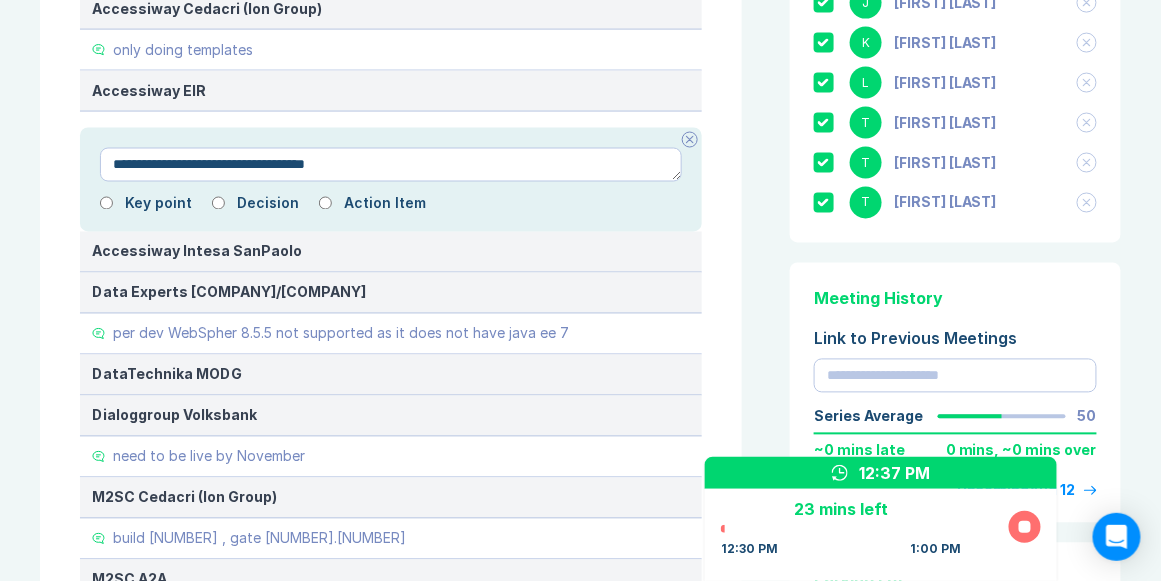 type on "*" 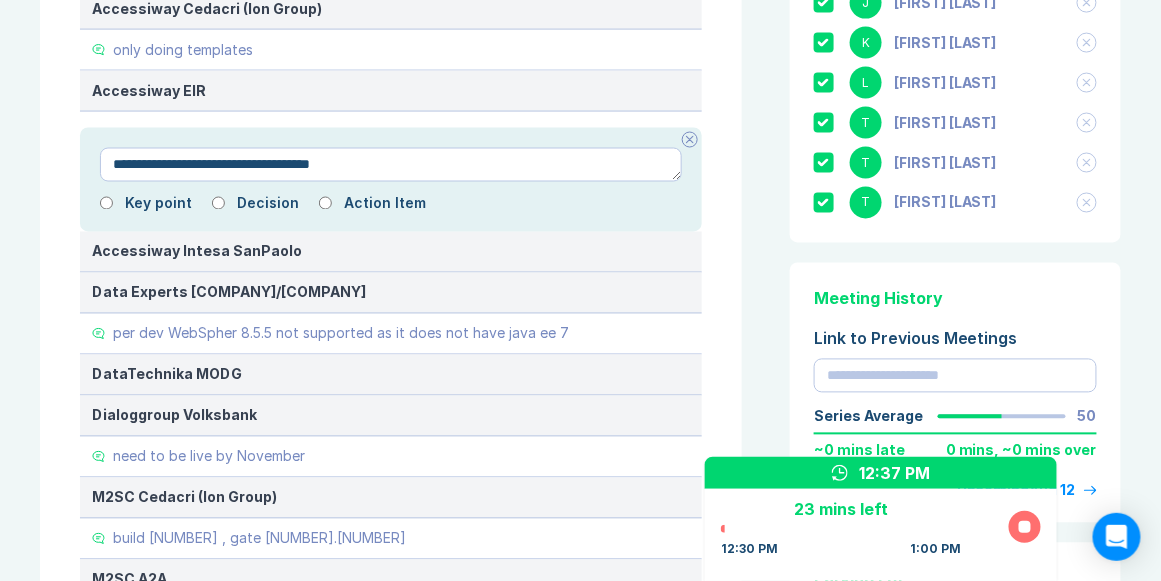type on "*" 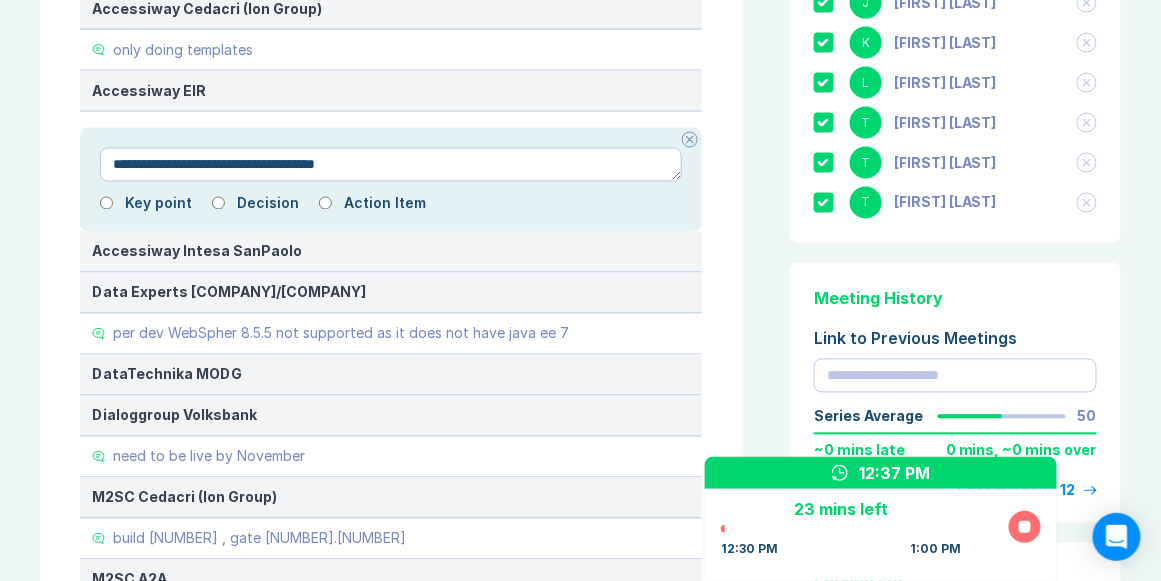 type on "*" 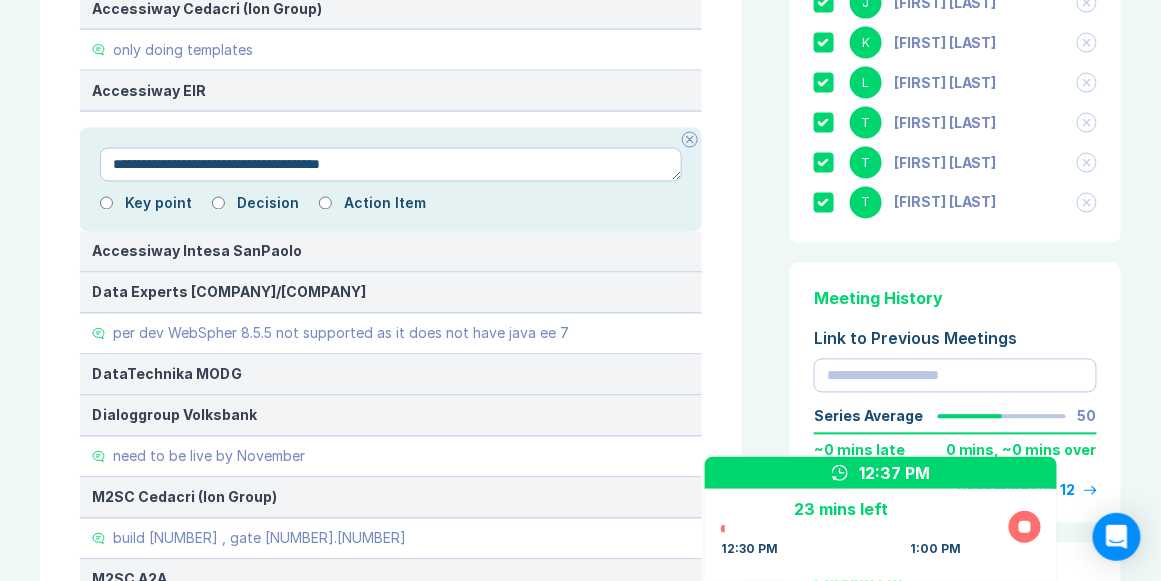 type on "*" 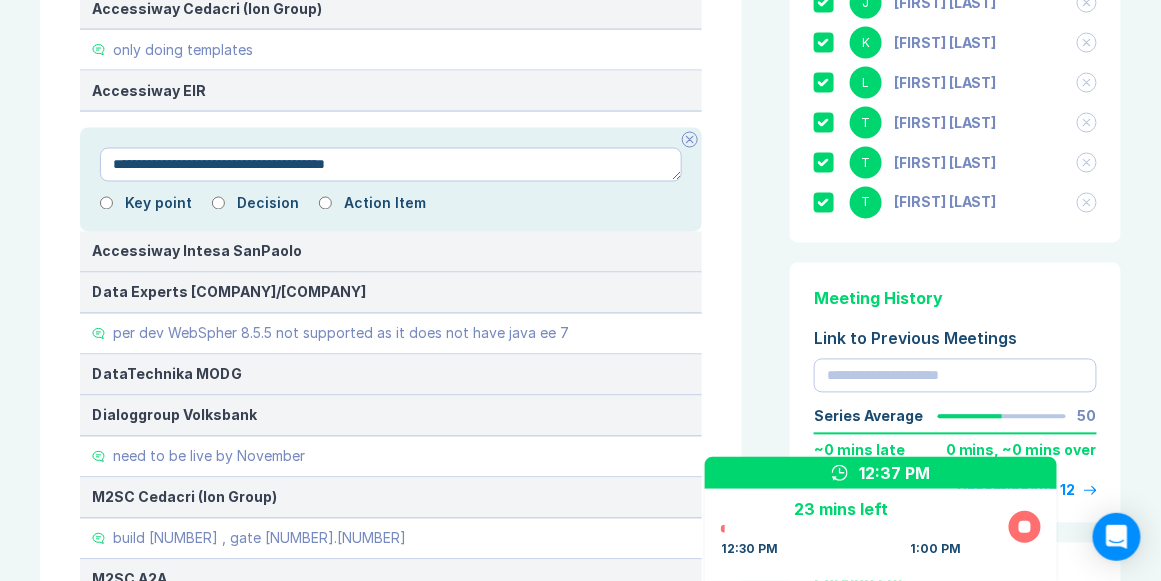 type on "*" 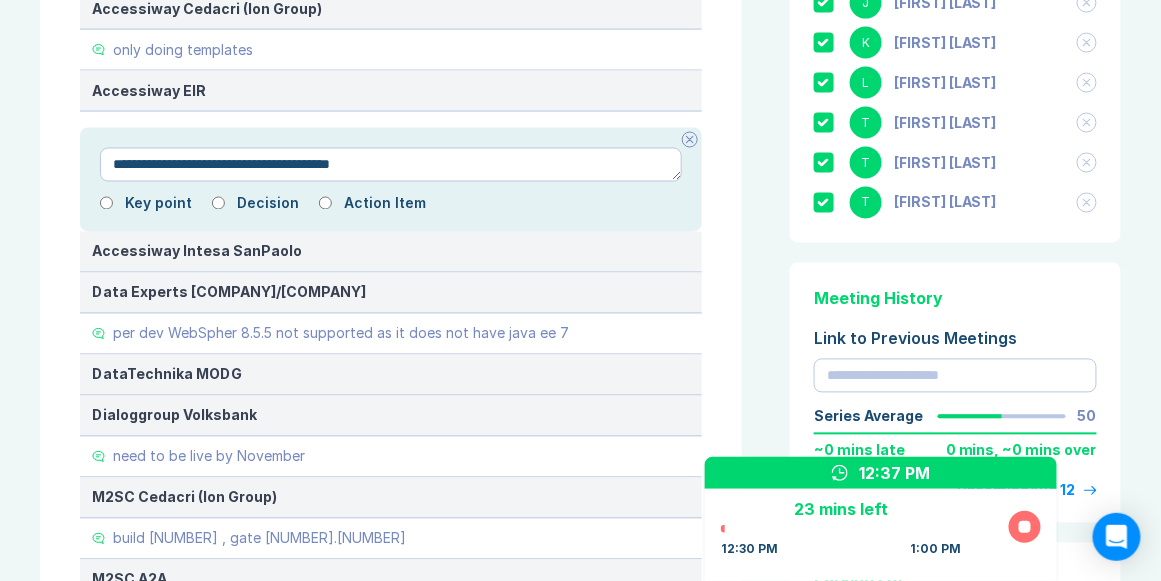 type on "*" 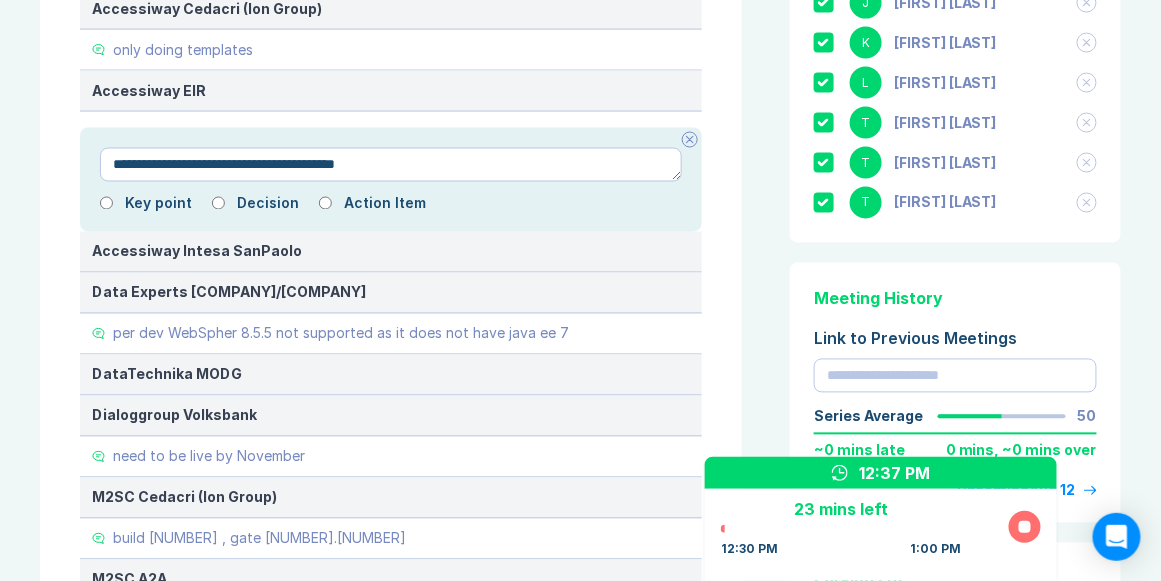 type on "*" 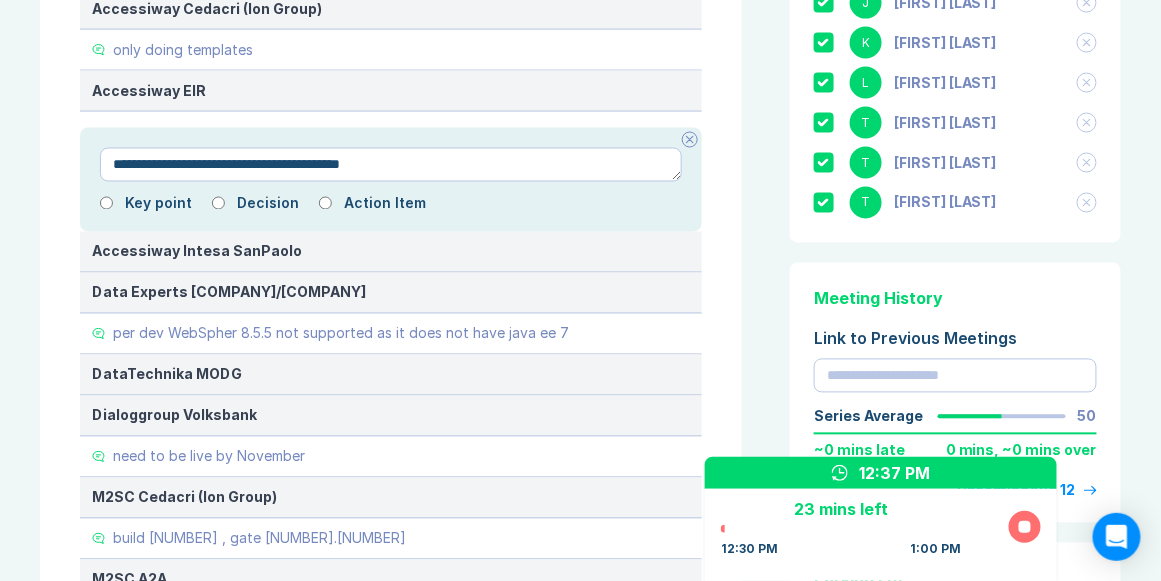 type on "*" 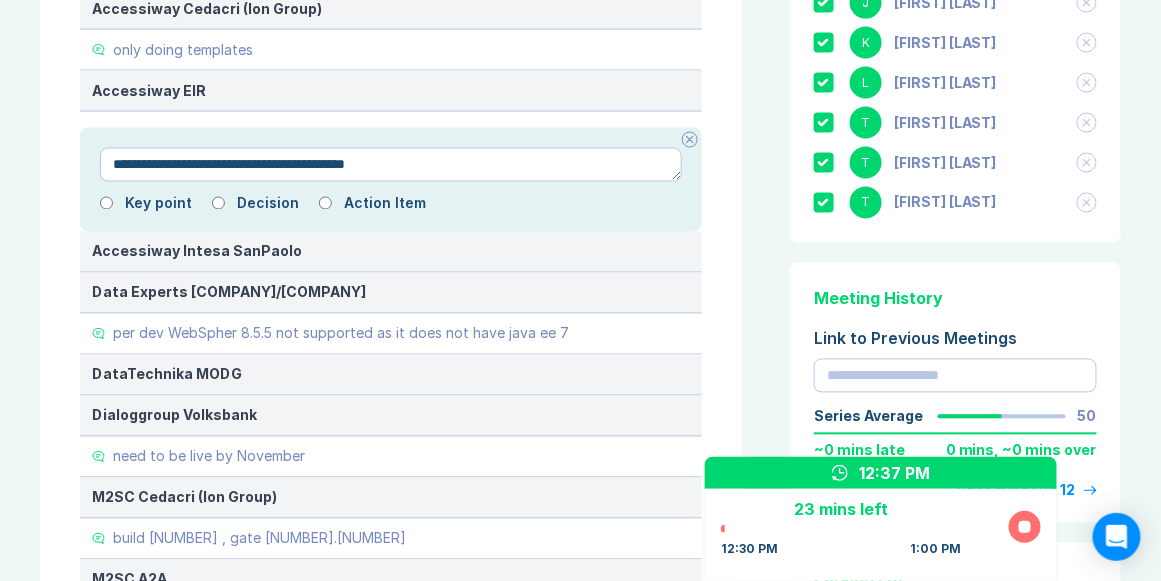 type on "*" 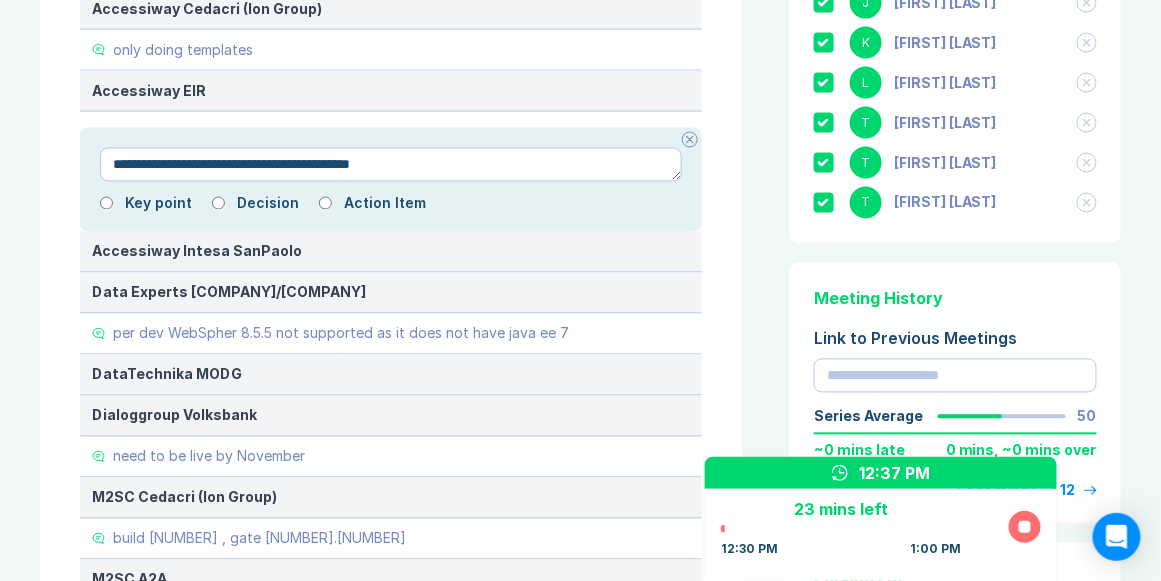 type on "*" 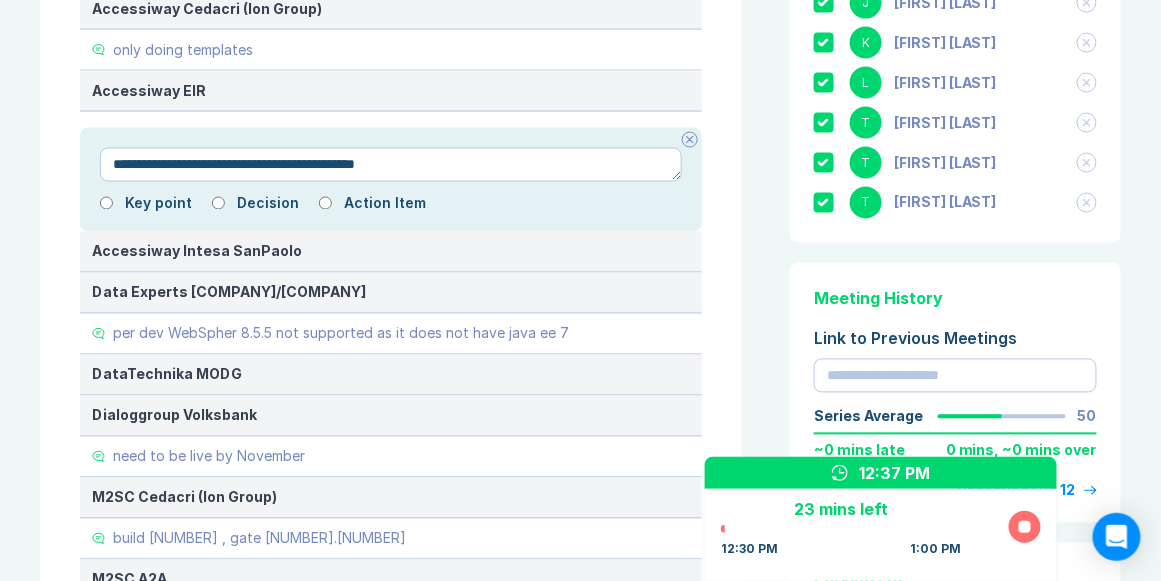 type on "*" 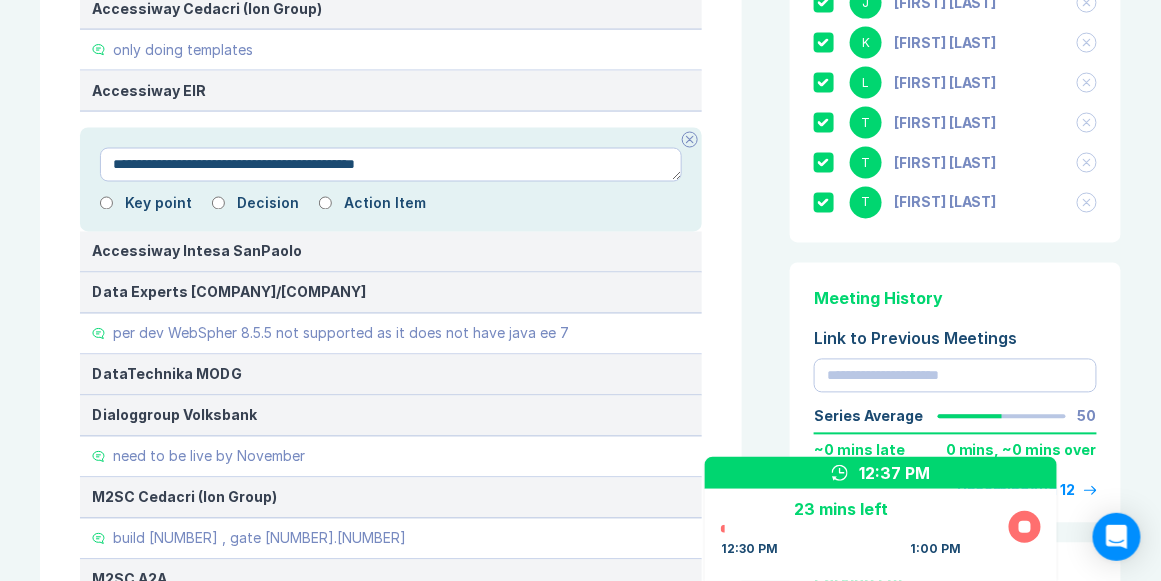 type on "**********" 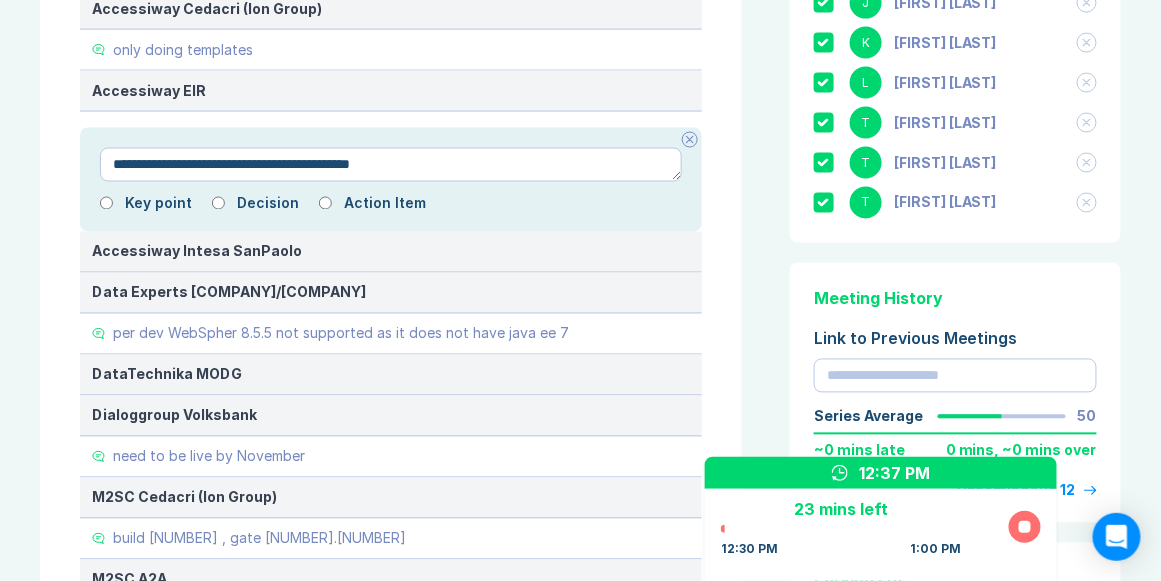 type on "*" 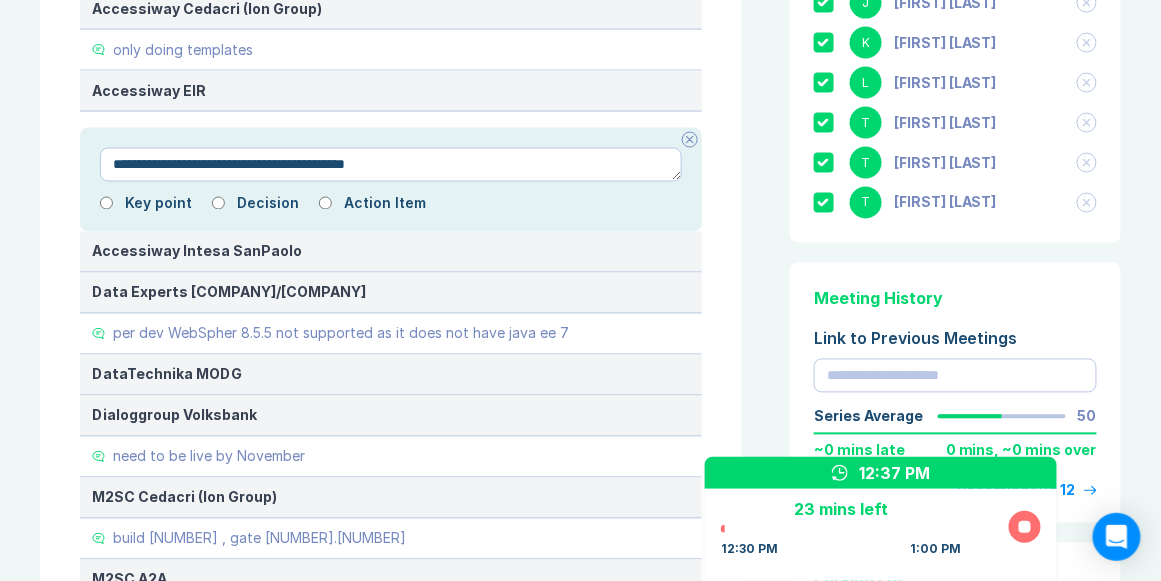 type on "*" 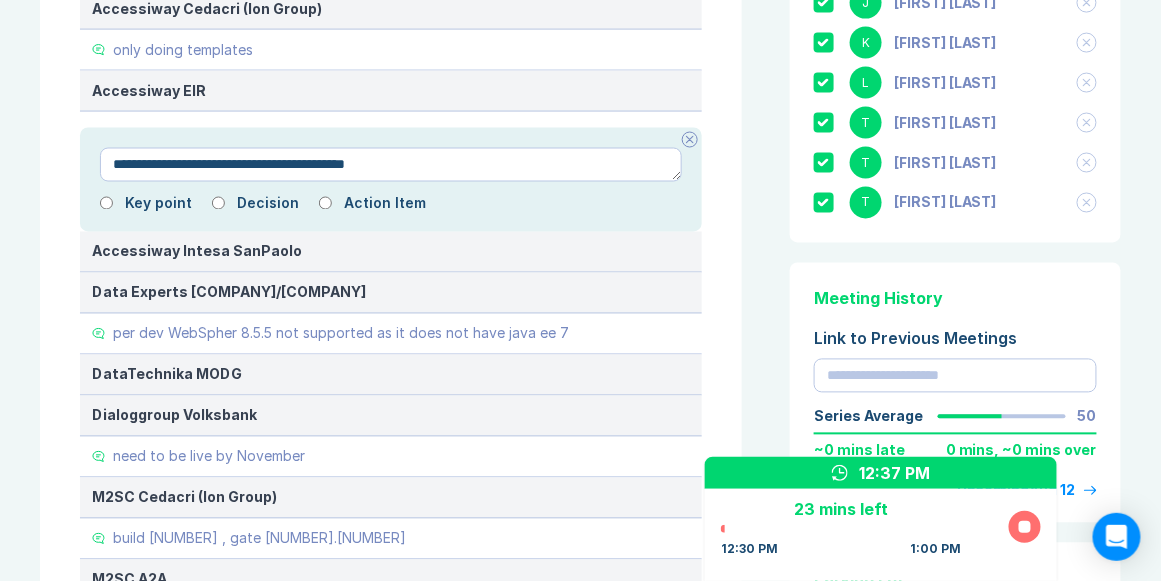 type on "**********" 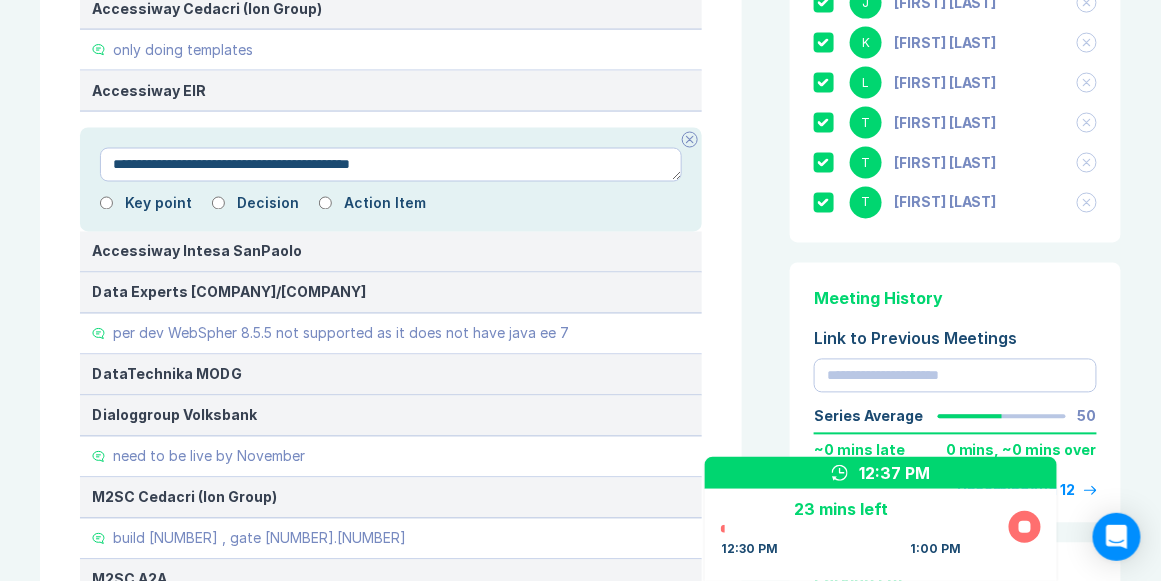 type on "*" 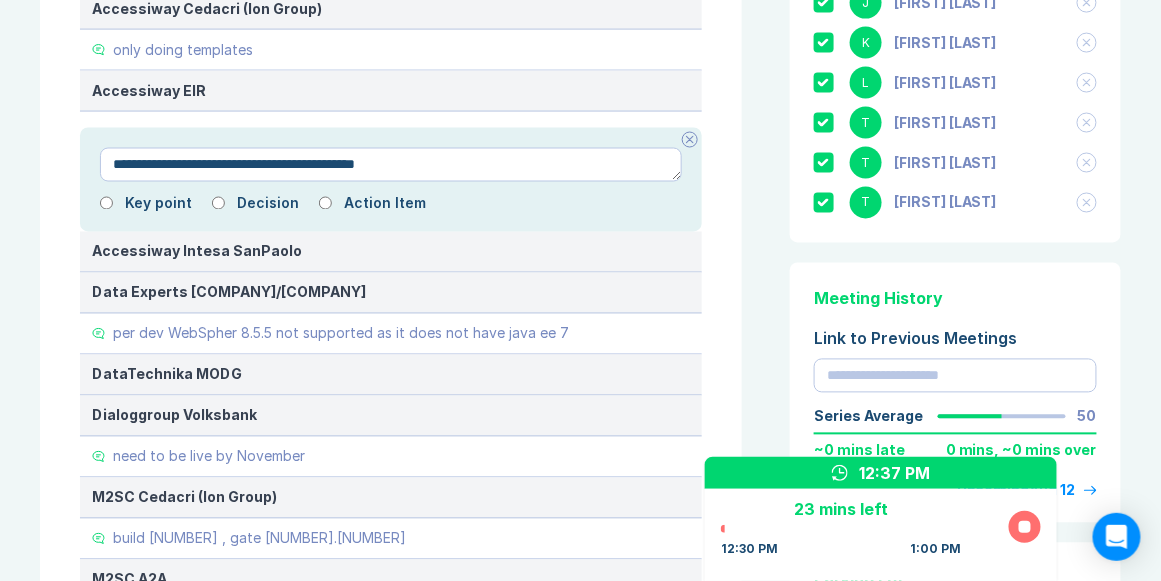 type on "*" 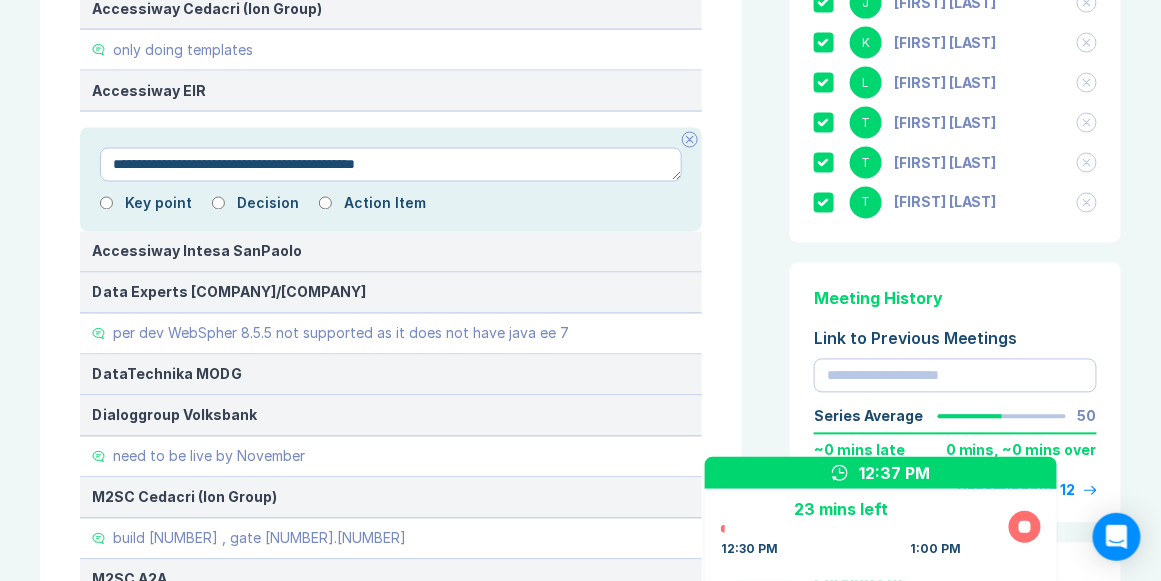 type on "**********" 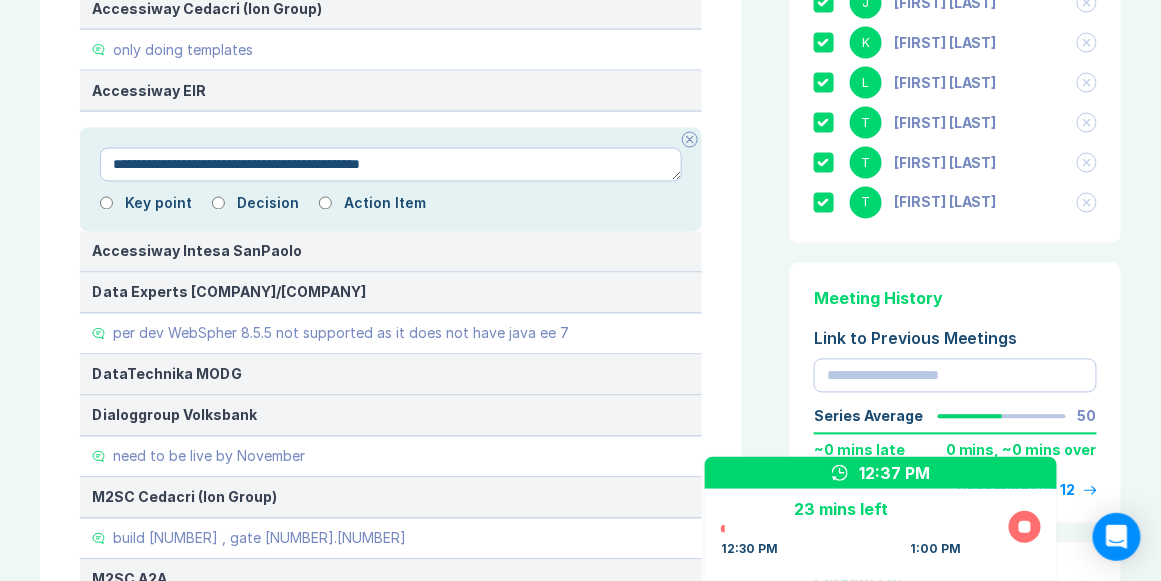 type on "*" 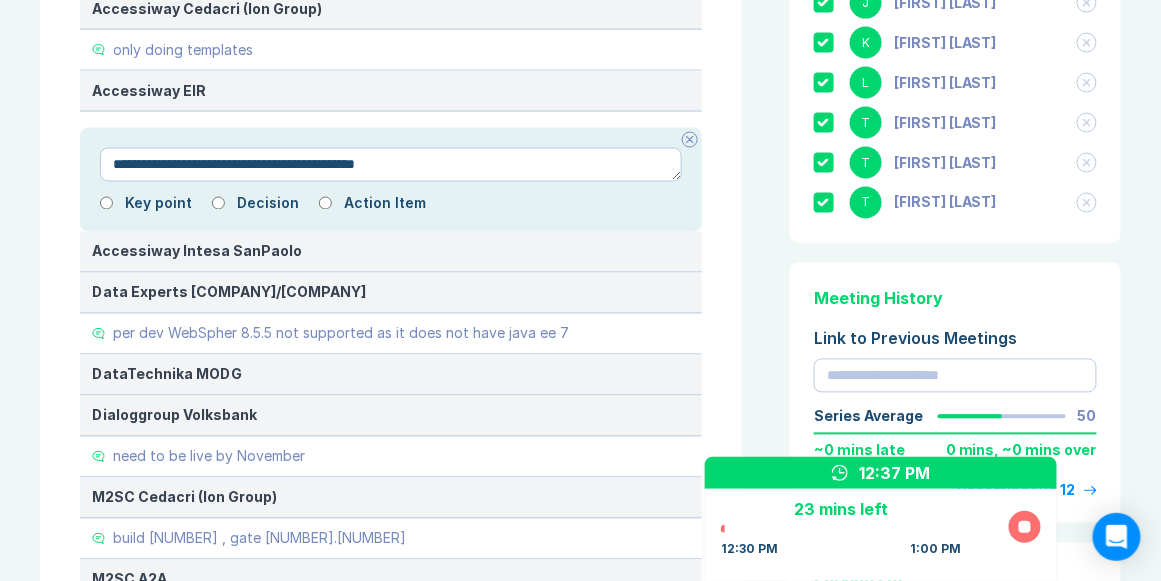 type on "*" 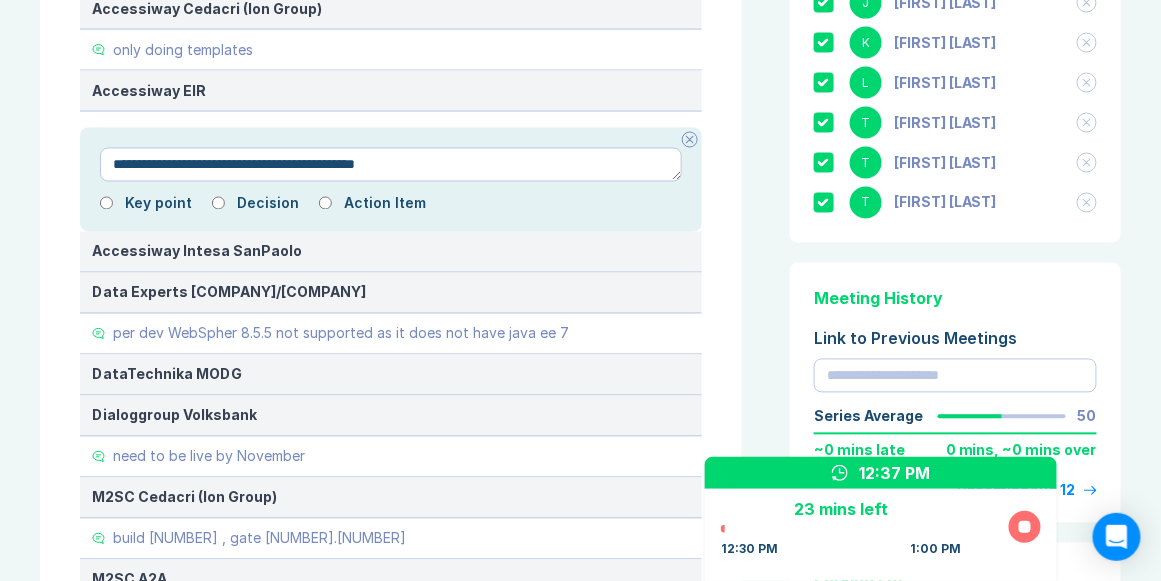 type on "**********" 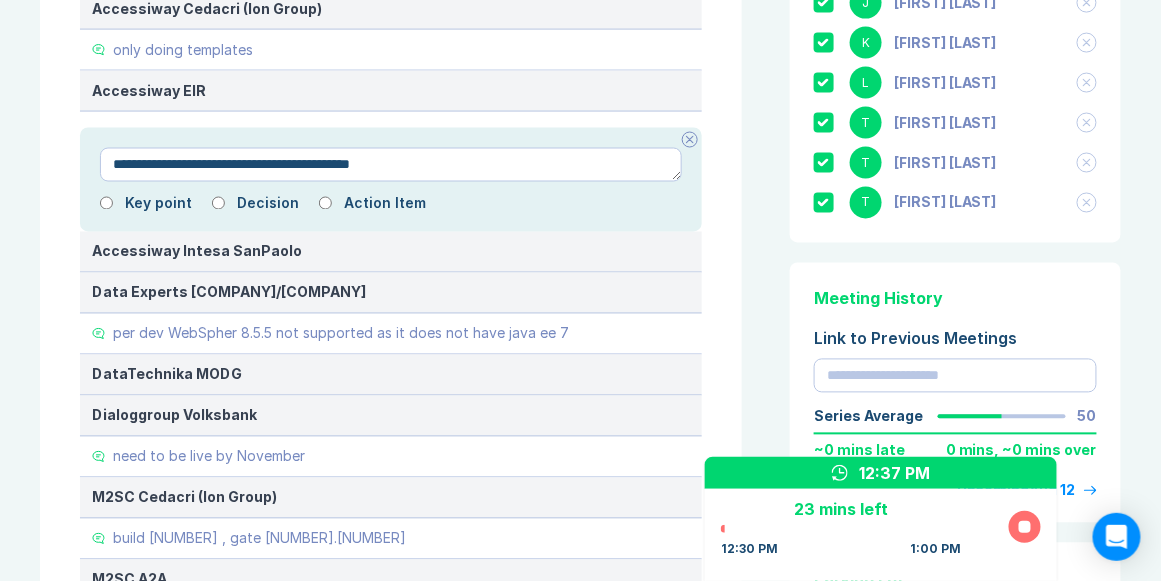 type on "*" 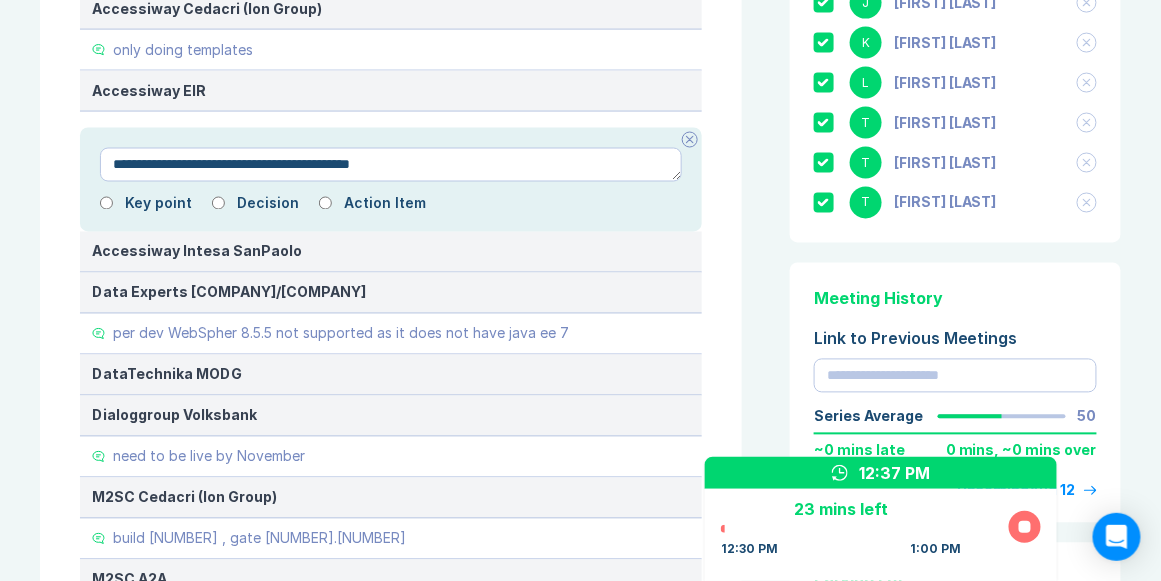 type 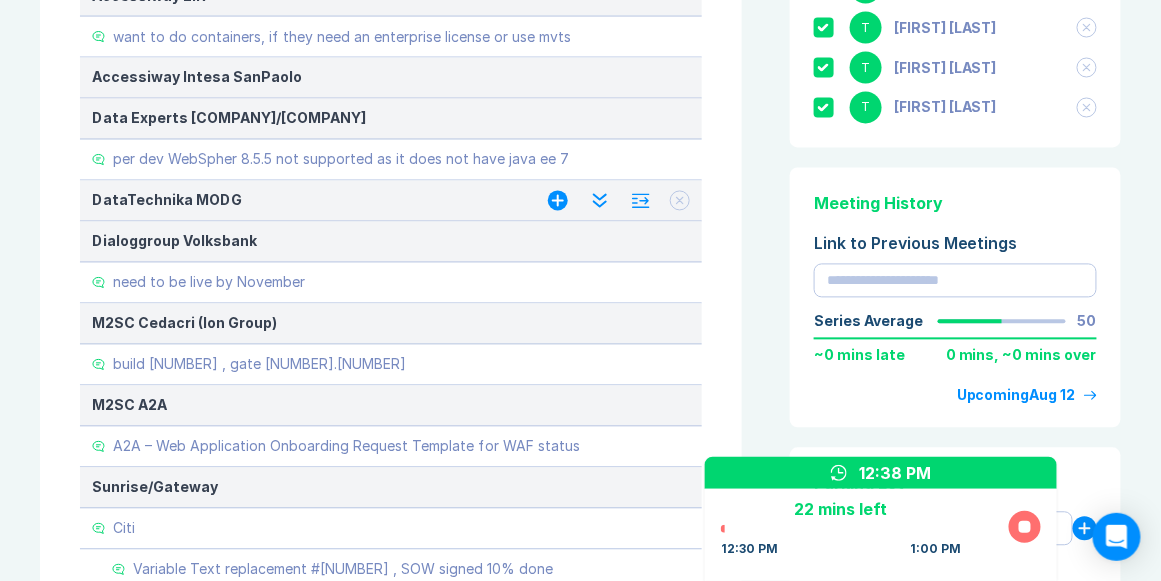 scroll, scrollTop: 914, scrollLeft: 0, axis: vertical 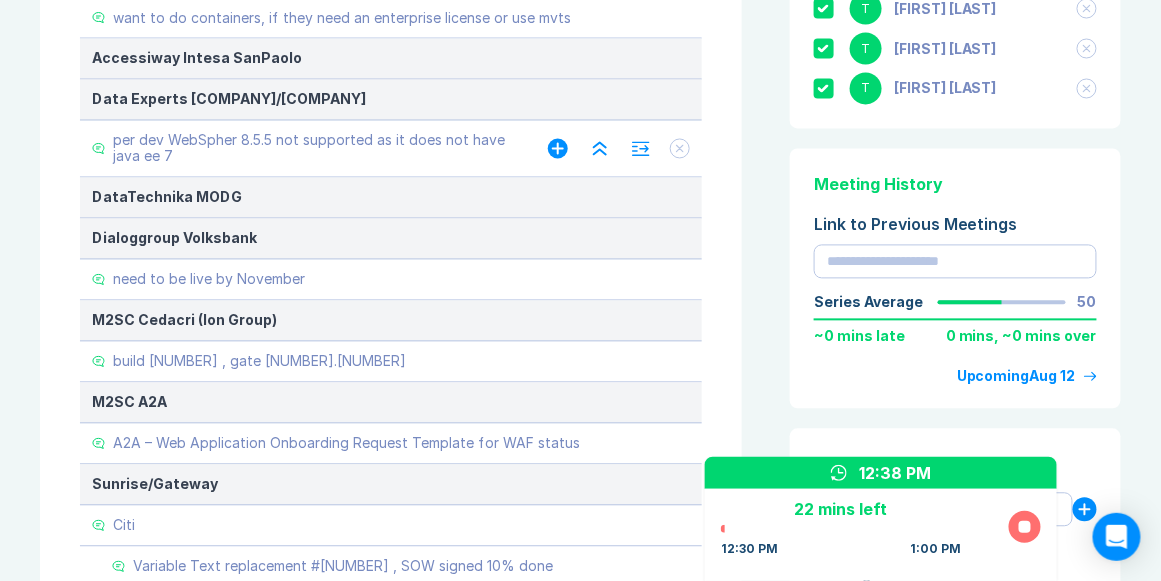 click 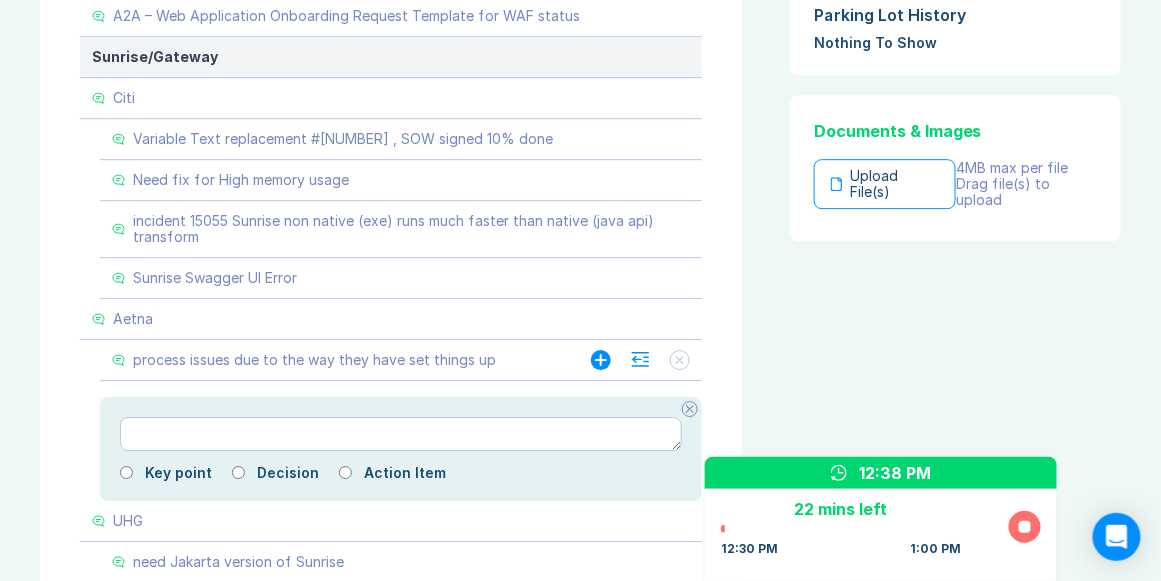 scroll, scrollTop: 1675, scrollLeft: 0, axis: vertical 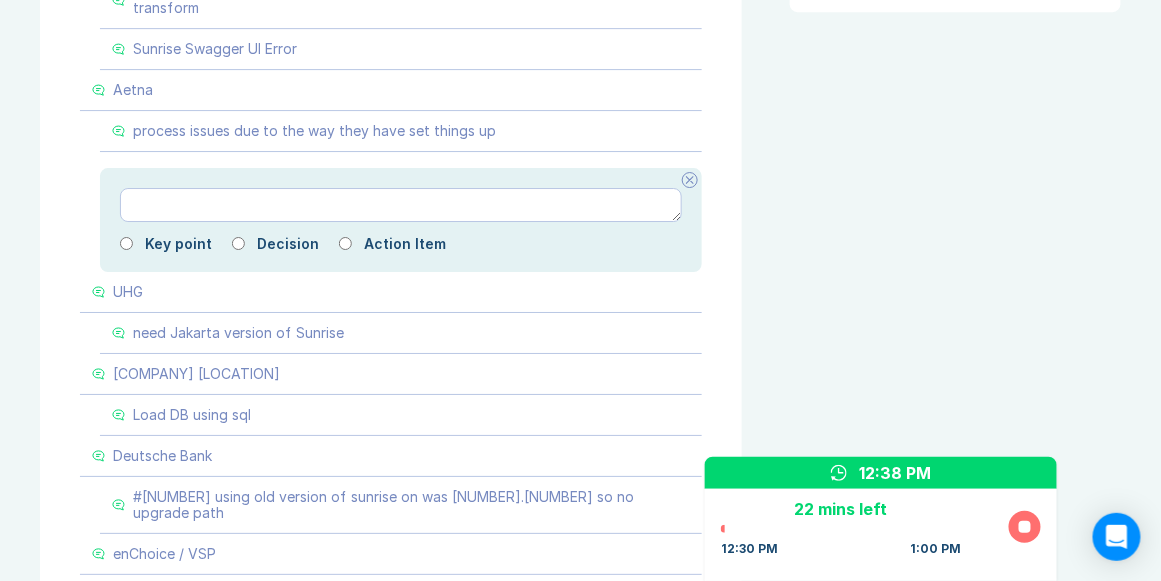 click 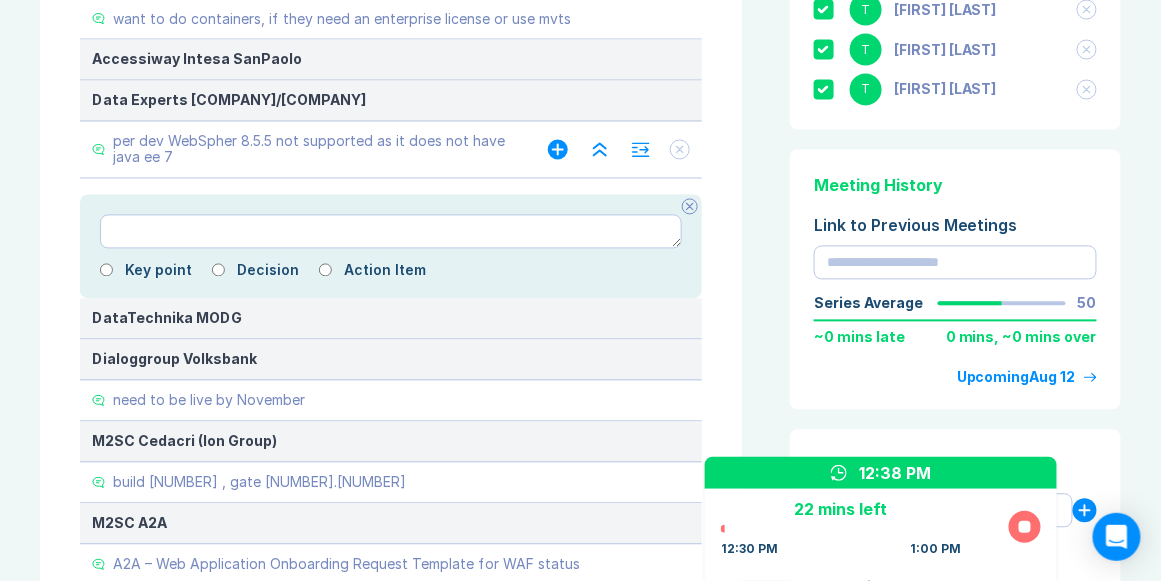 scroll, scrollTop: 875, scrollLeft: 0, axis: vertical 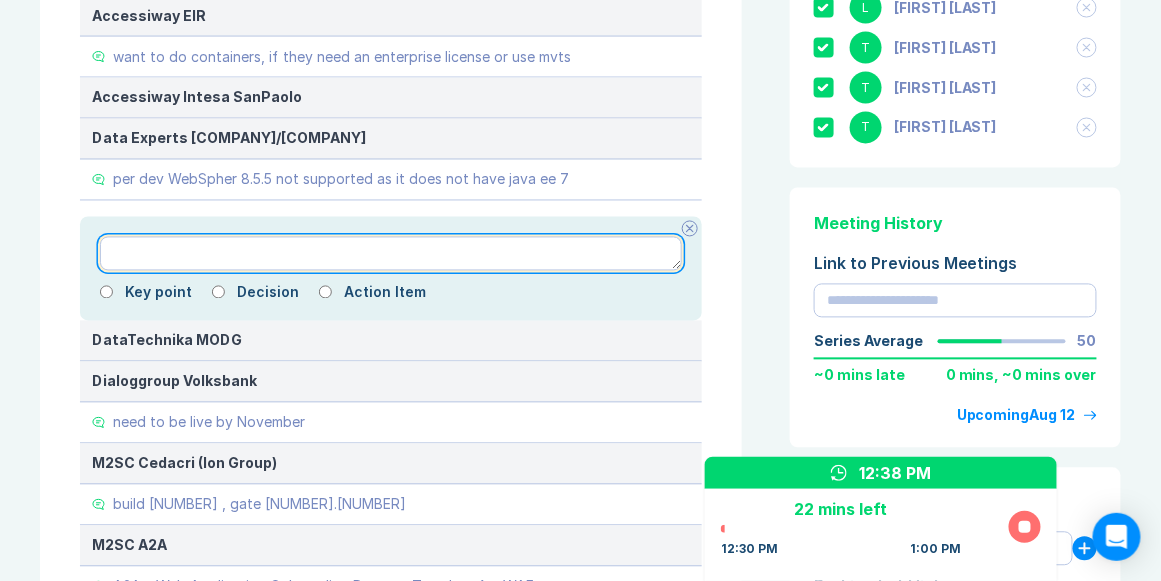 click at bounding box center [391, 254] 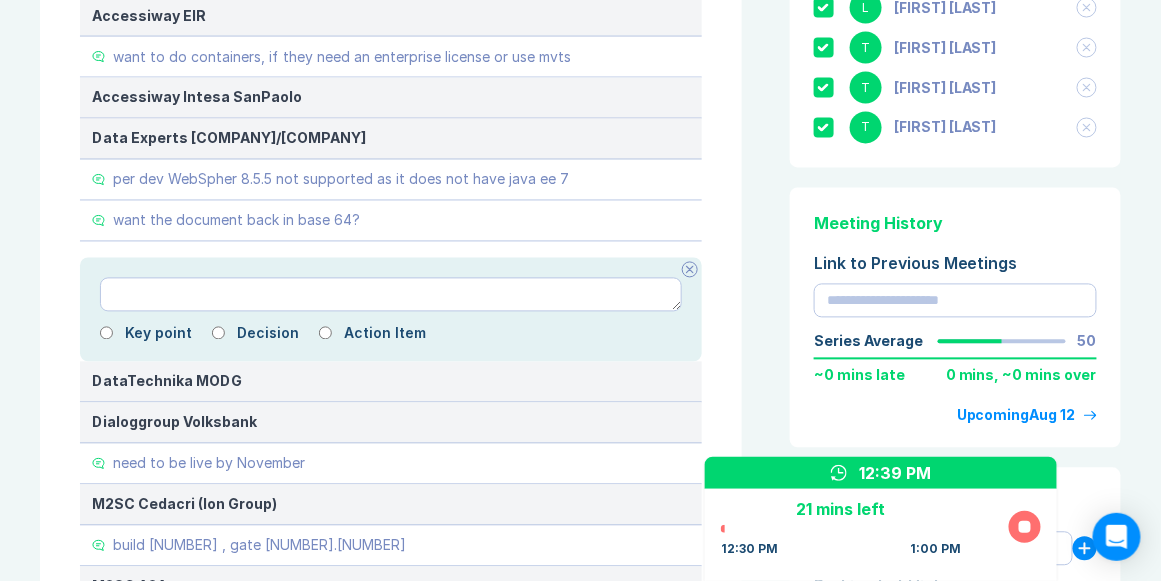 click 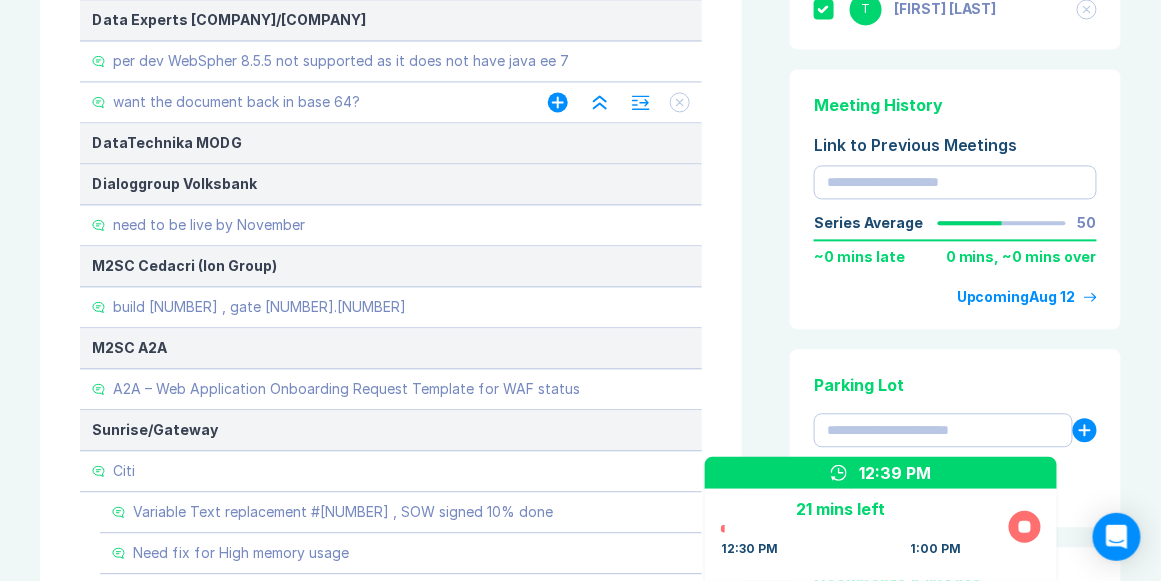 scroll, scrollTop: 1046, scrollLeft: 0, axis: vertical 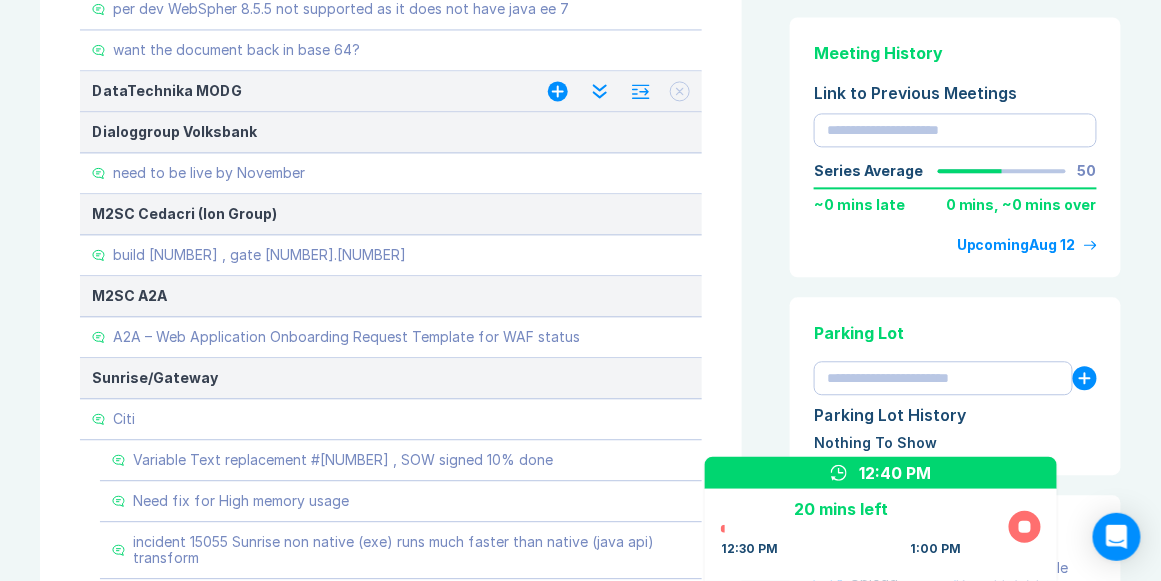 click on "DataTechnika MODG" at bounding box center (300, 91) 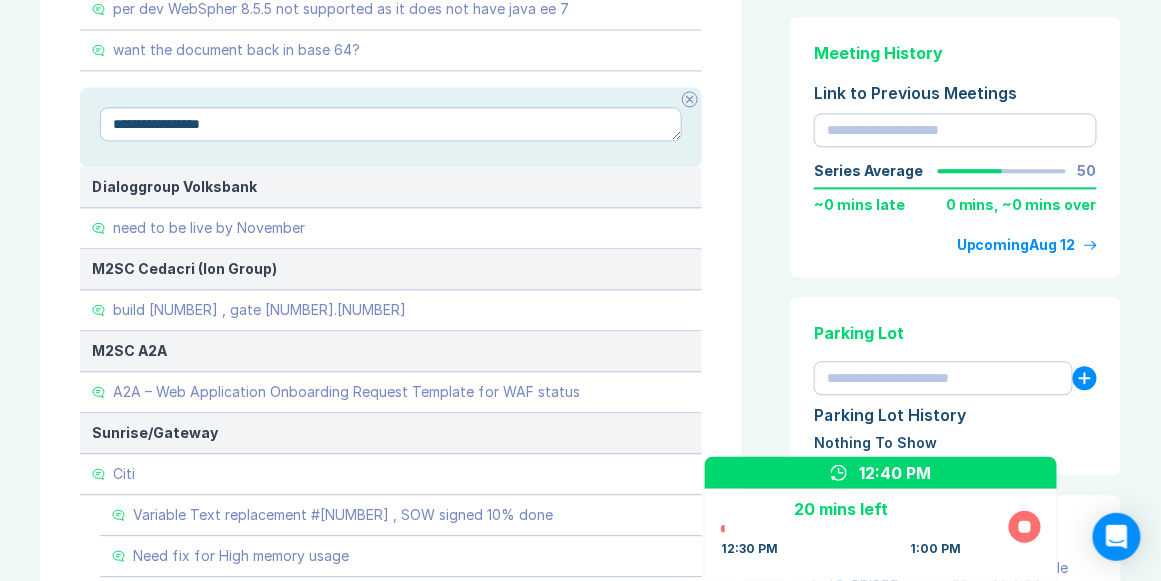 click at bounding box center (690, 99) 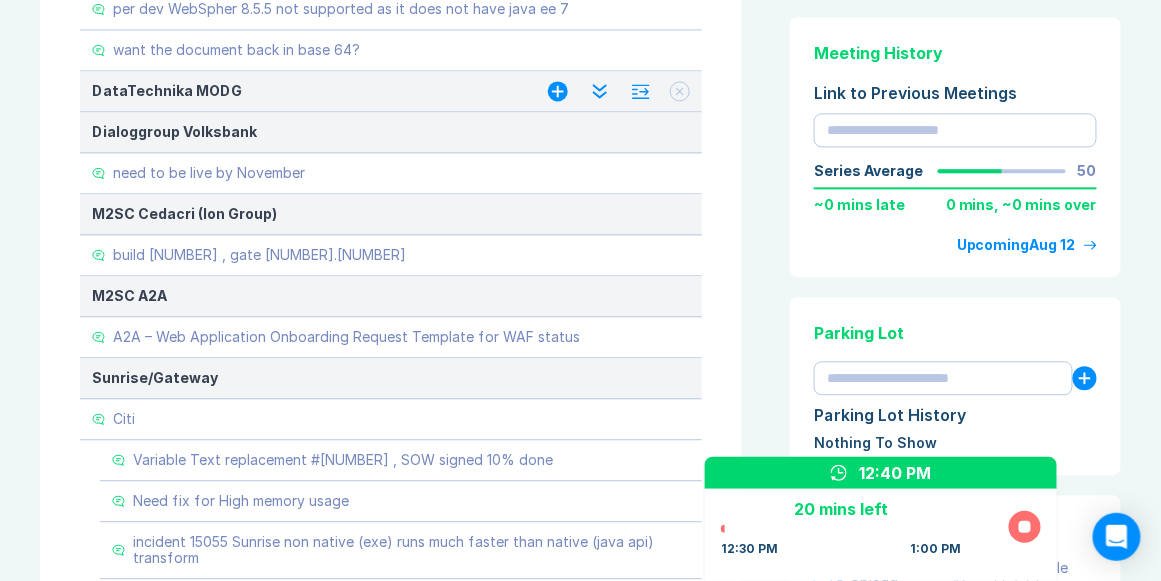 click 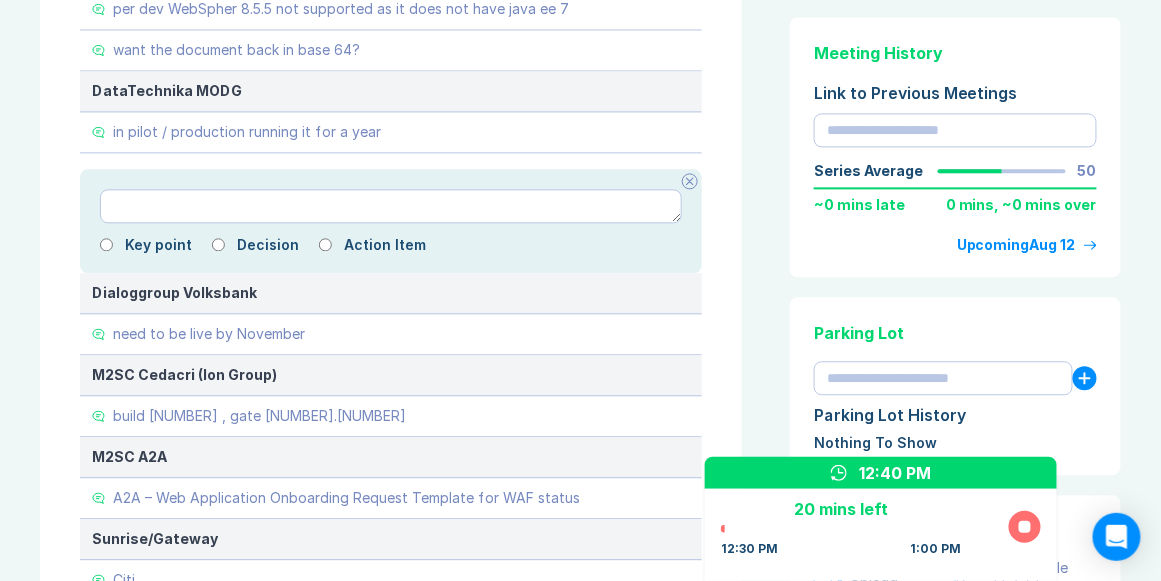 click 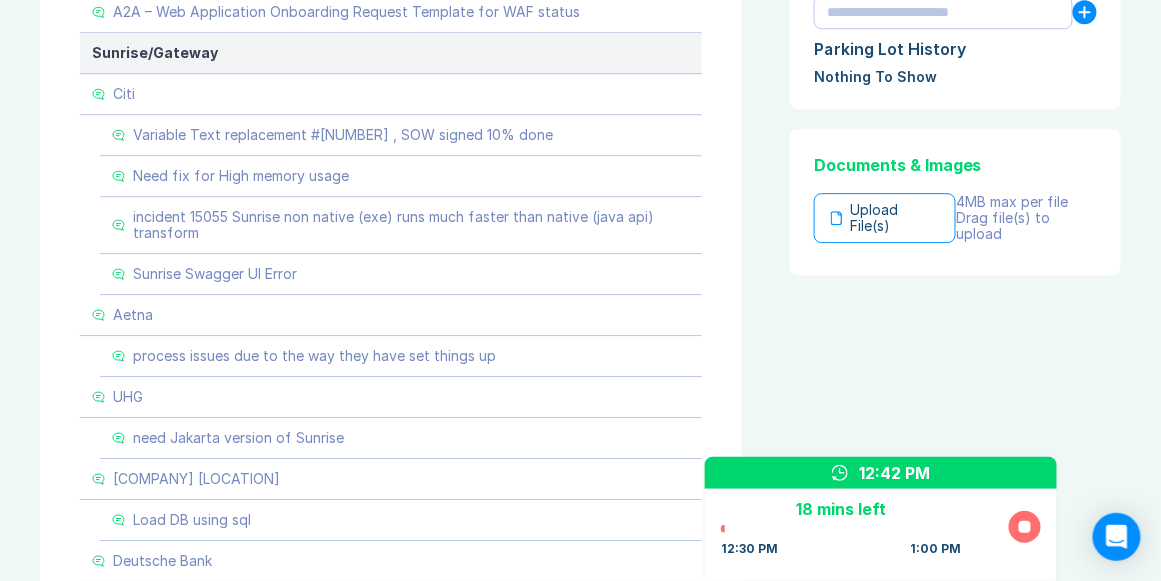 scroll, scrollTop: 1446, scrollLeft: 0, axis: vertical 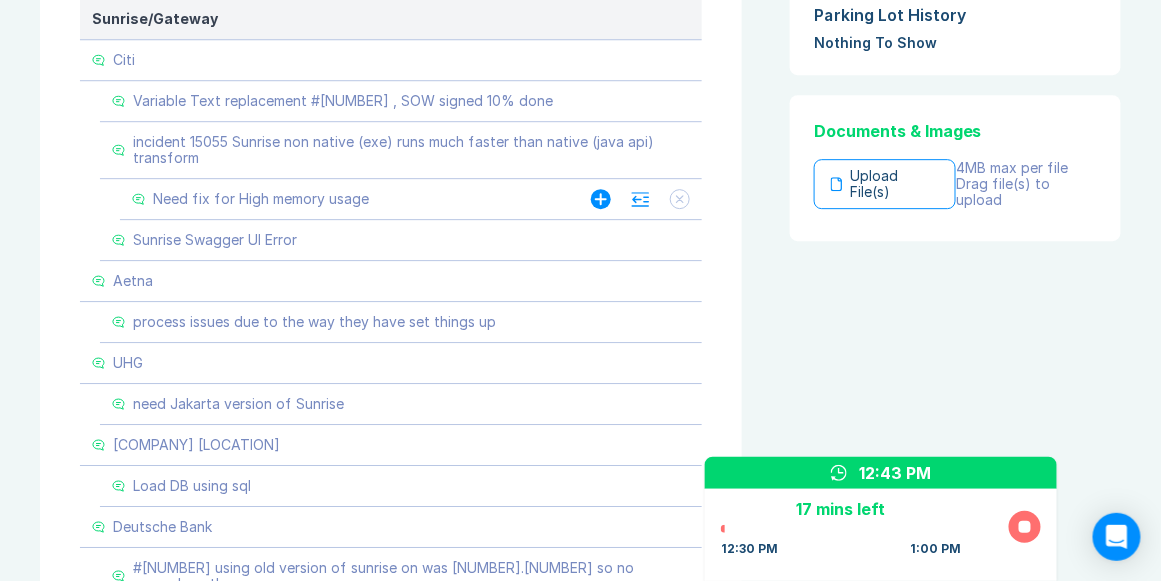click 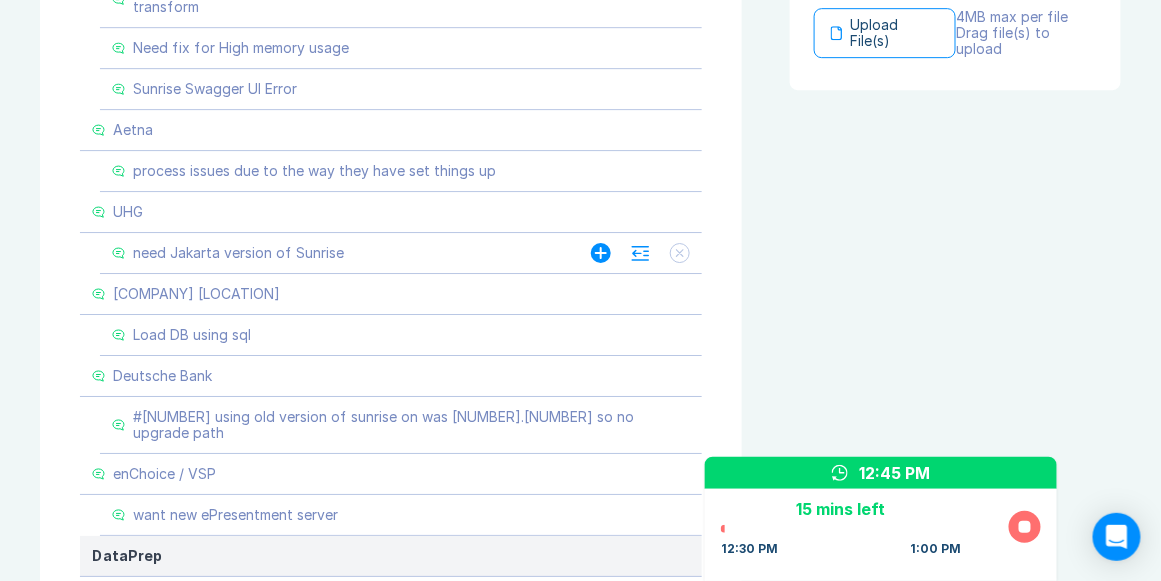 scroll, scrollTop: 1618, scrollLeft: 0, axis: vertical 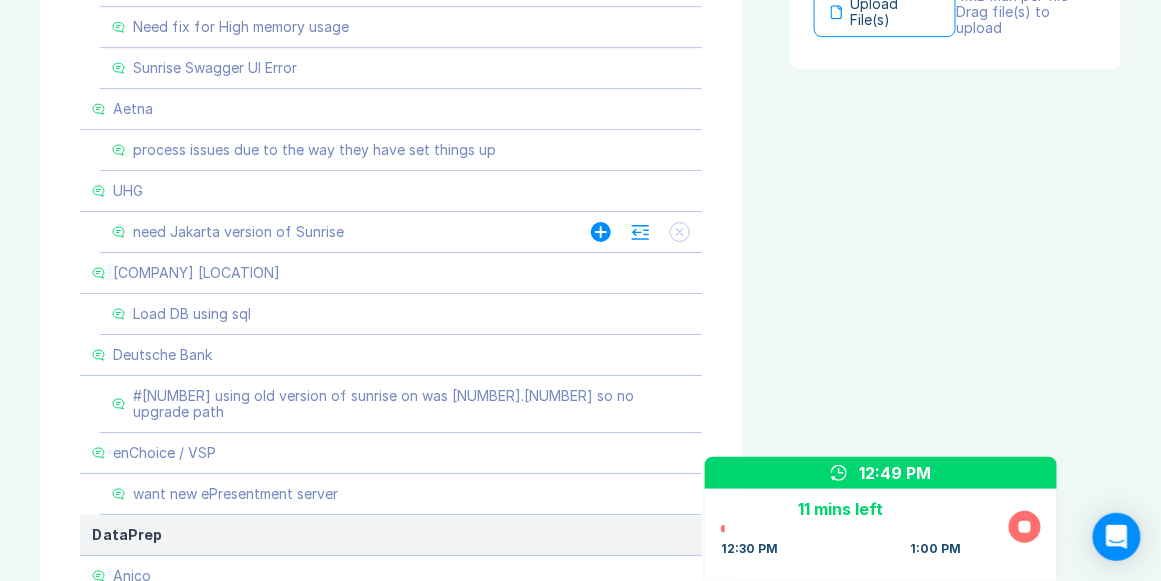 click on "need Jakarta version of Sunrise" at bounding box center (331, 232) 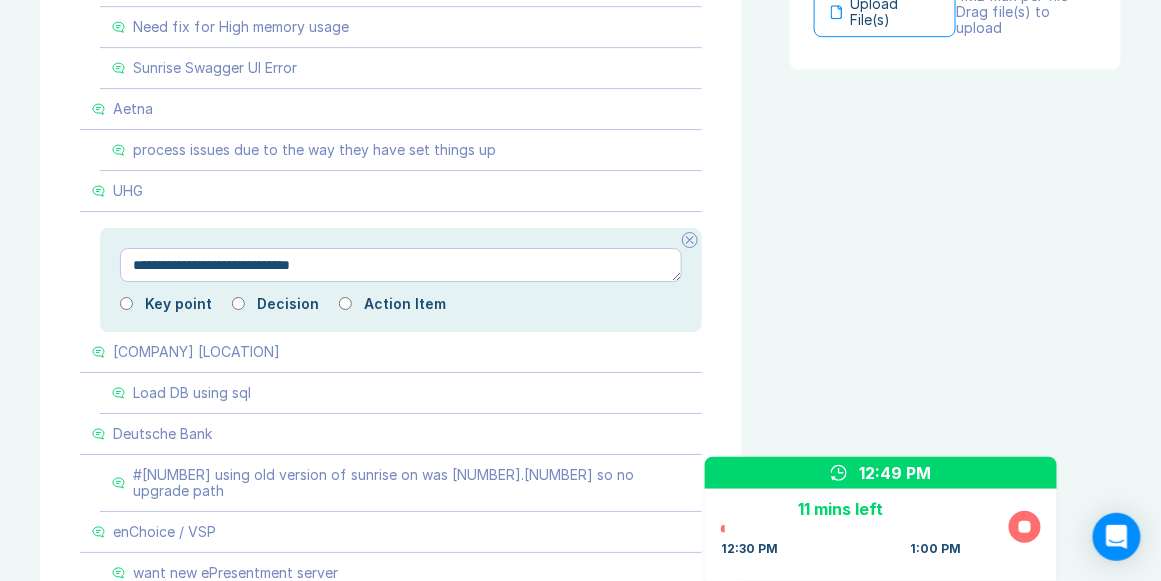 click on "**********" at bounding box center (401, 280) 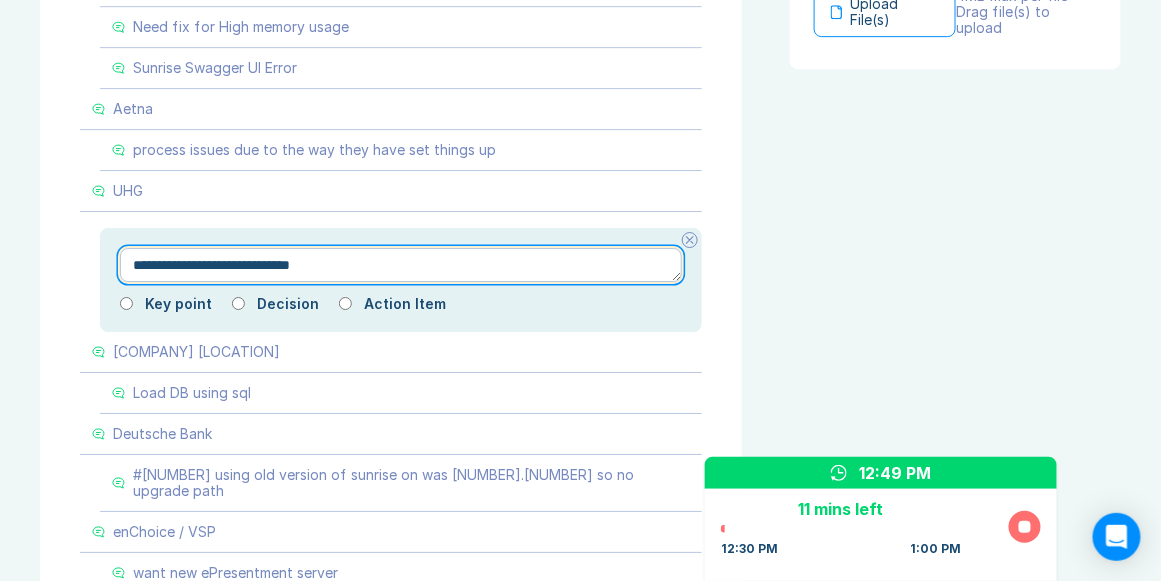 click on "**********" at bounding box center (401, 265) 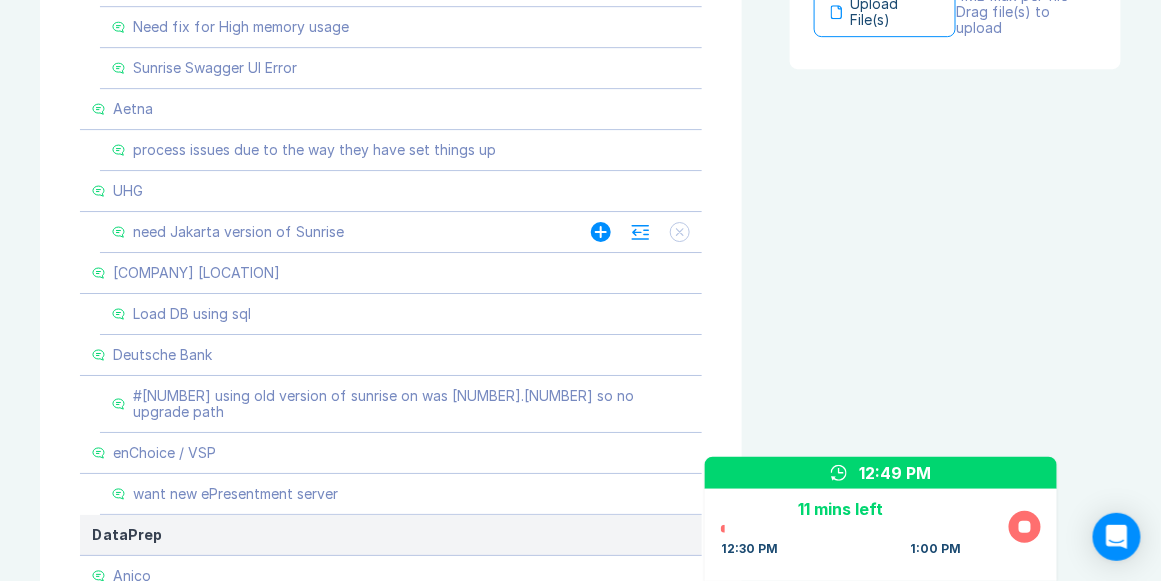 click 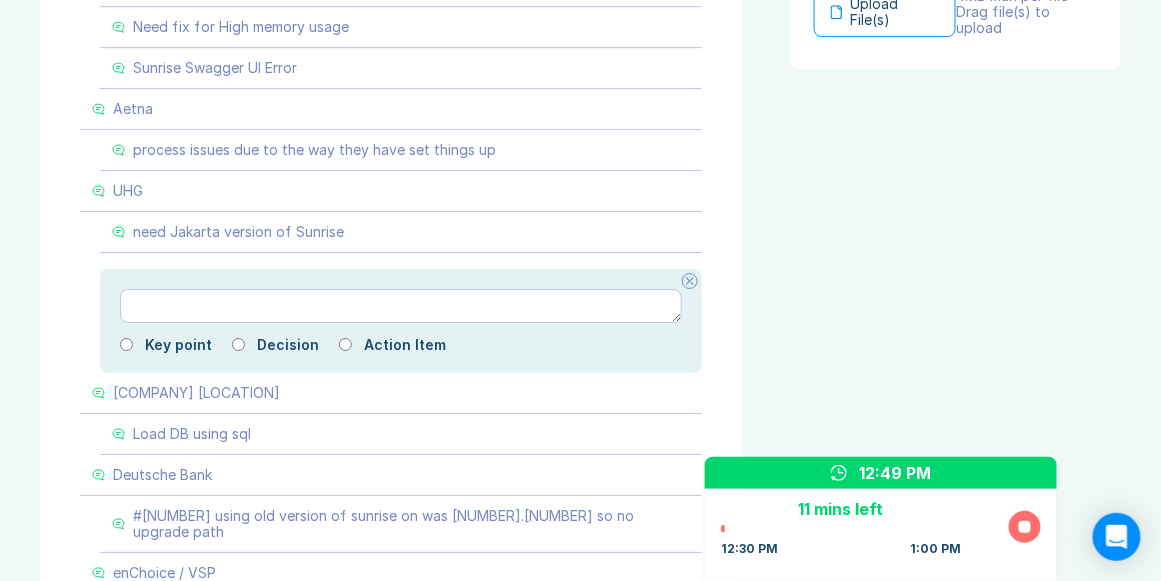 click on "Key point Decision Action Item" at bounding box center [401, 321] 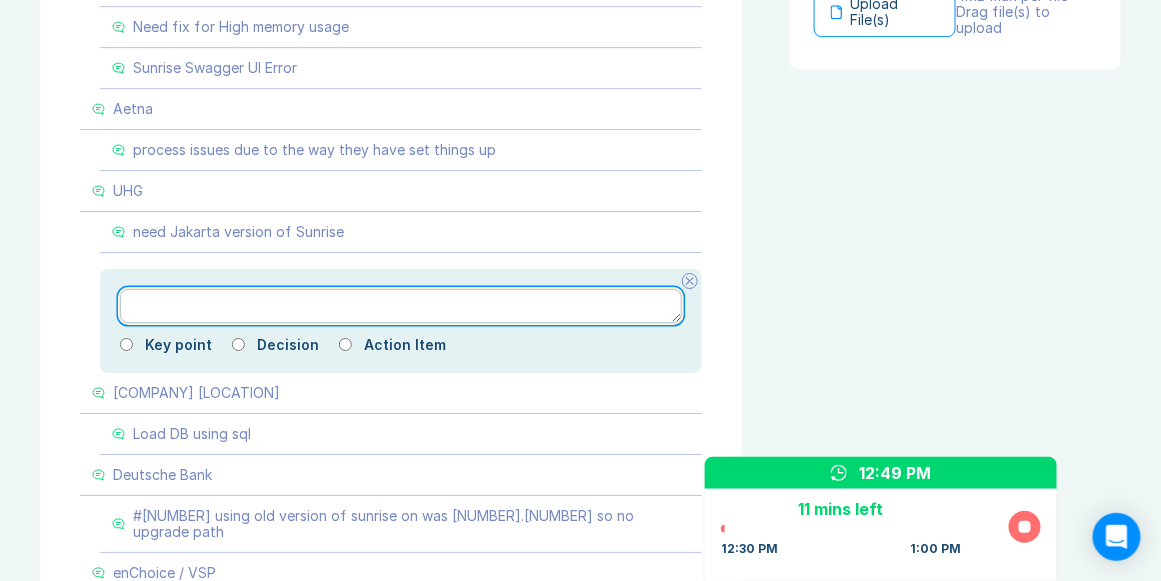 click at bounding box center (401, 306) 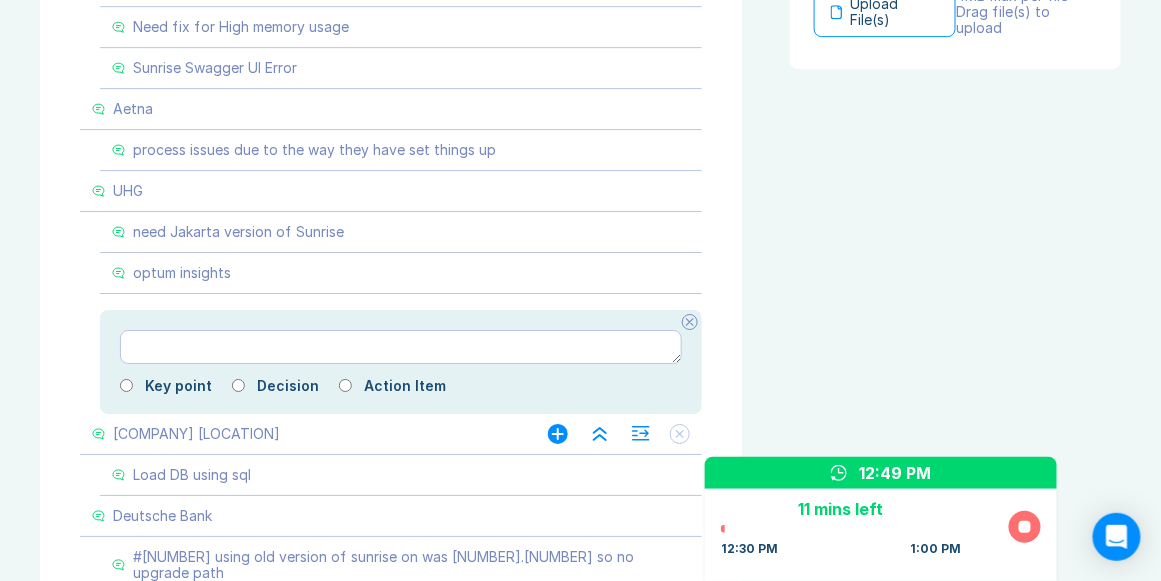 click 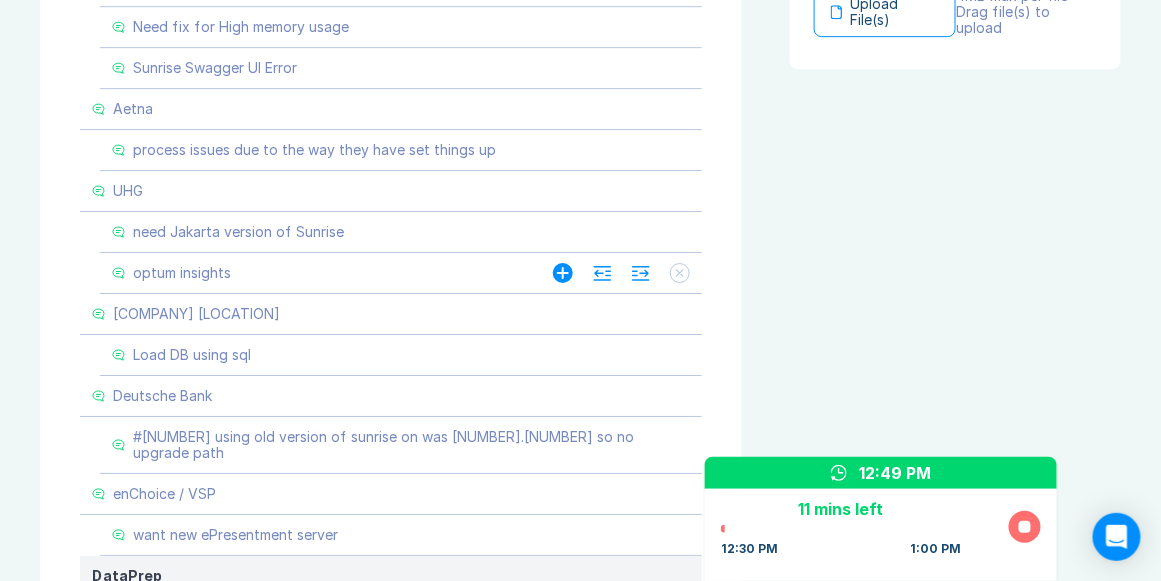 click on "optum insights" at bounding box center (312, 273) 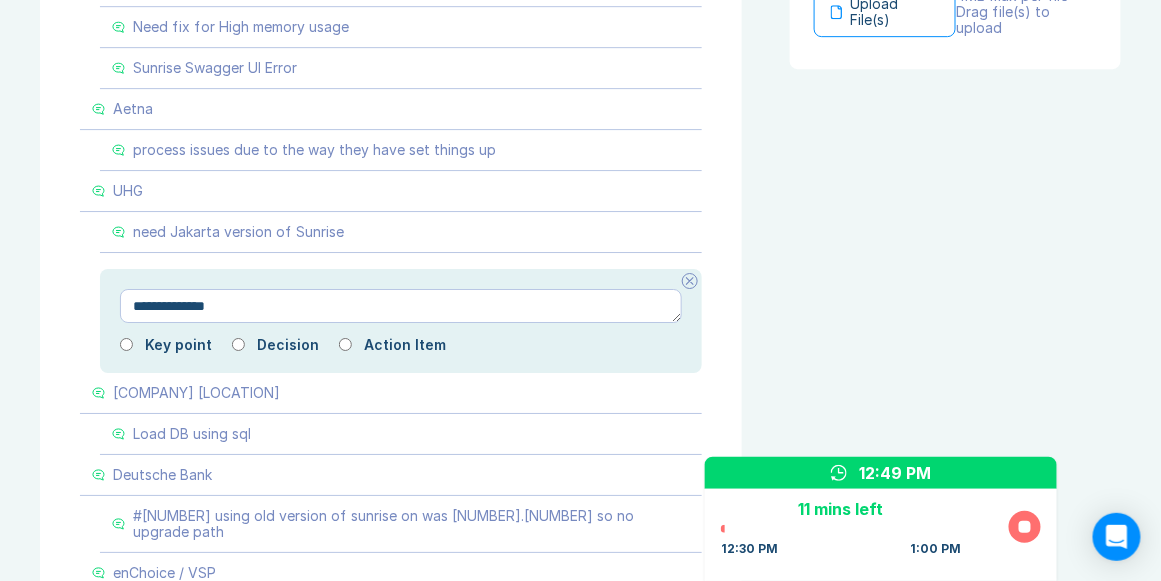 click on "**********" at bounding box center [401, 306] 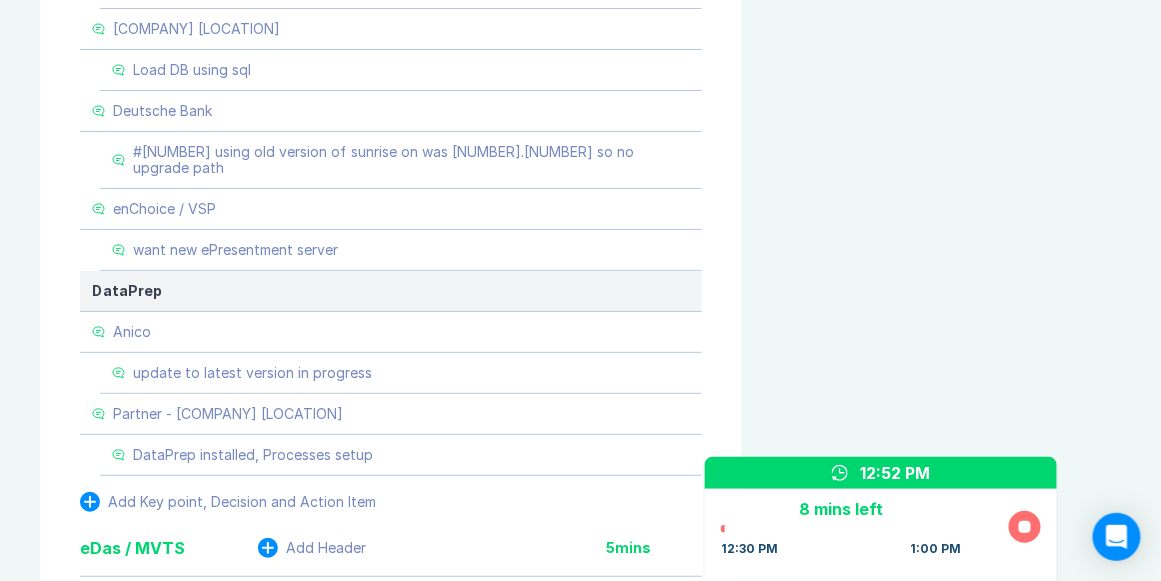 scroll, scrollTop: 1904, scrollLeft: 0, axis: vertical 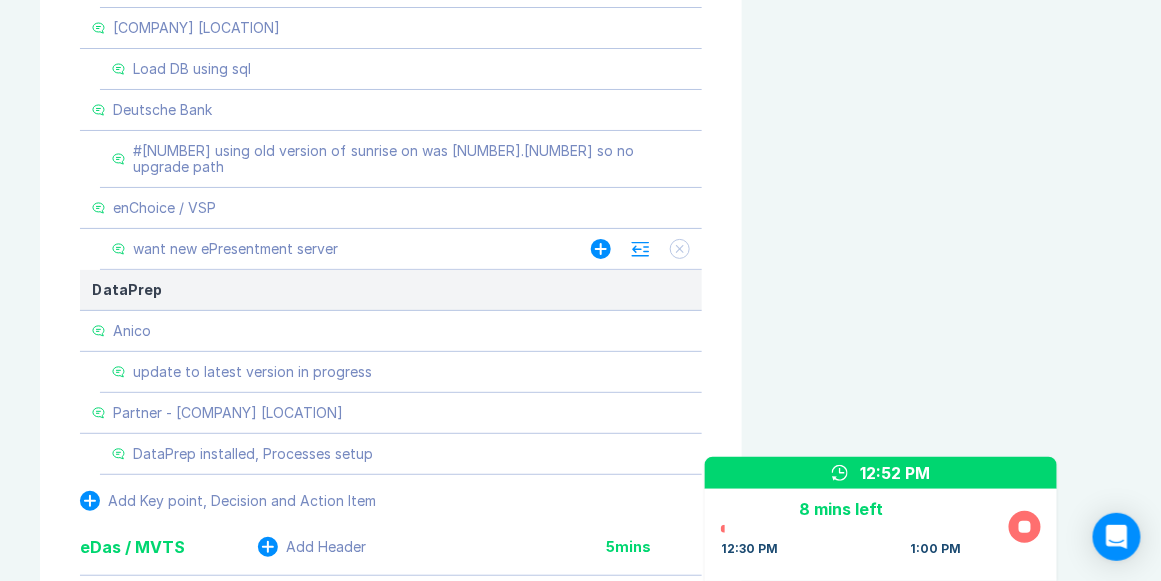 click on "want new ePresentment server" at bounding box center [235, 249] 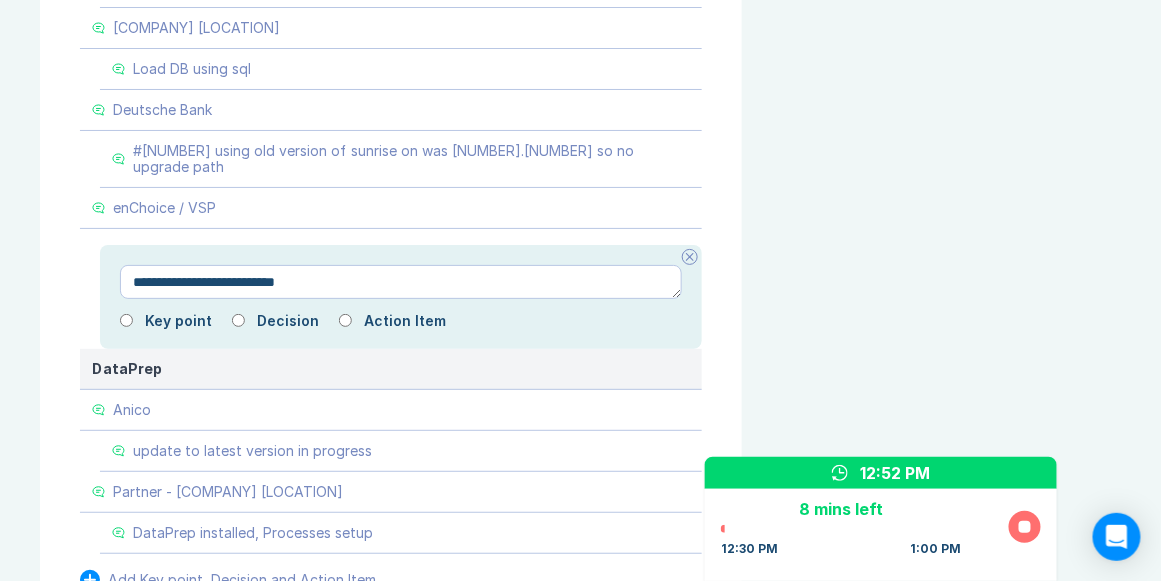click on "**********" at bounding box center [401, 282] 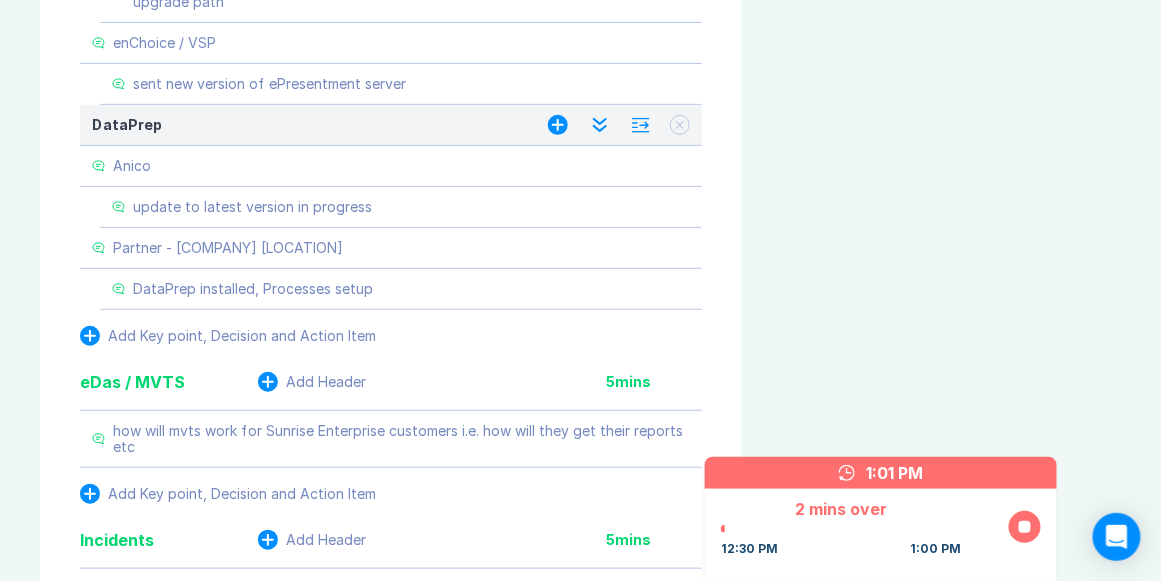 scroll, scrollTop: 2132, scrollLeft: 0, axis: vertical 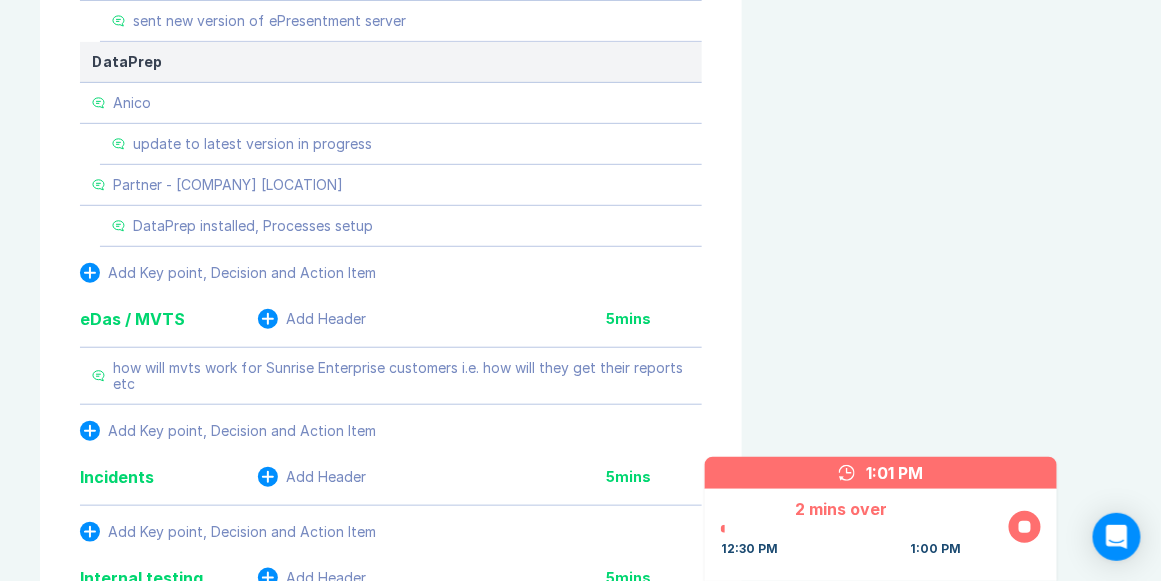 click at bounding box center (1025, 527) 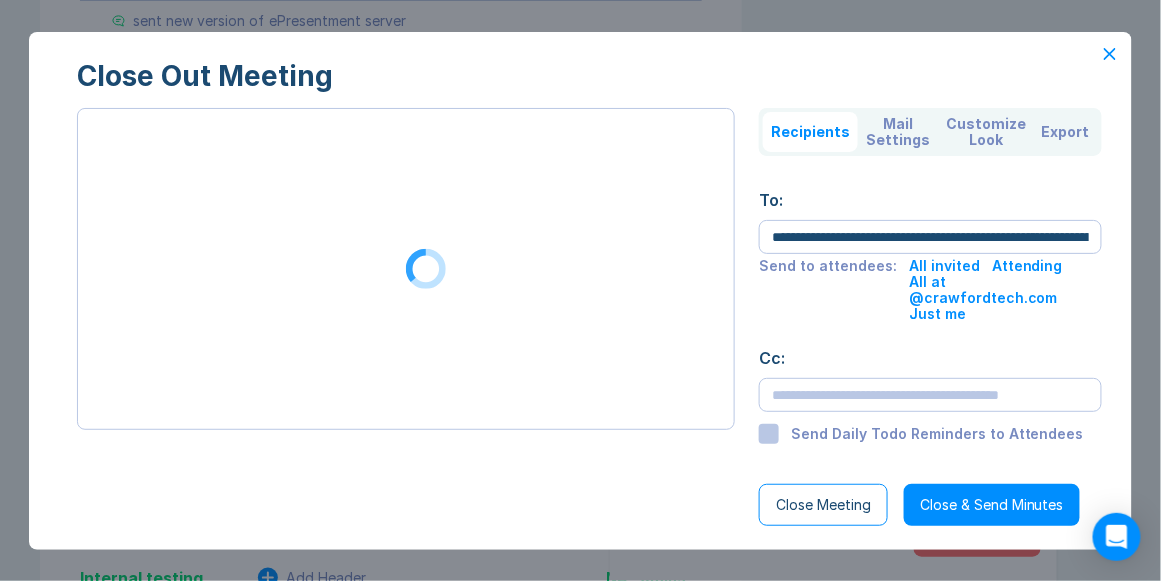 click on "Close & Send Minutes" at bounding box center (992, 505) 